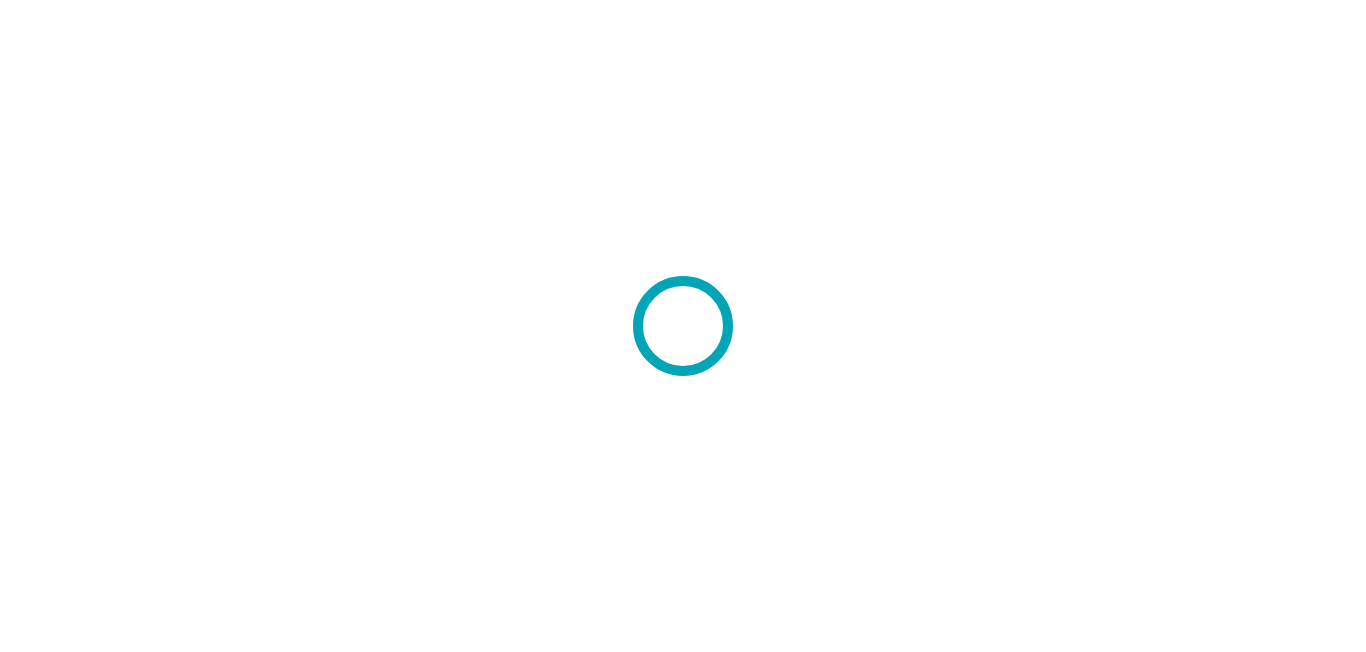 scroll, scrollTop: 0, scrollLeft: 0, axis: both 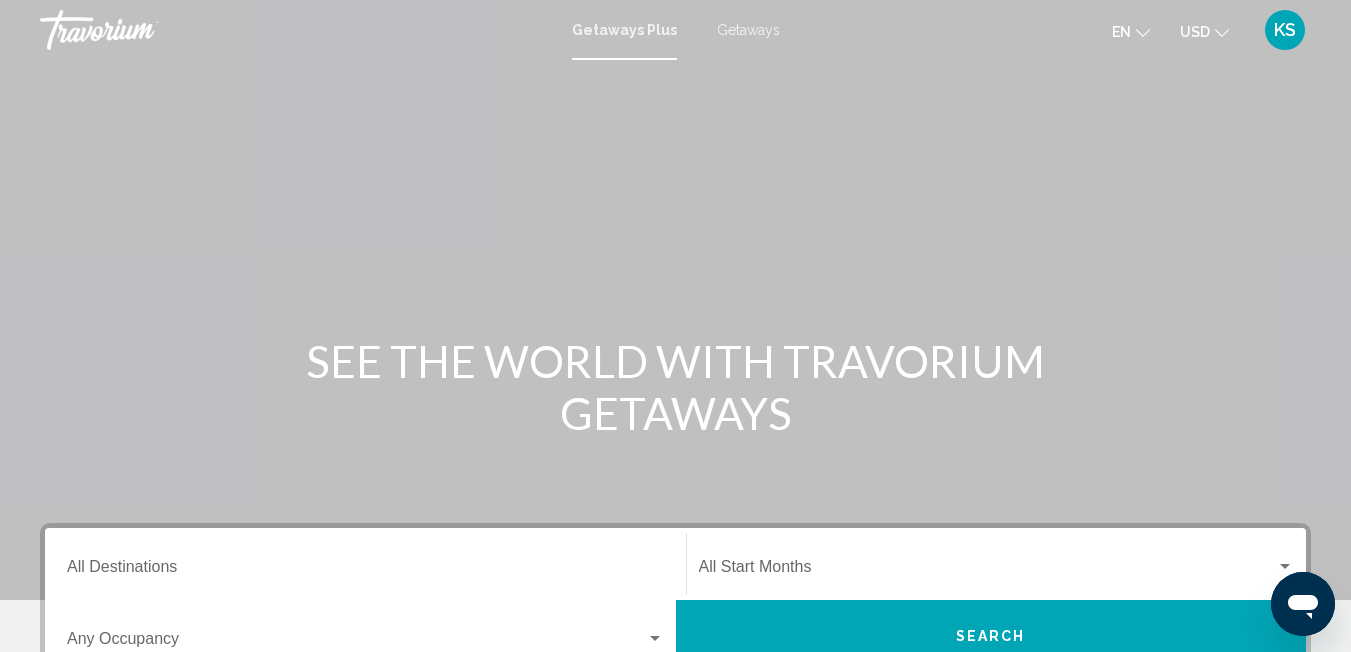 click on "Getaways" at bounding box center [748, 30] 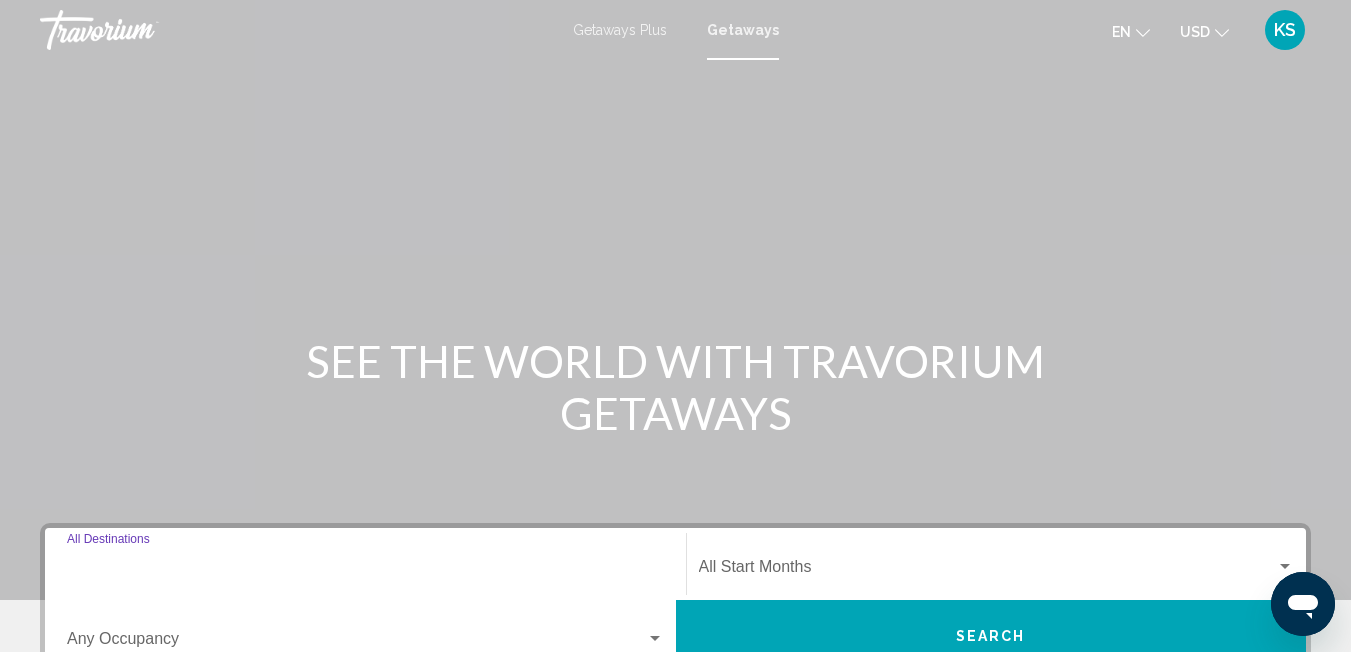 click on "Destination All Destinations" at bounding box center [365, 571] 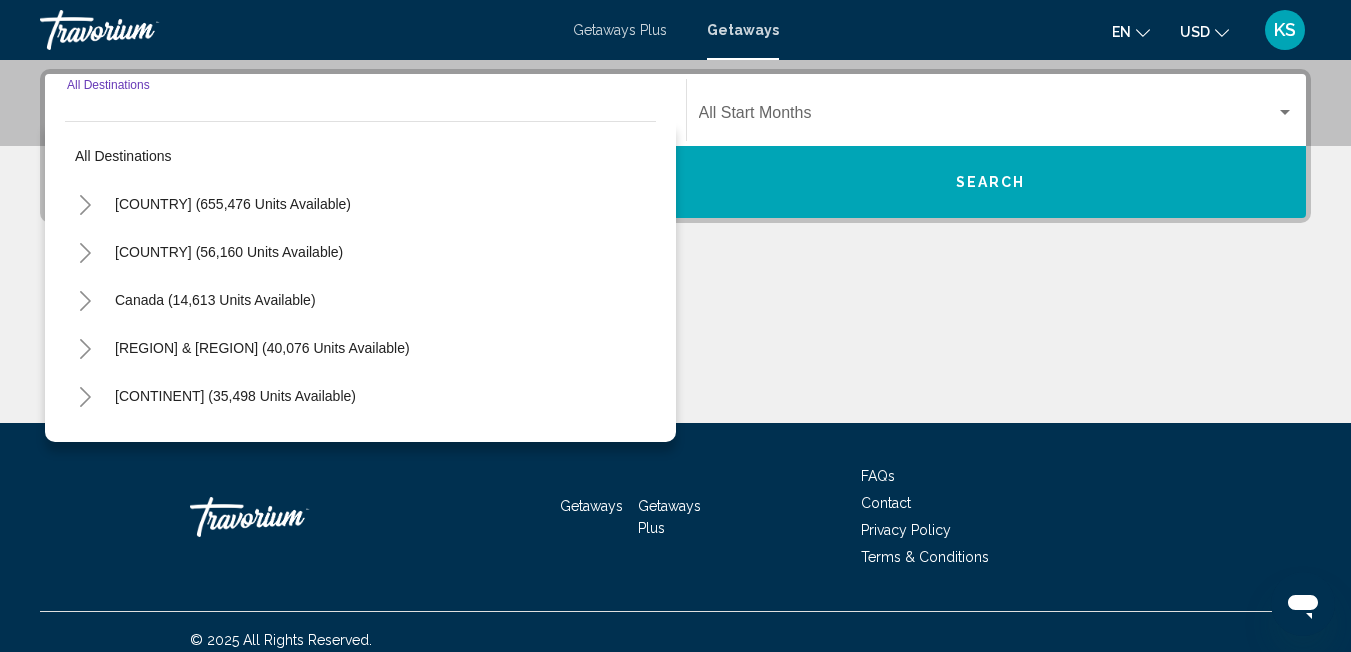scroll, scrollTop: 458, scrollLeft: 0, axis: vertical 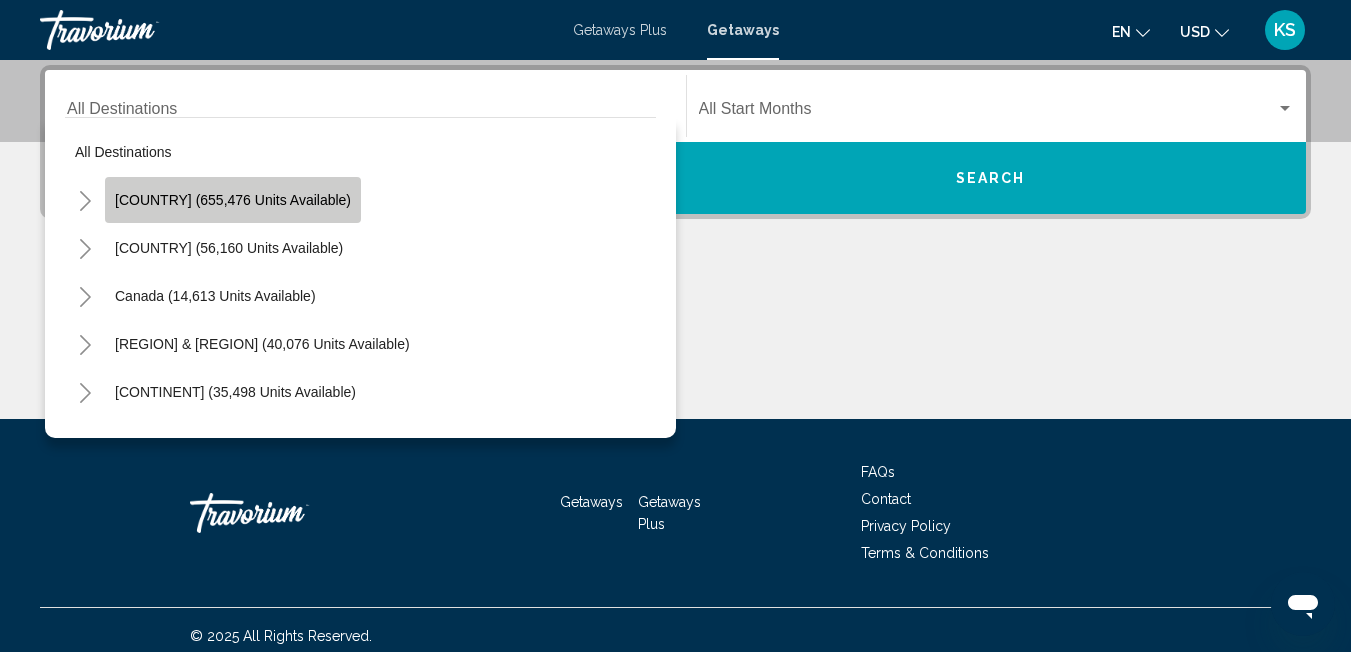 click on "United States (655,476 units available)" 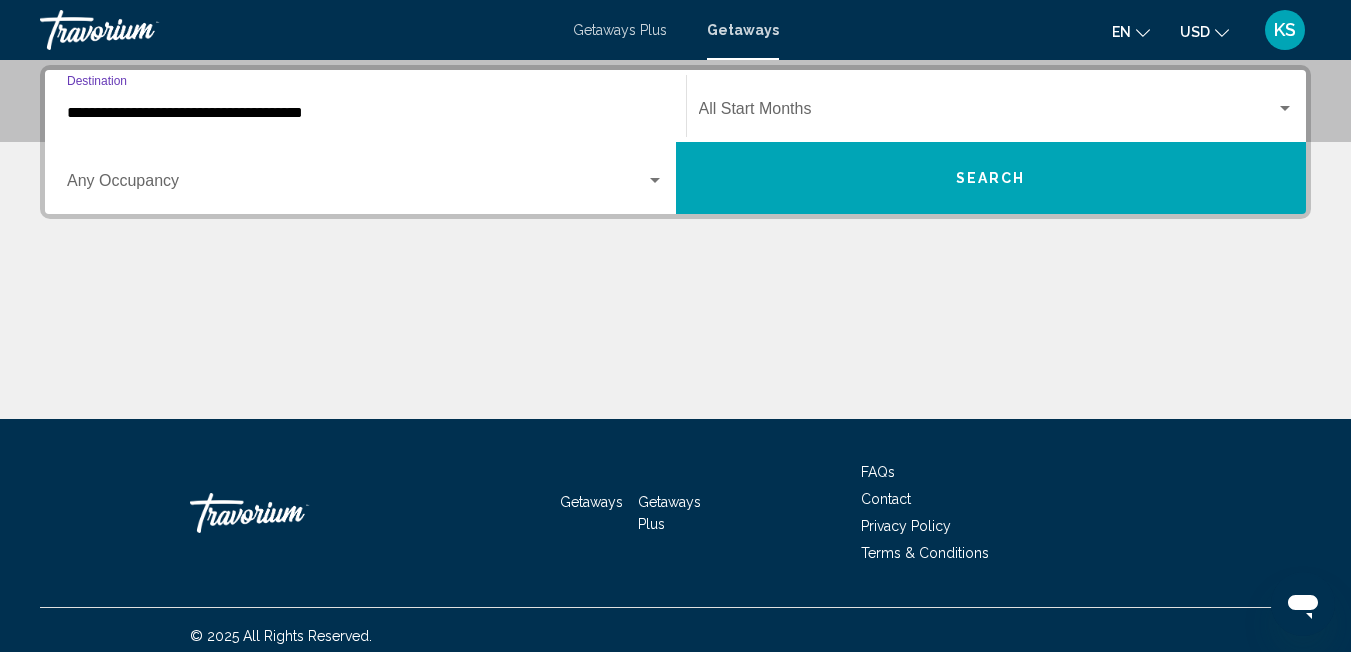 click on "**********" at bounding box center [365, 113] 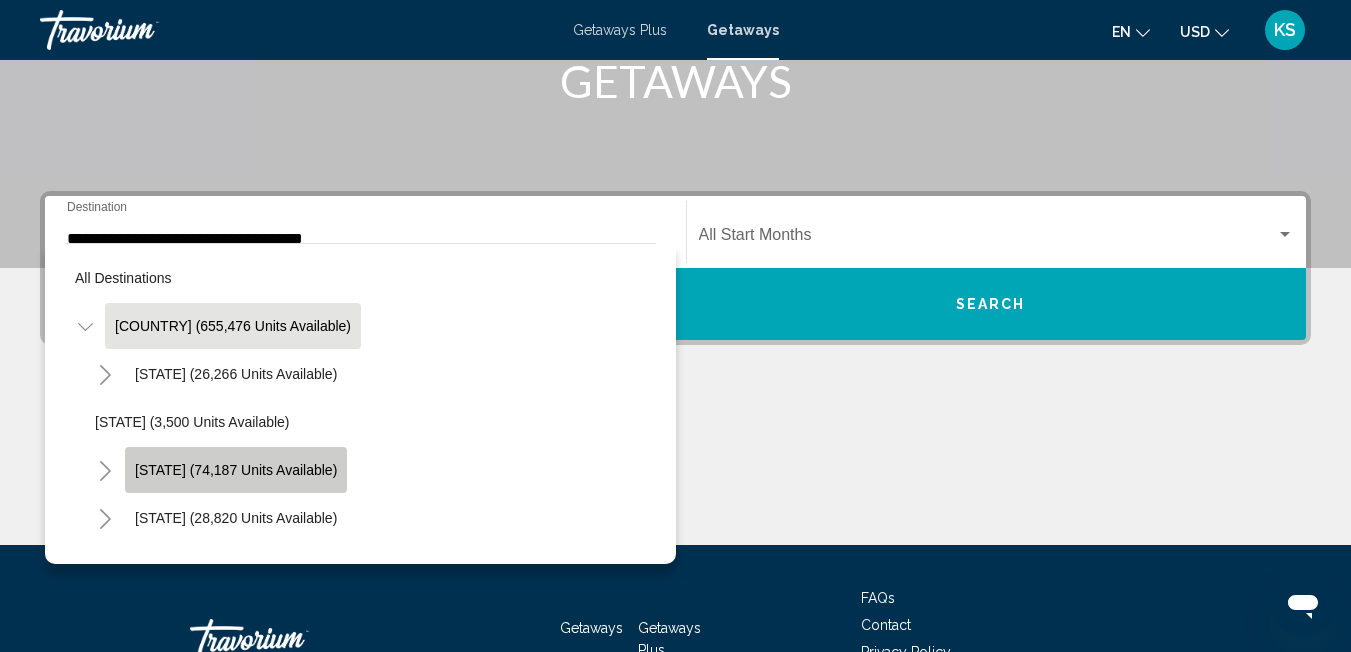 click on "California (74,187 units available)" 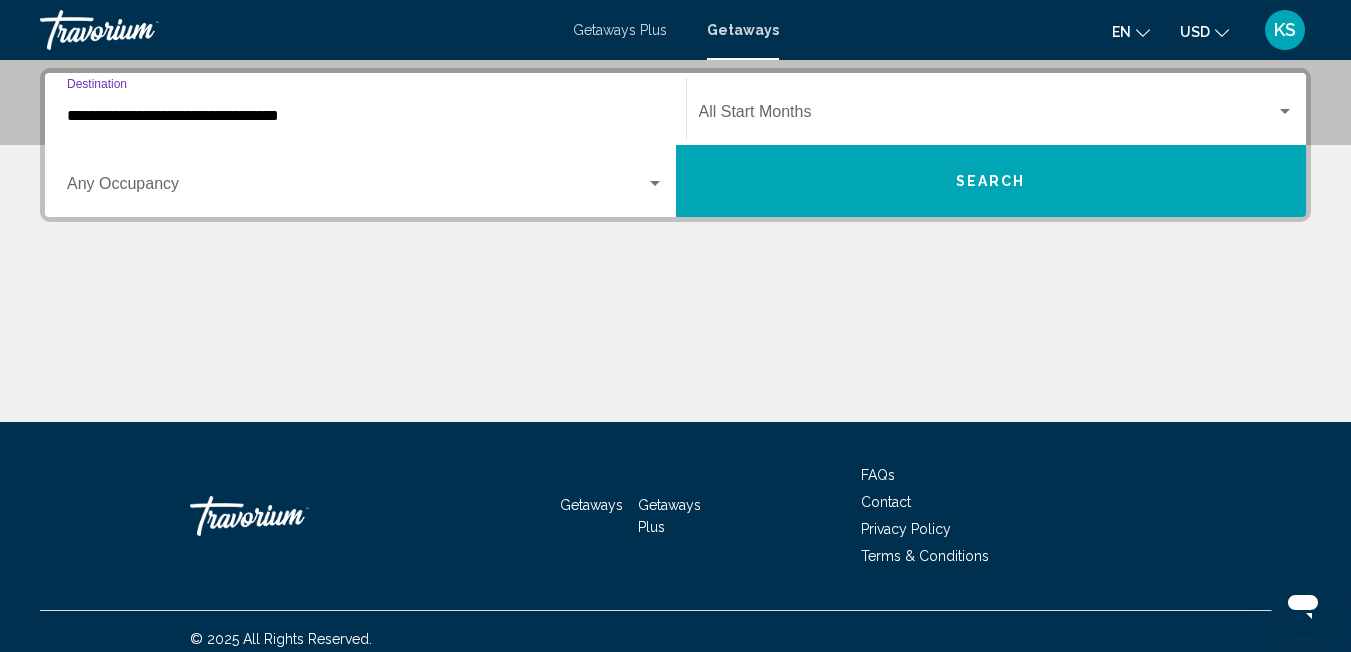 scroll, scrollTop: 458, scrollLeft: 0, axis: vertical 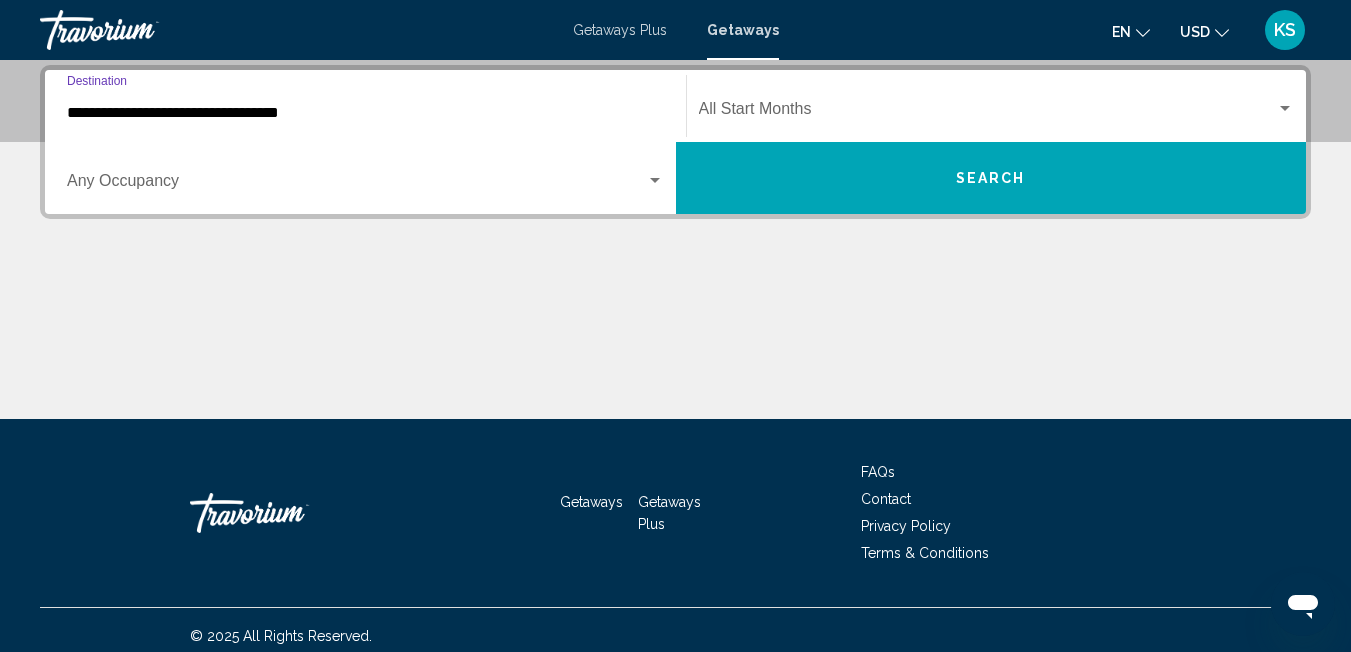 click on "**********" at bounding box center [365, 113] 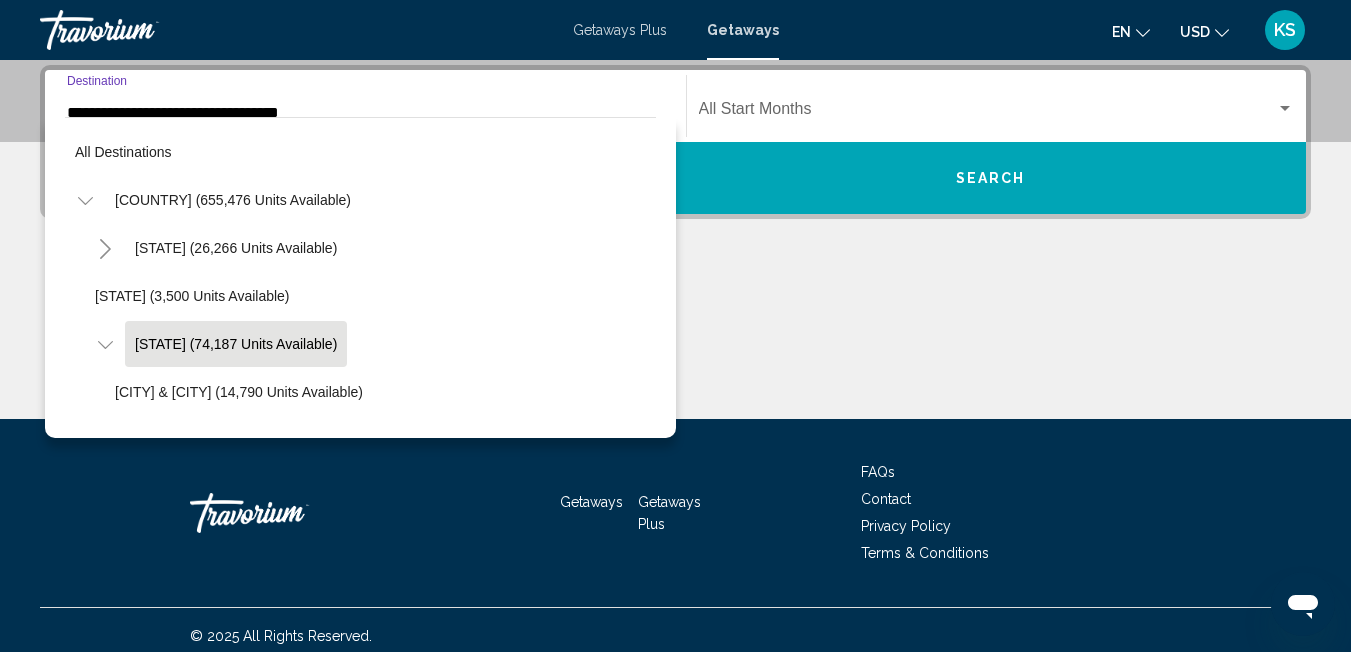 scroll, scrollTop: 405, scrollLeft: 0, axis: vertical 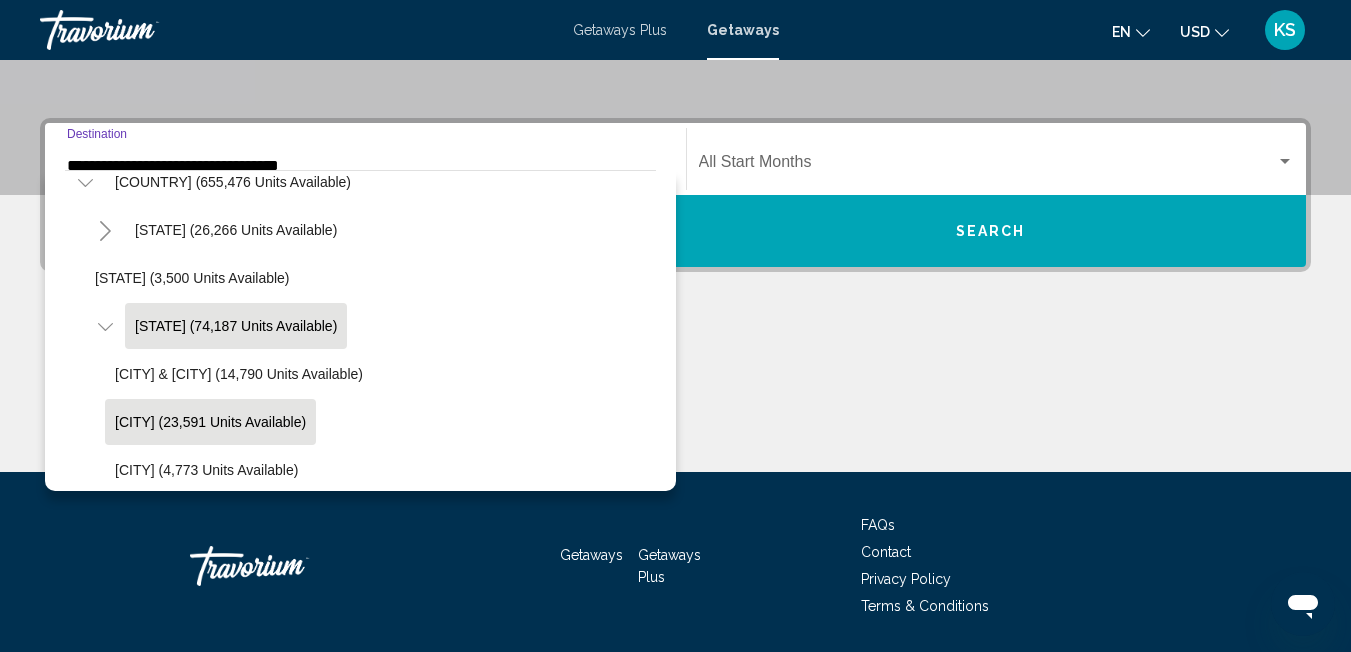 click on "Lake Tahoe (23,591 units available)" 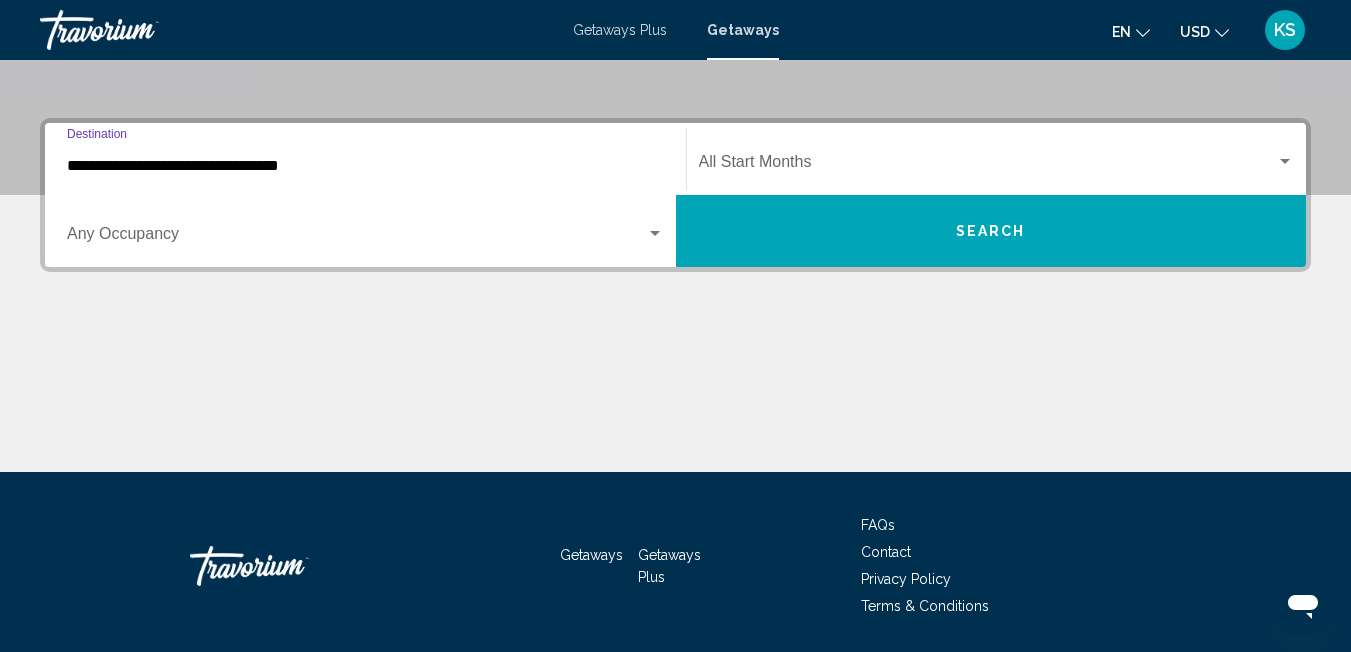 type on "**********" 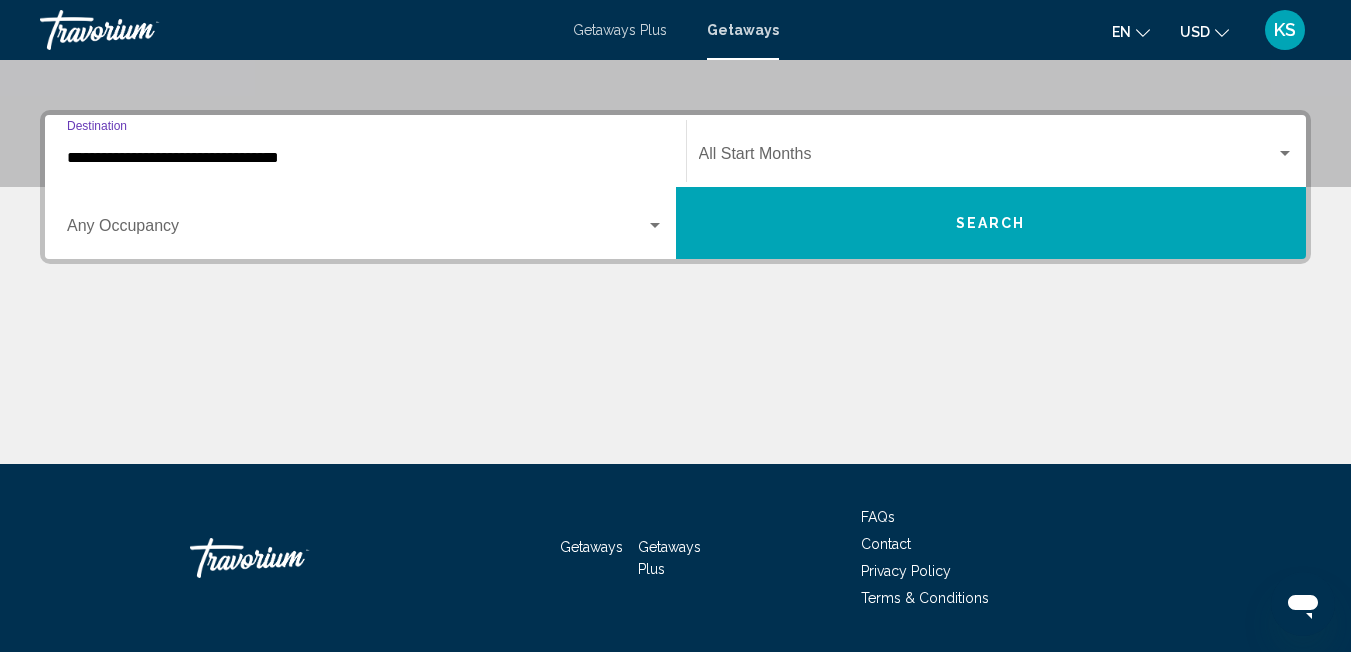 scroll, scrollTop: 458, scrollLeft: 0, axis: vertical 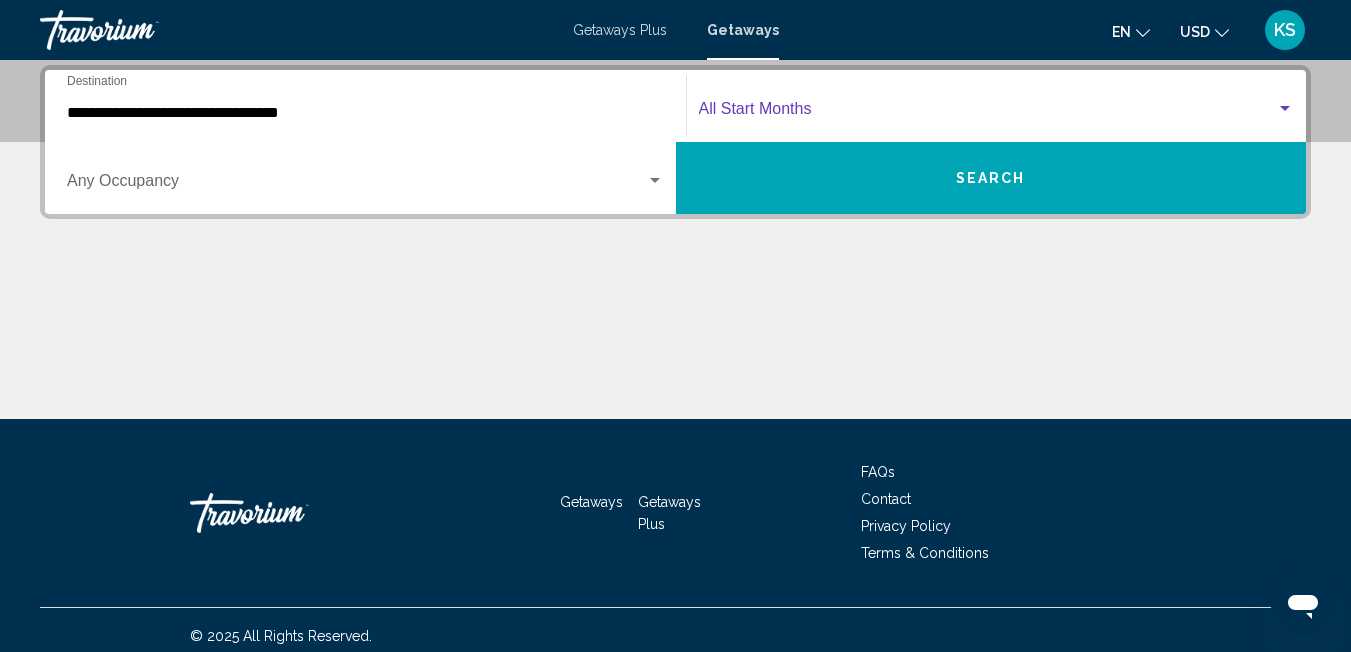click at bounding box center (988, 113) 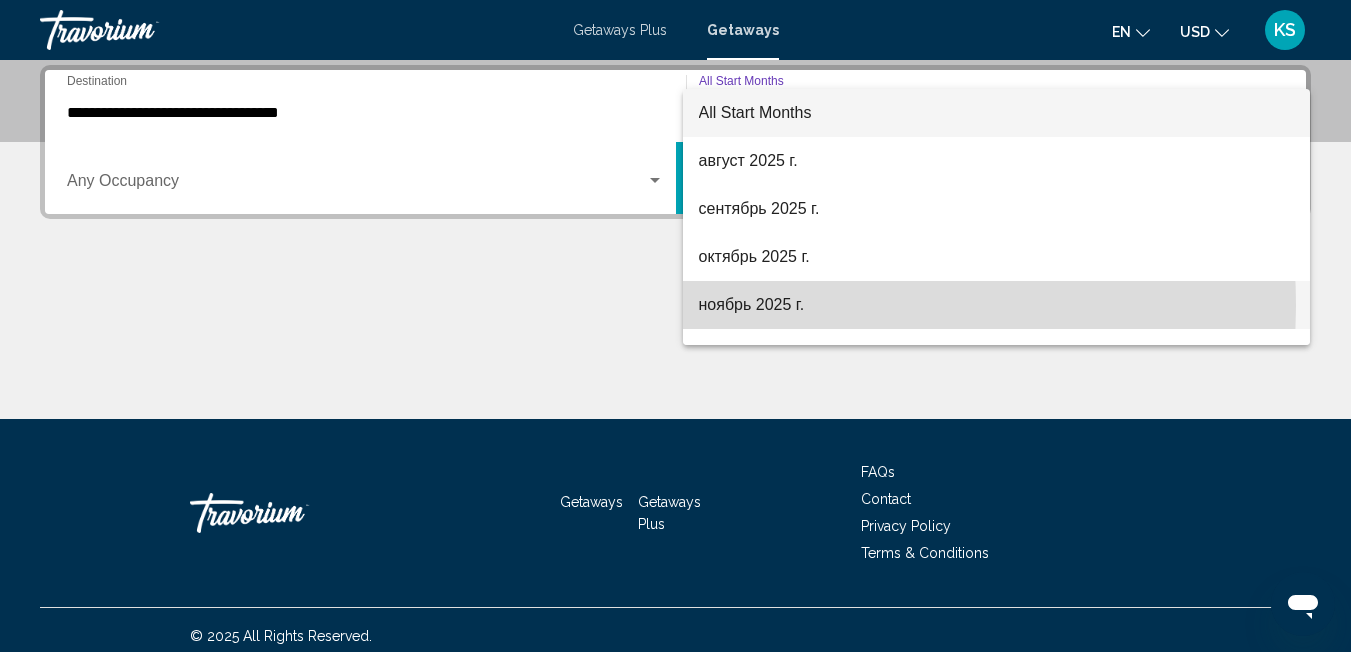 click on "ноябрь 2025 г." at bounding box center [997, 305] 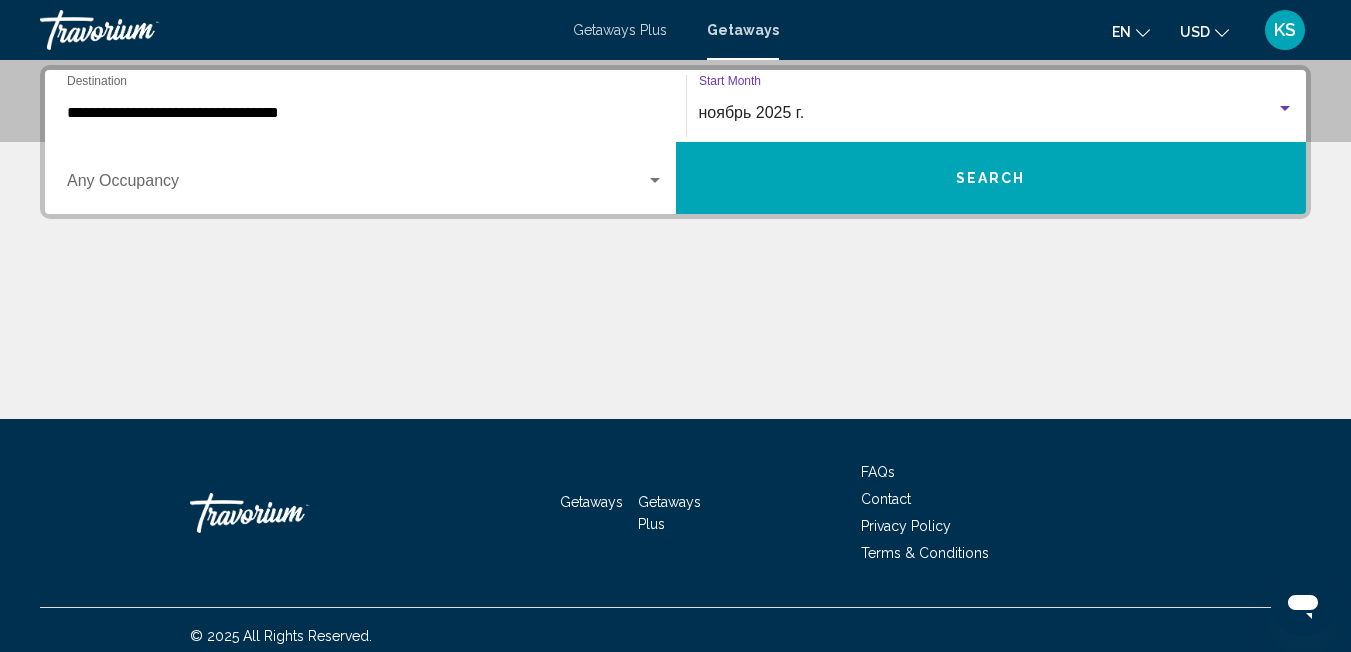 click on "Search" at bounding box center [991, 178] 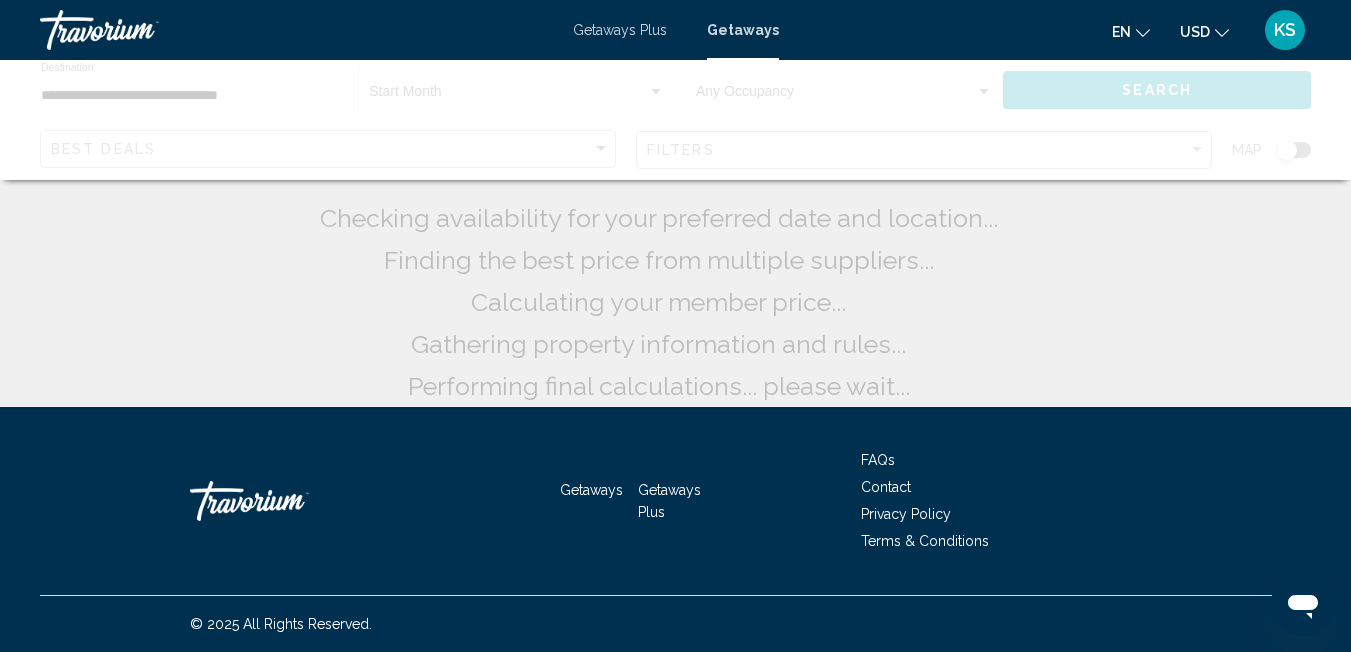 scroll, scrollTop: 0, scrollLeft: 0, axis: both 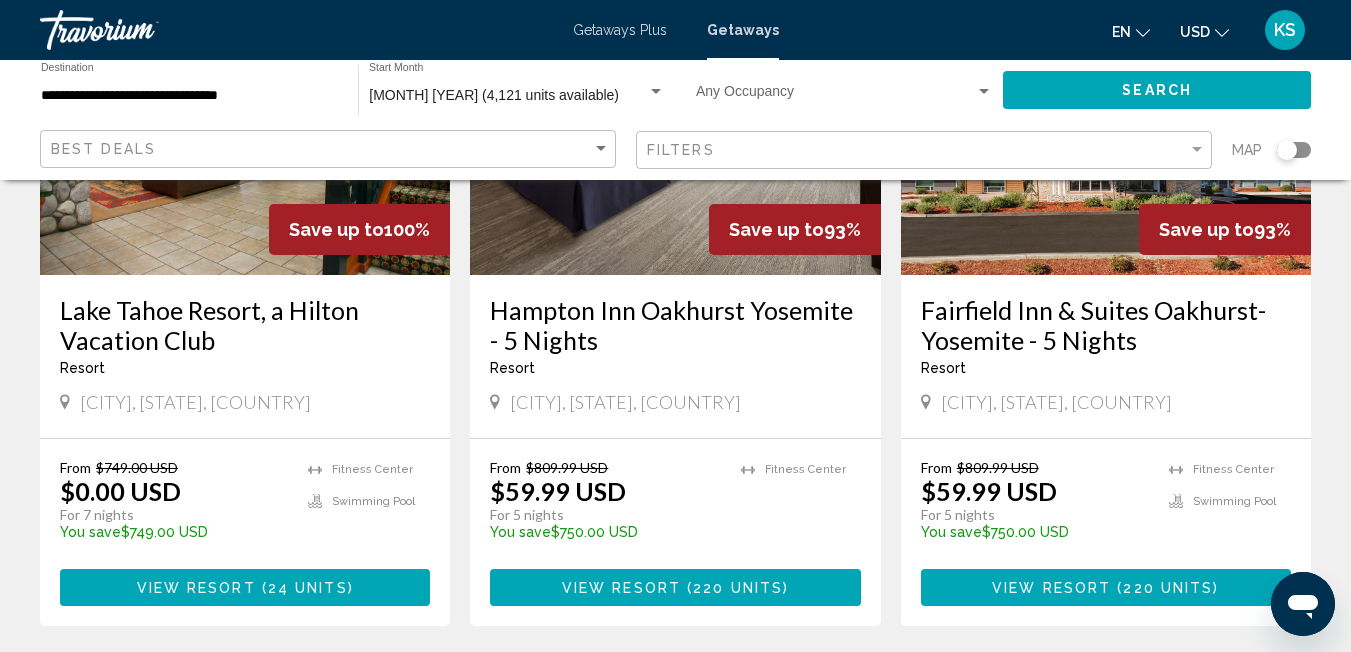 click on "Lake Tahoe Resort, a Hilton Vacation Club" at bounding box center (245, 325) 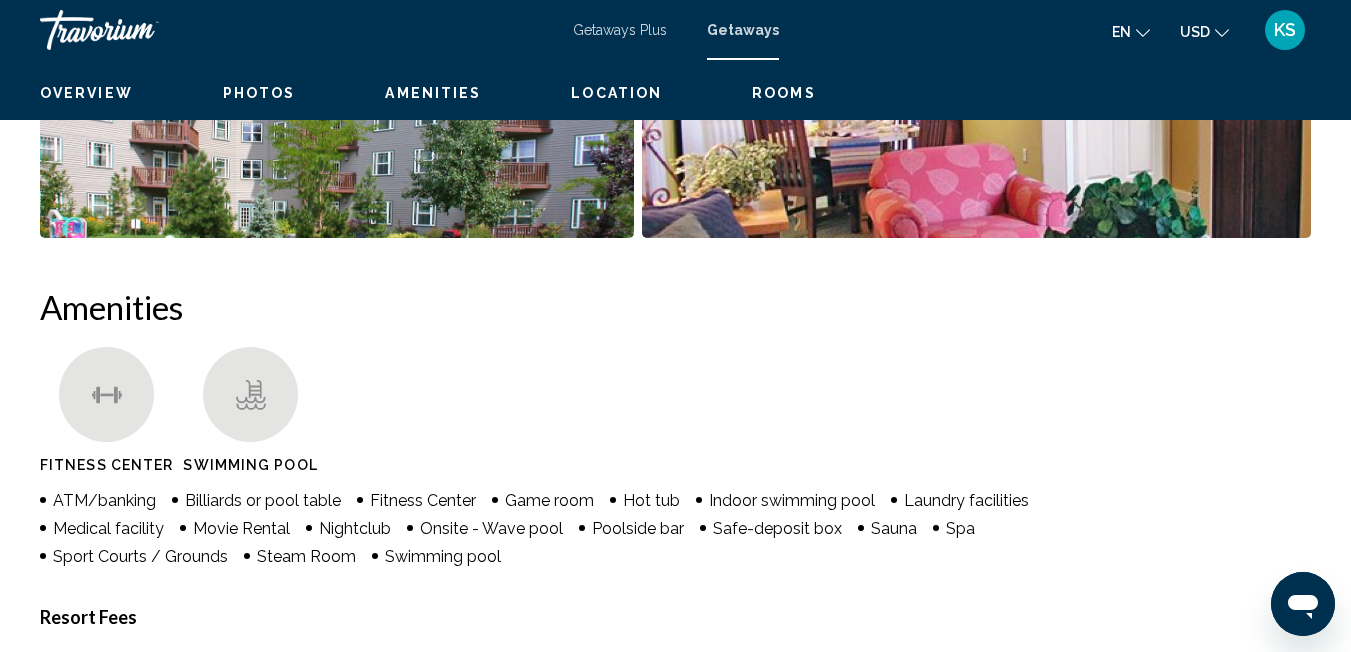 scroll, scrollTop: 209, scrollLeft: 0, axis: vertical 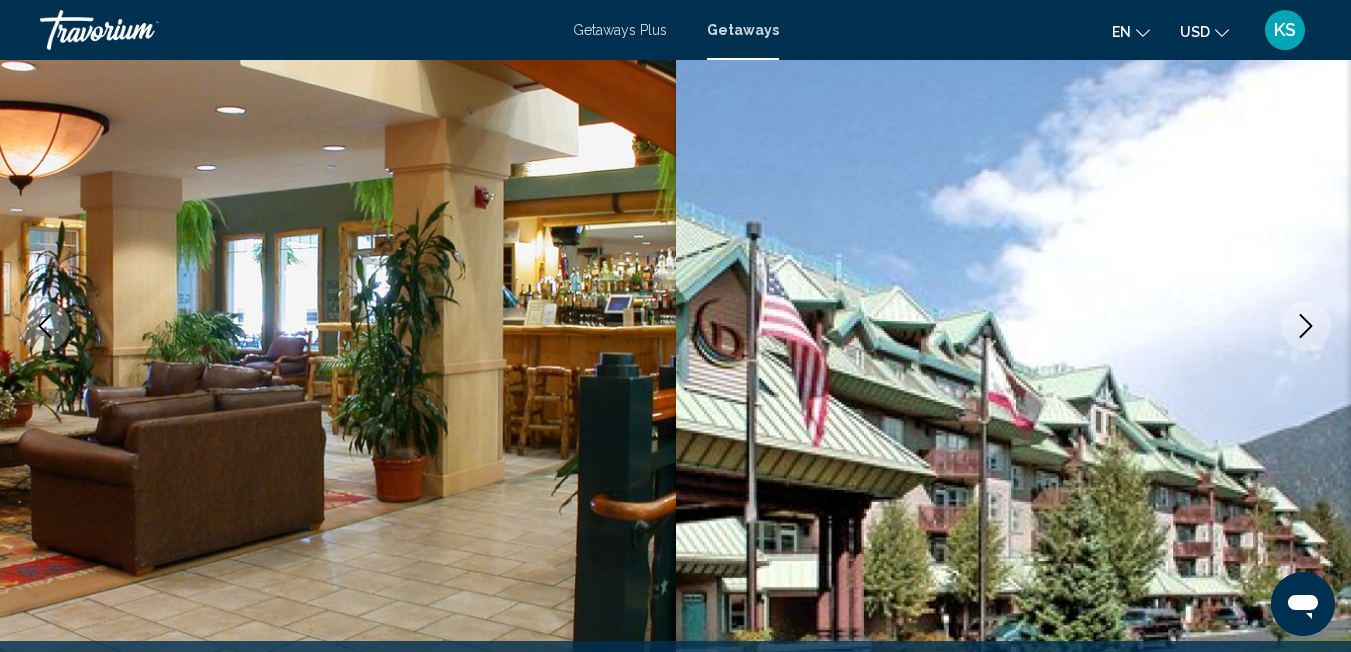 click 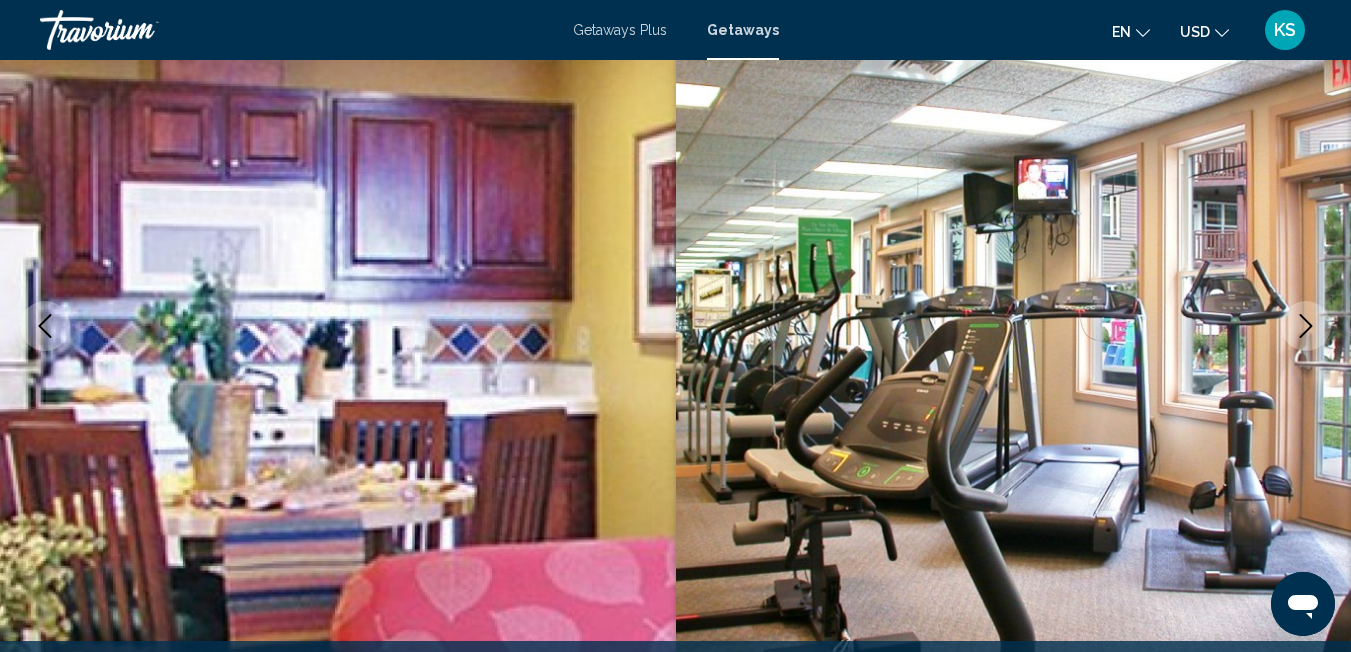 click 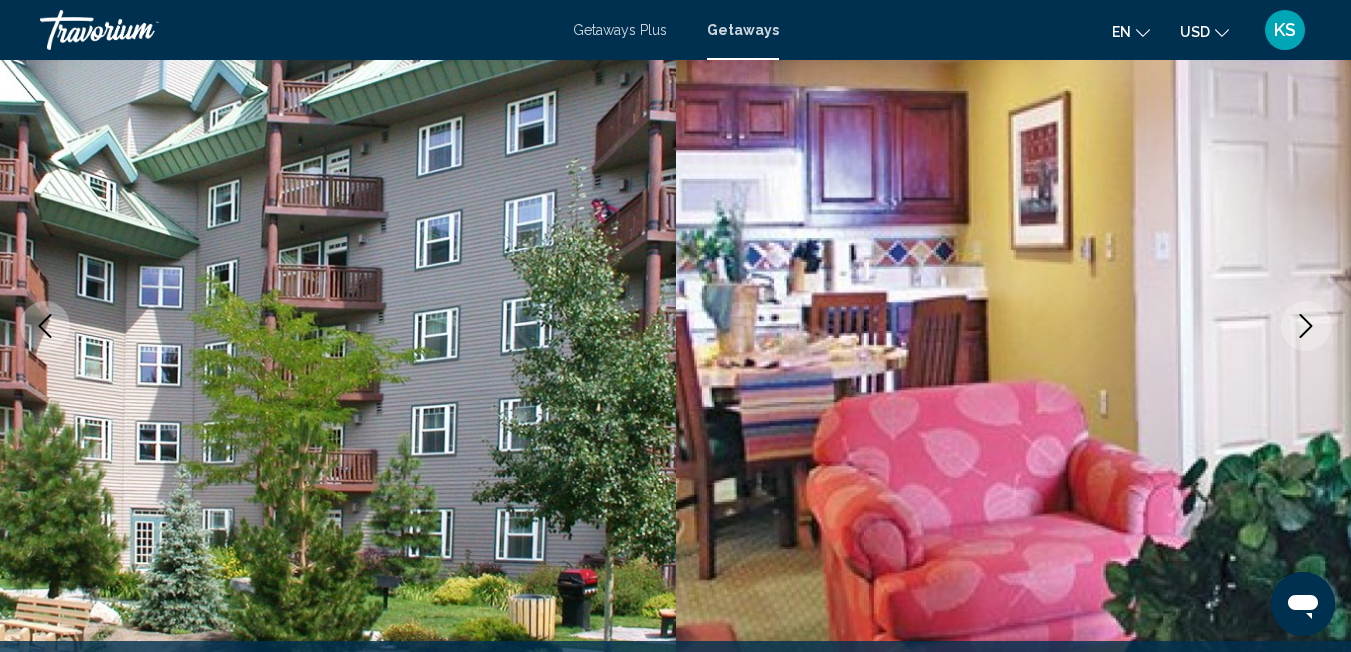 click 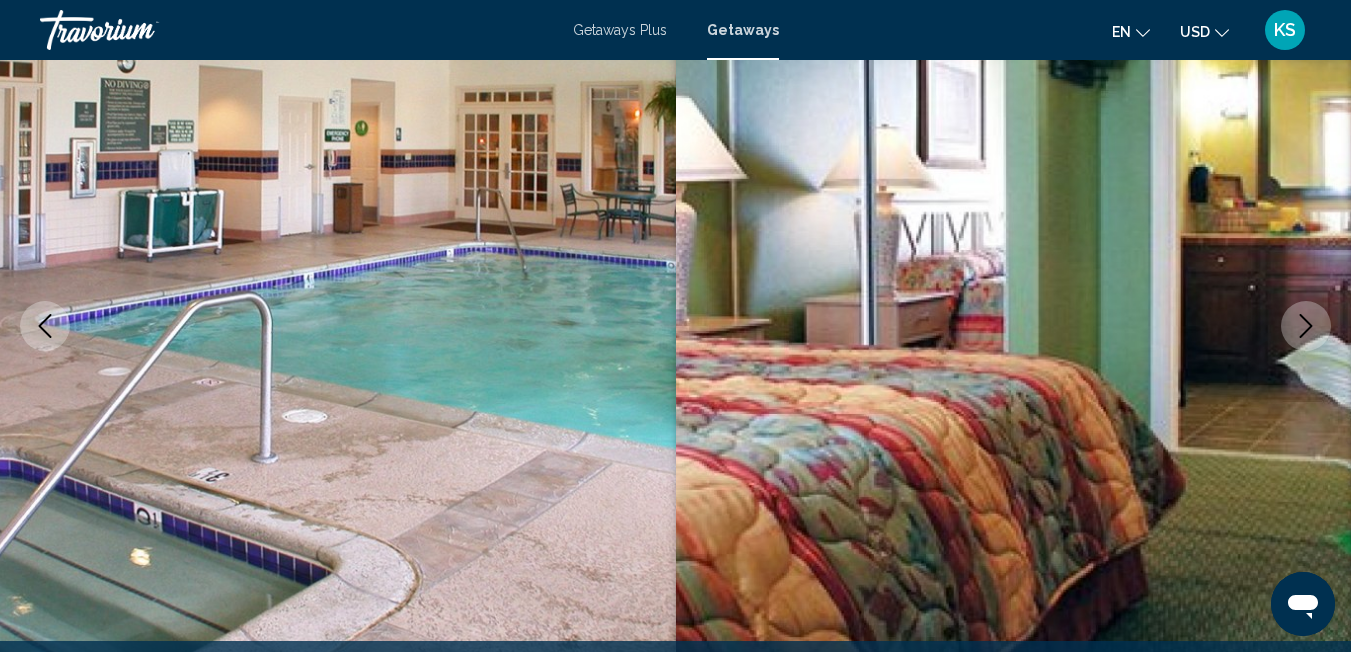 click 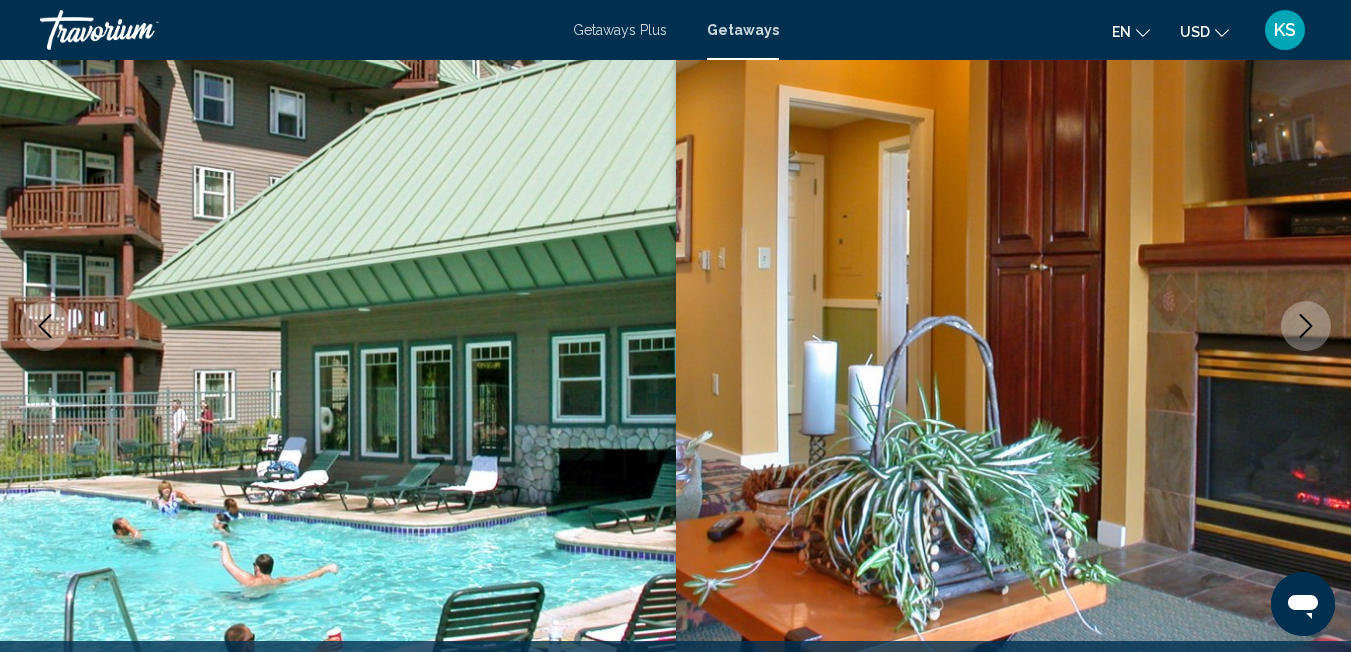click 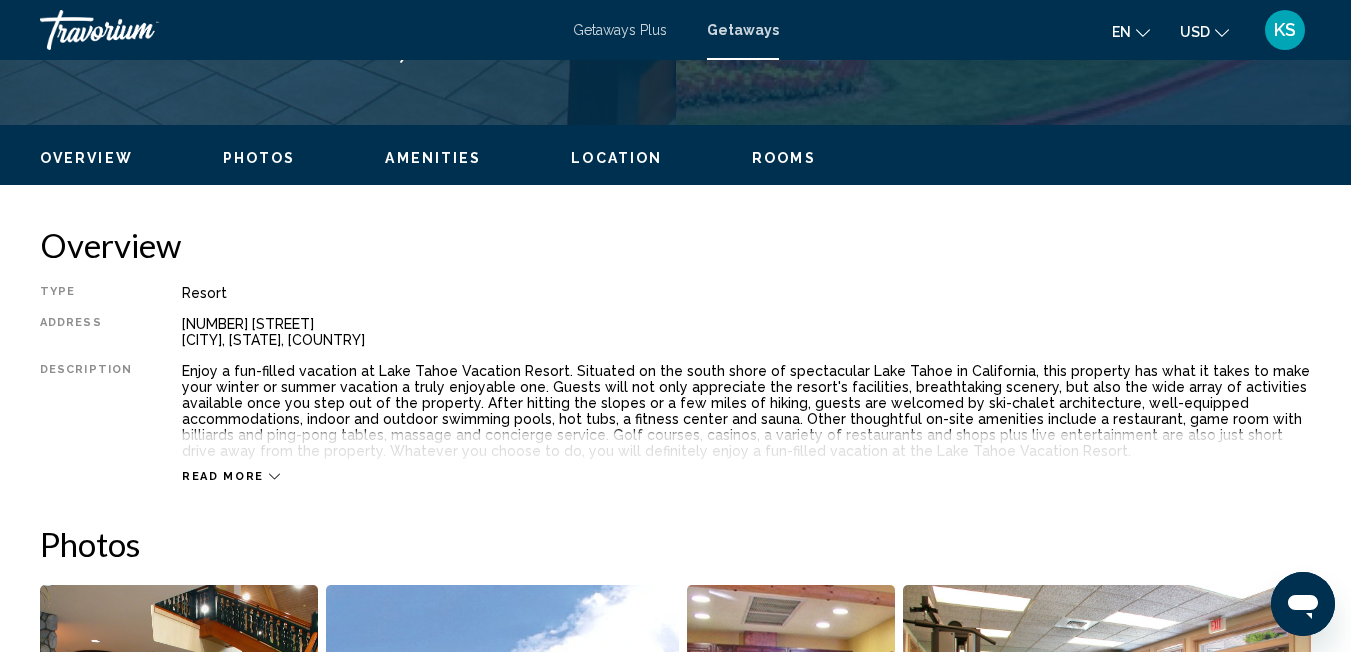 scroll, scrollTop: 0, scrollLeft: 0, axis: both 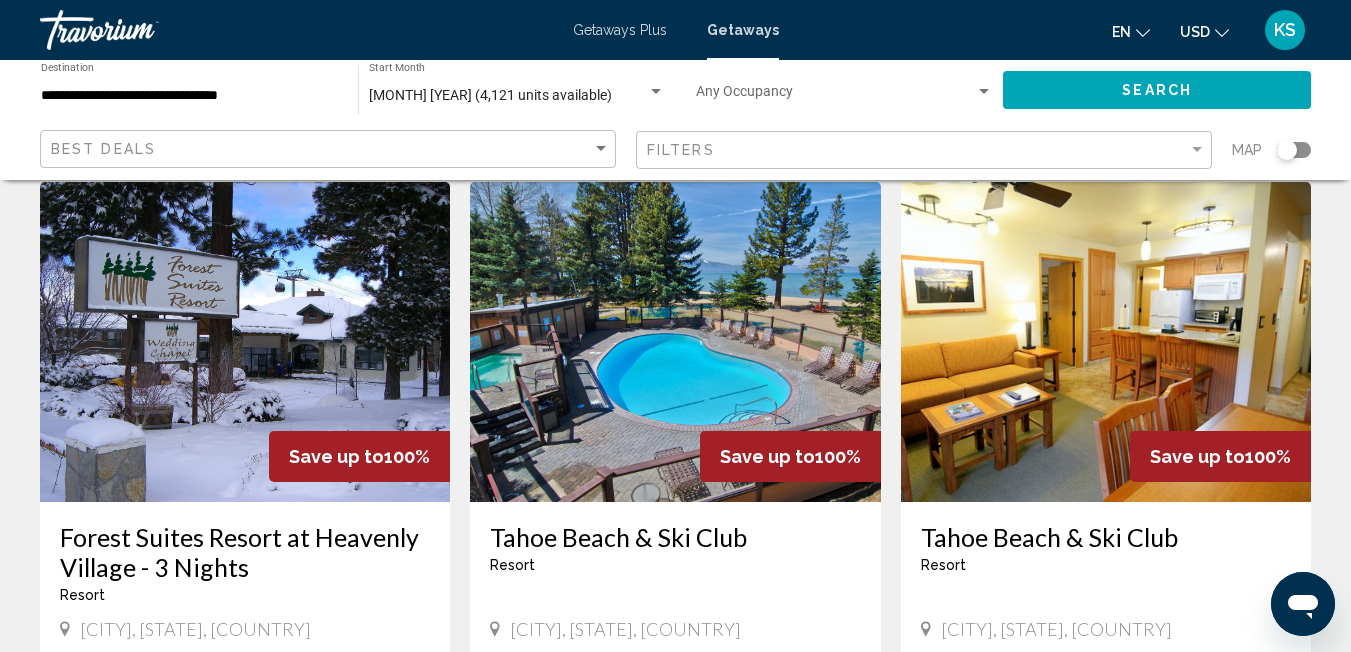 click at bounding box center (245, 342) 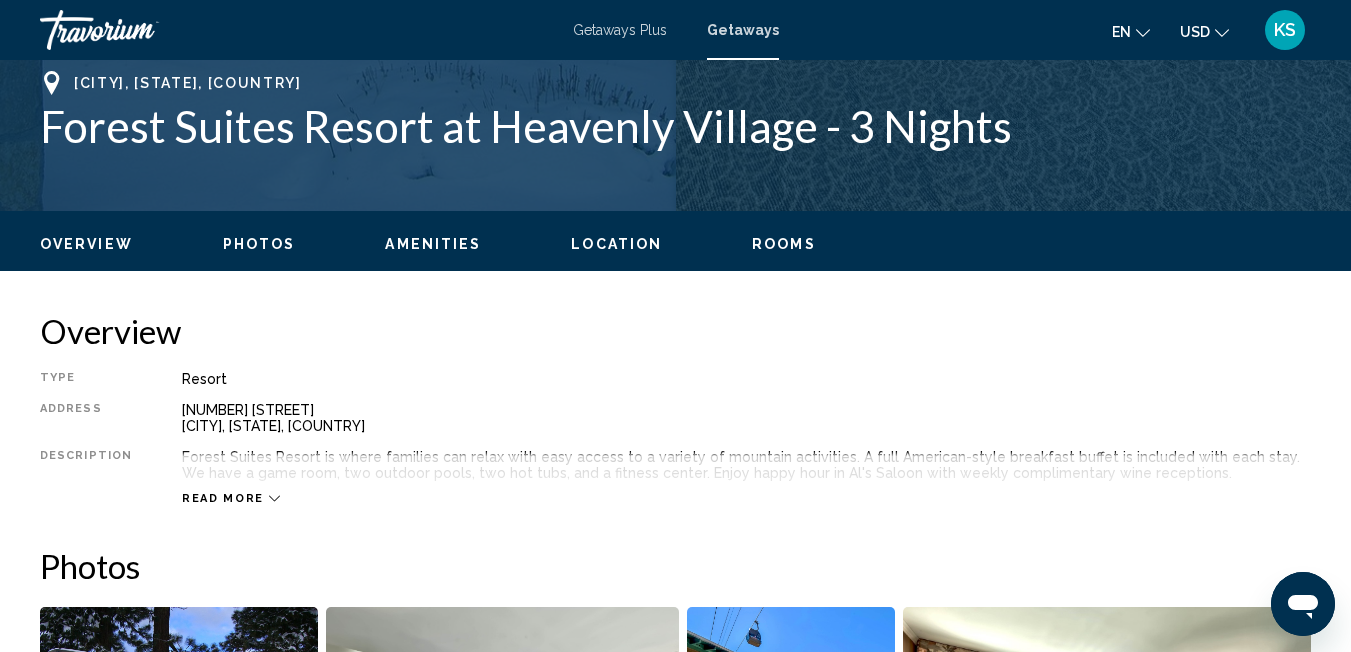 scroll, scrollTop: 209, scrollLeft: 0, axis: vertical 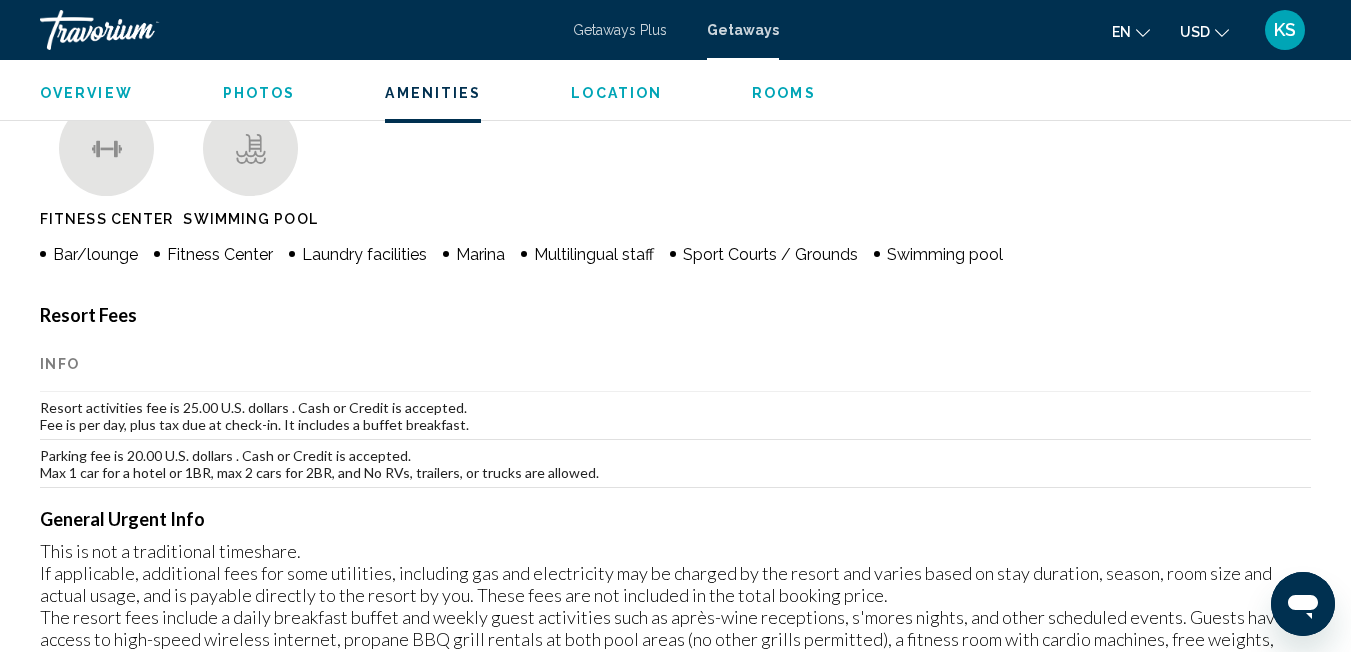 click on "en
English Español Français Italiano Português русский" 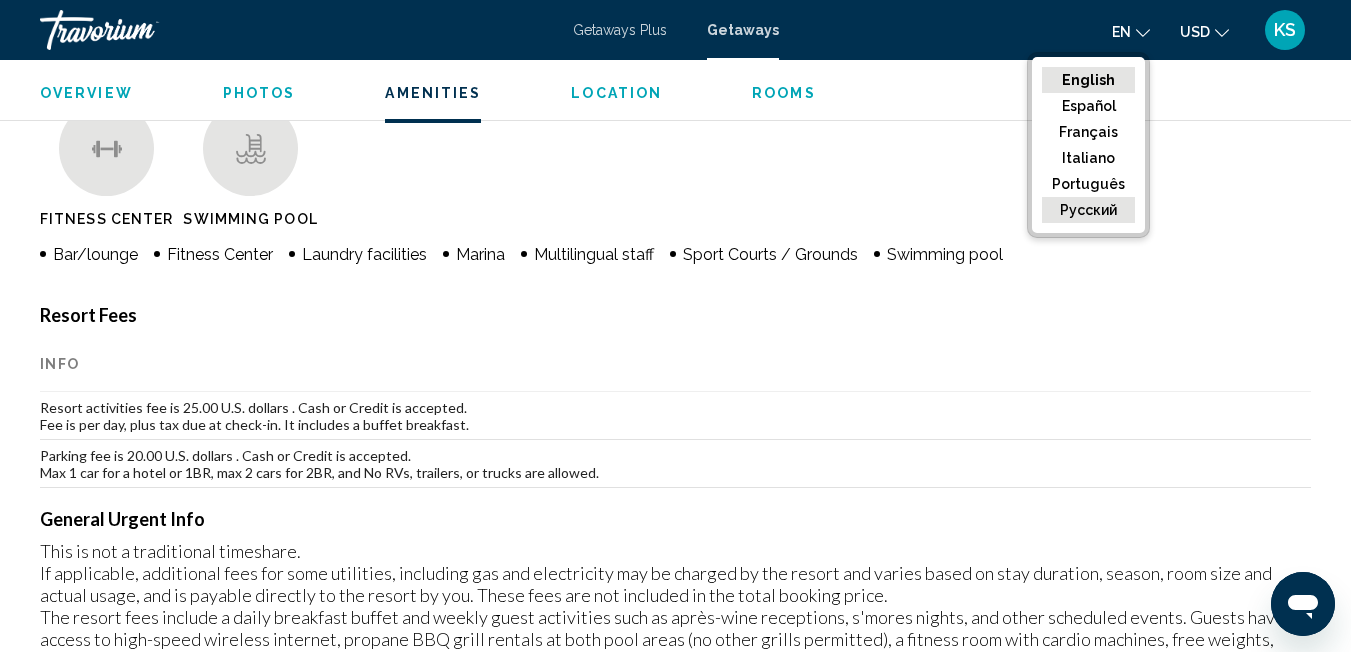 click on "русский" 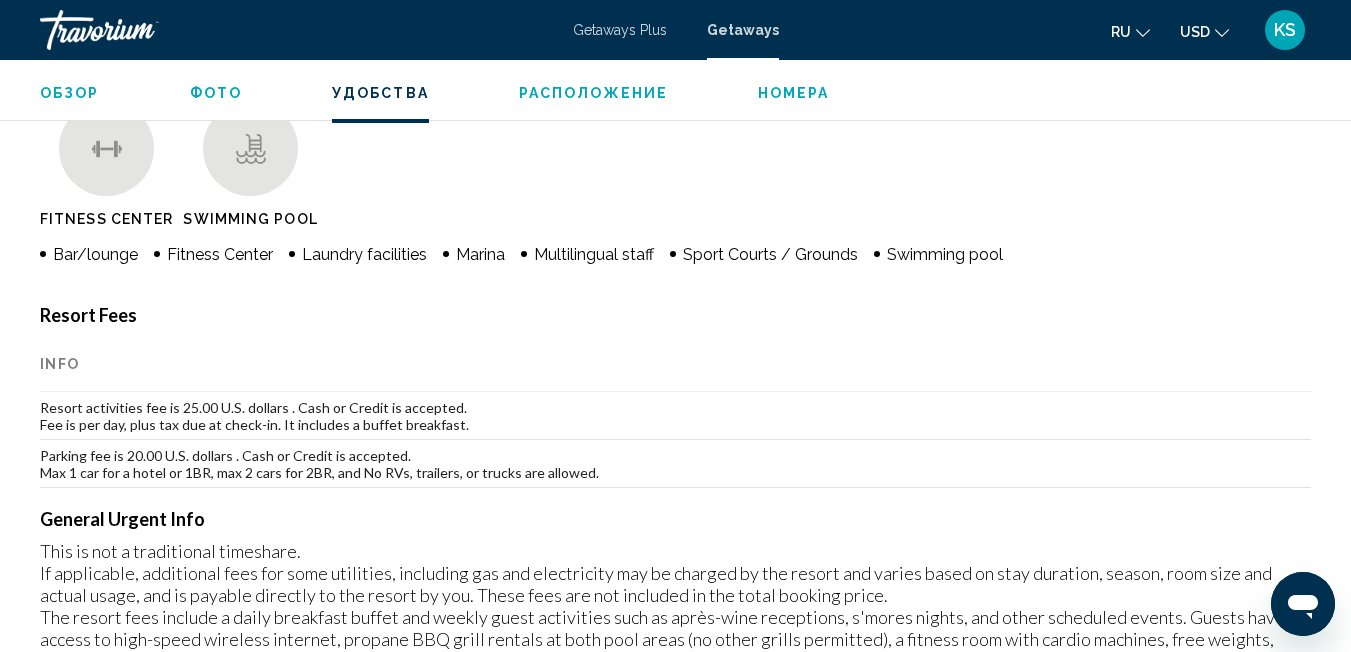 click on "Info" at bounding box center [675, 364] 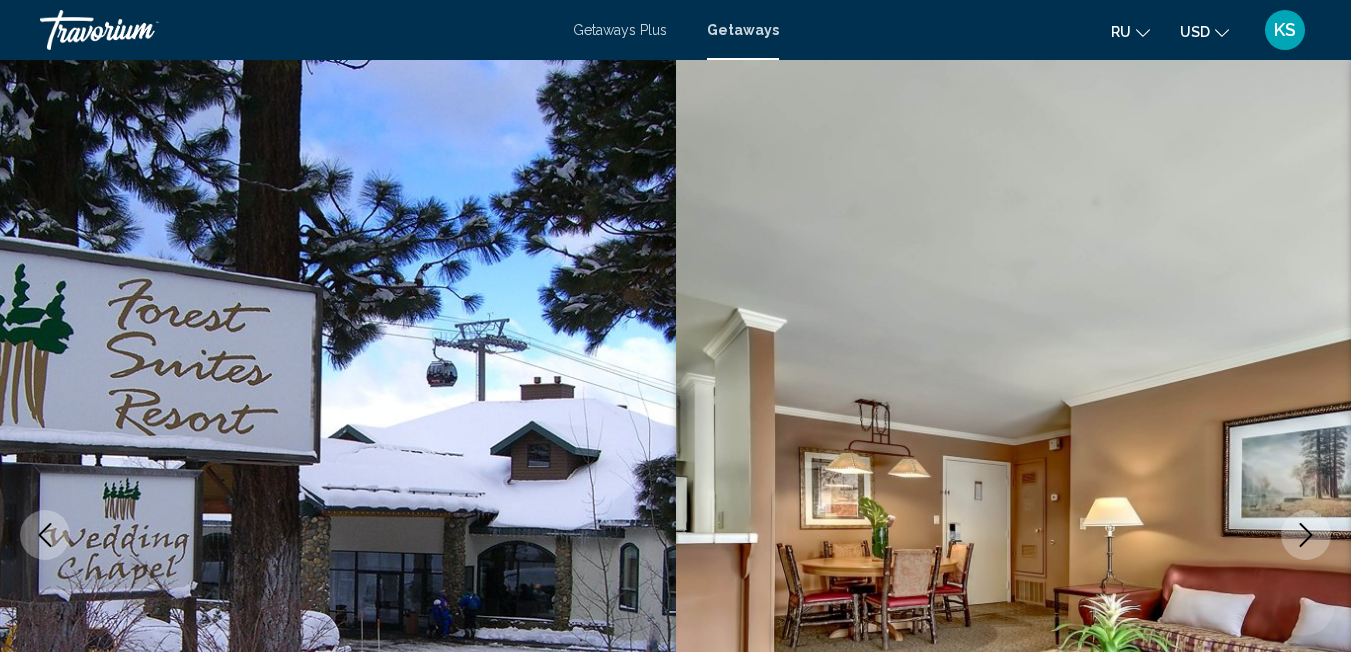 scroll, scrollTop: 0, scrollLeft: 0, axis: both 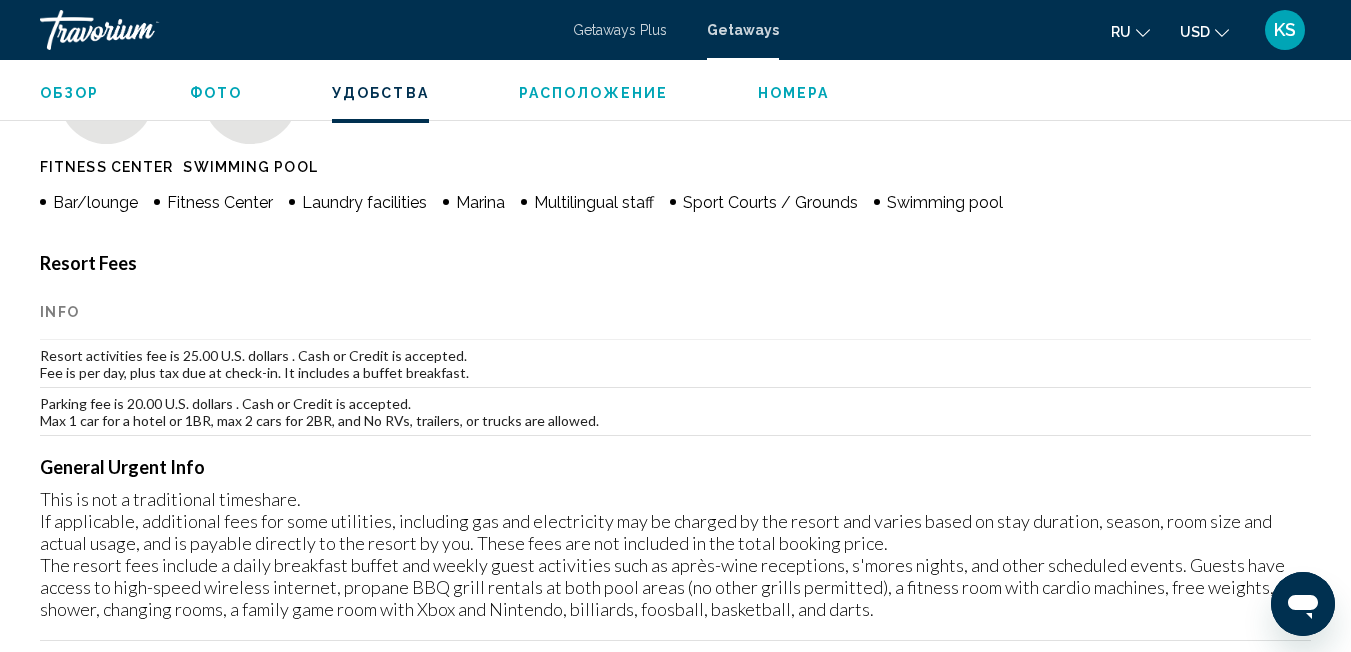 click on "ru" 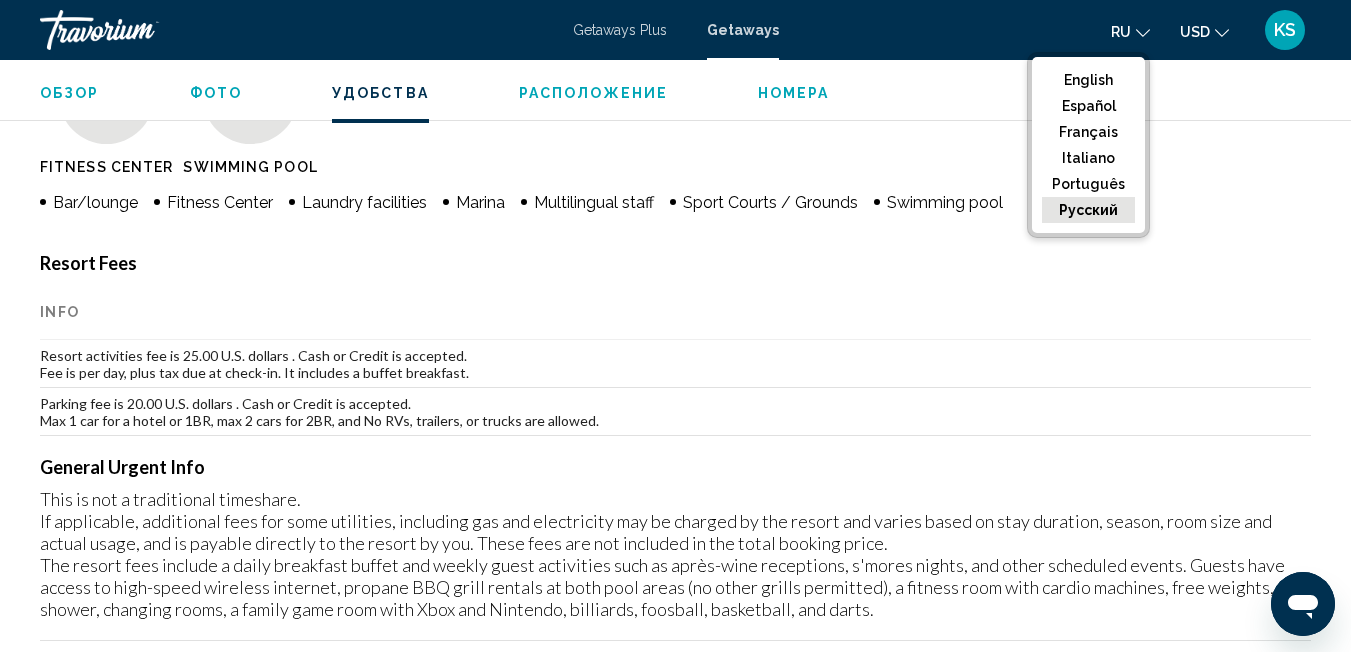 click on "русский" 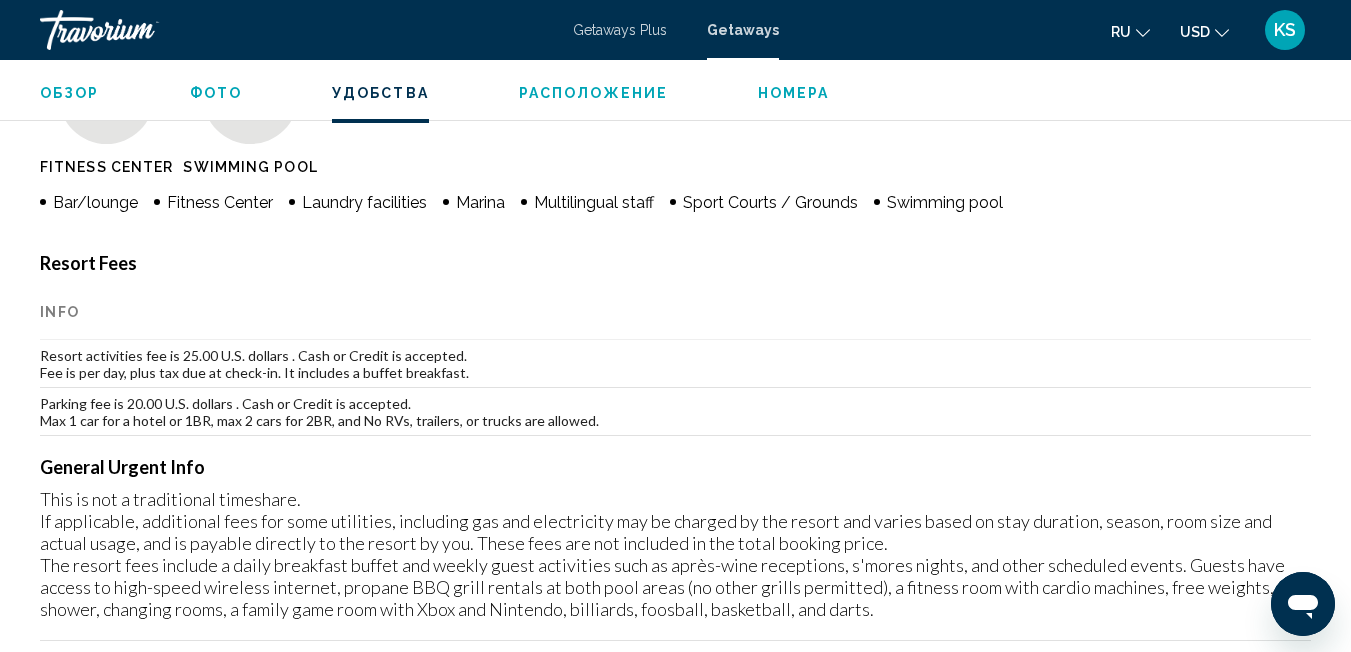 click on "ru" 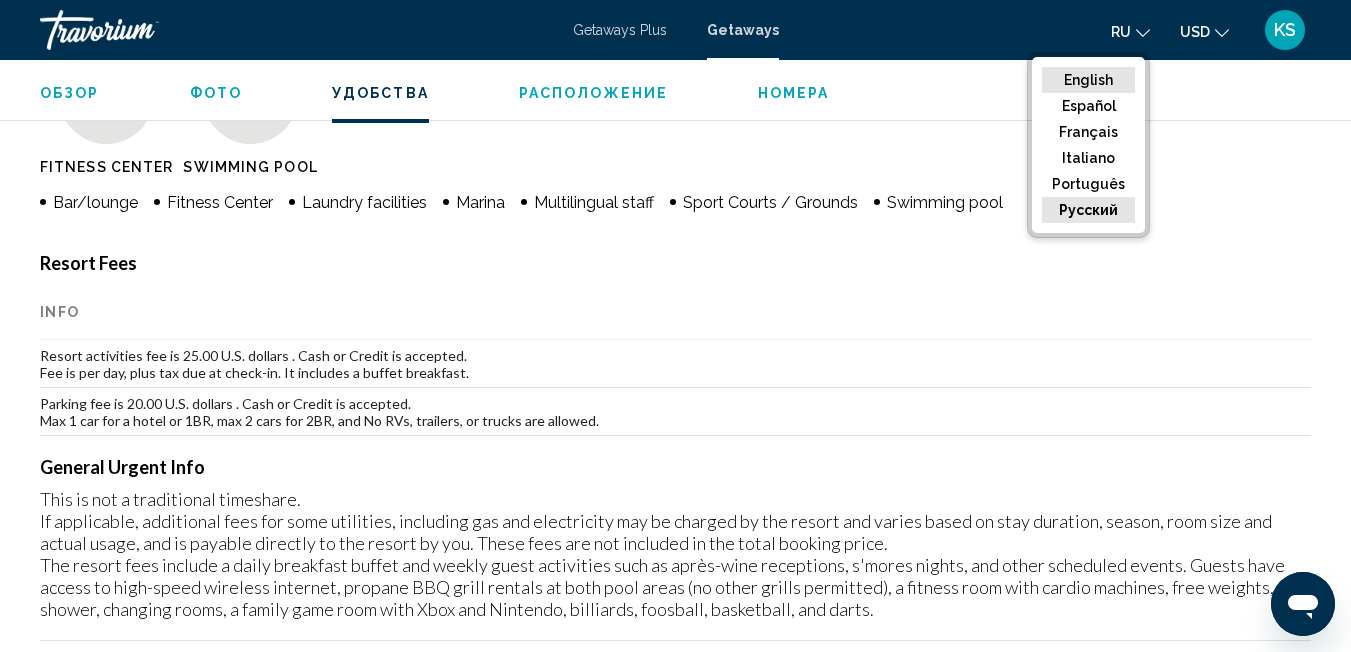 click on "English" 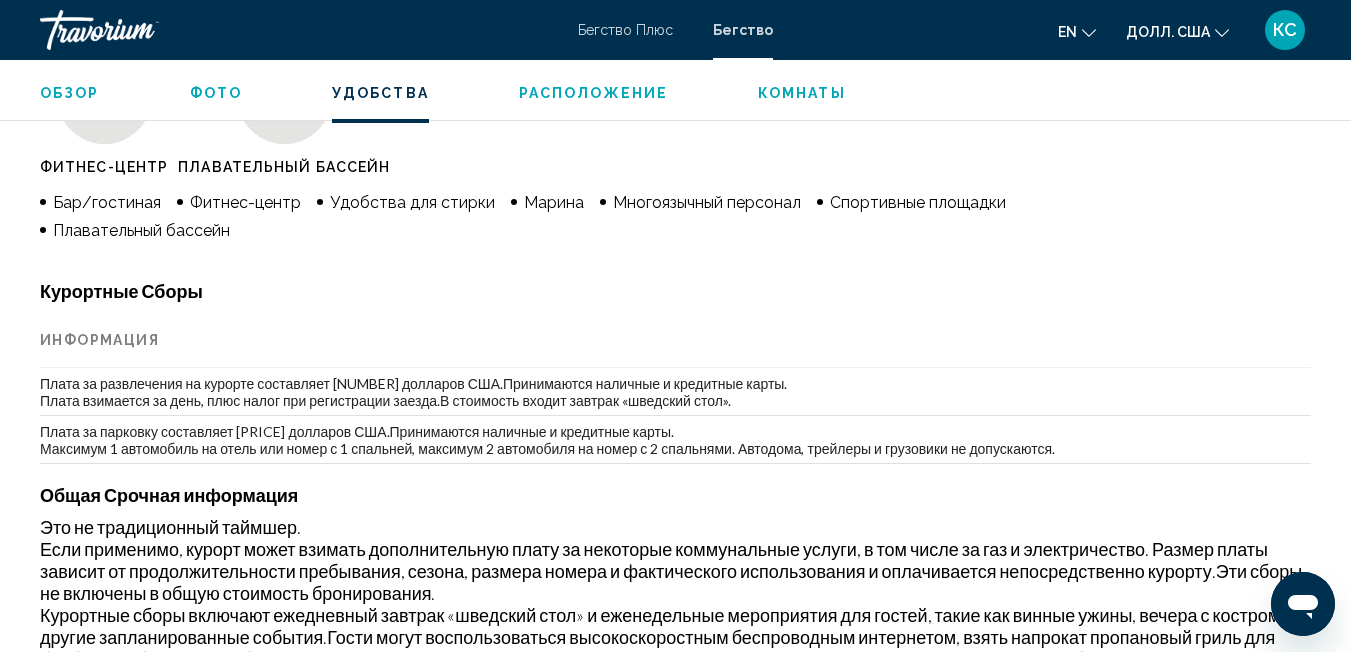 click on "Информация" at bounding box center [675, 340] 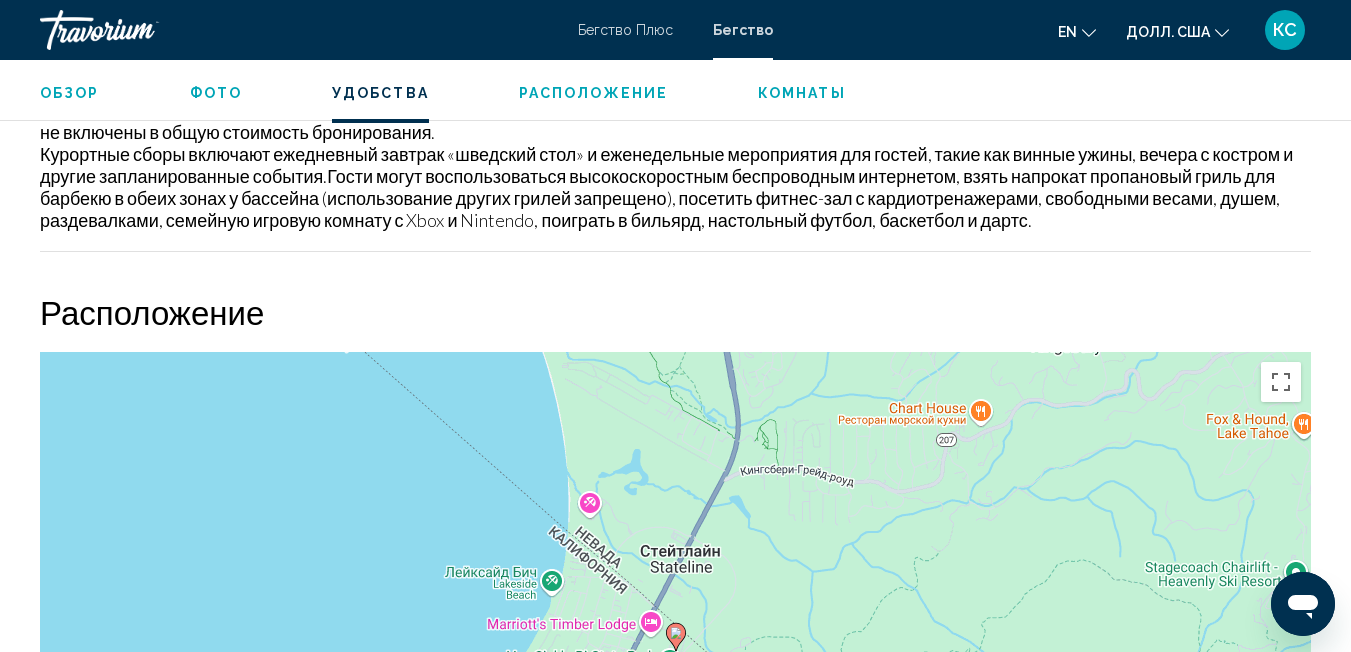 scroll, scrollTop: 2127, scrollLeft: 0, axis: vertical 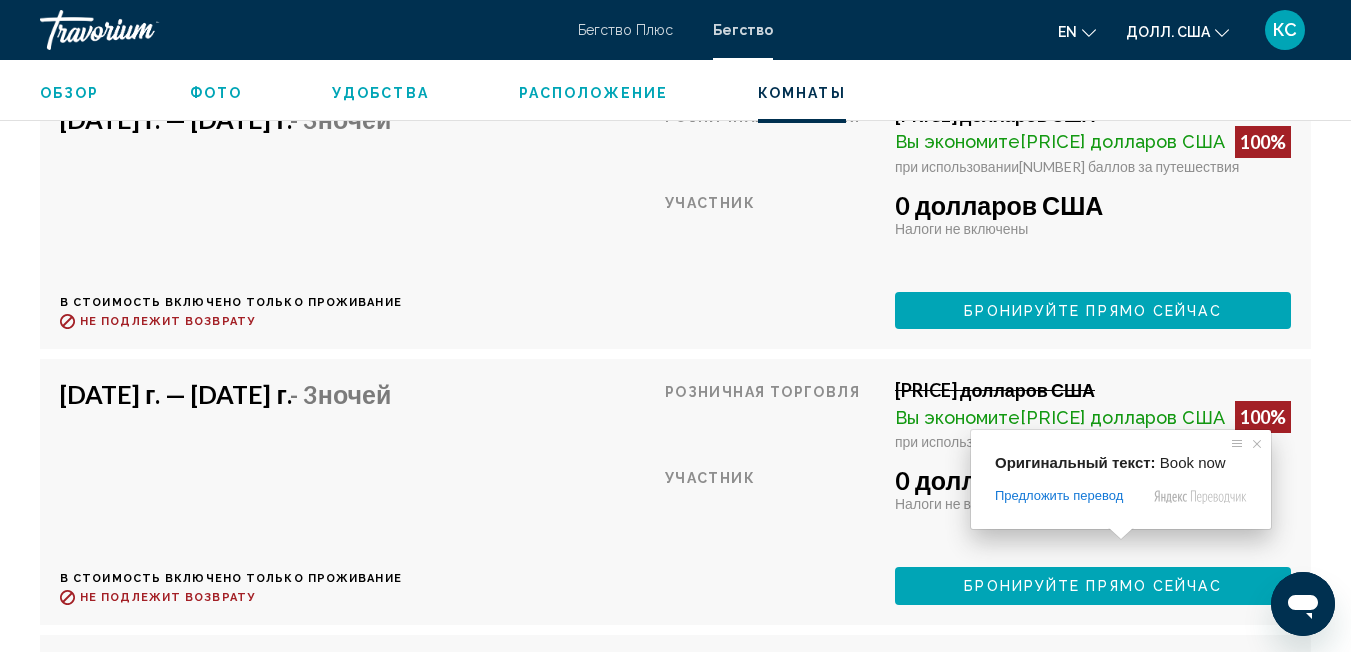 click at bounding box center [1121, 534] 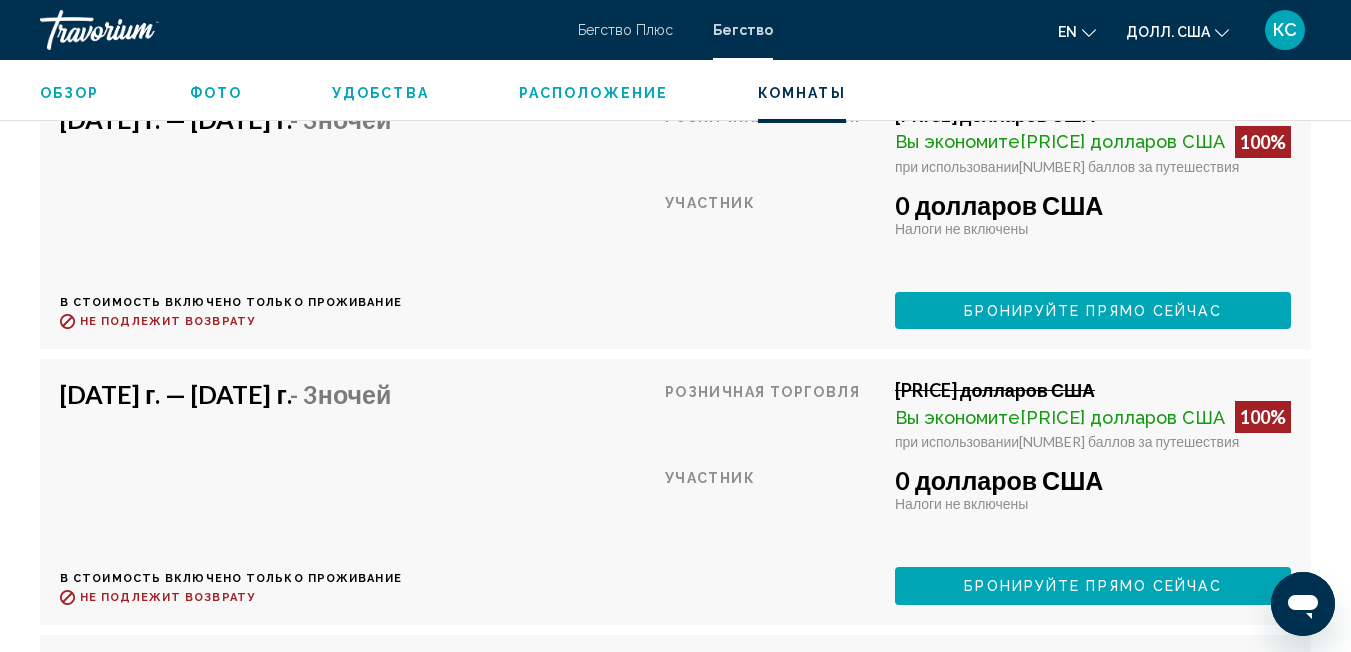 click on "Бронируйте прямо сейчас" at bounding box center (1114, 871) 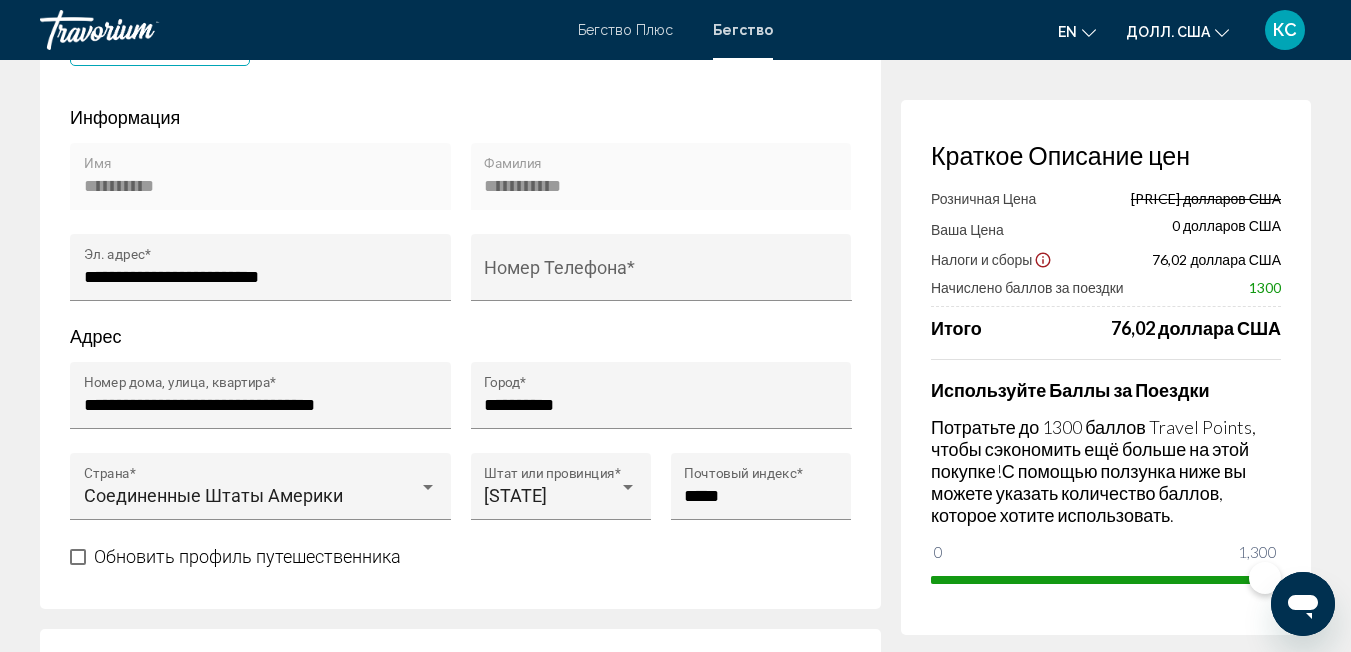scroll, scrollTop: 660, scrollLeft: 0, axis: vertical 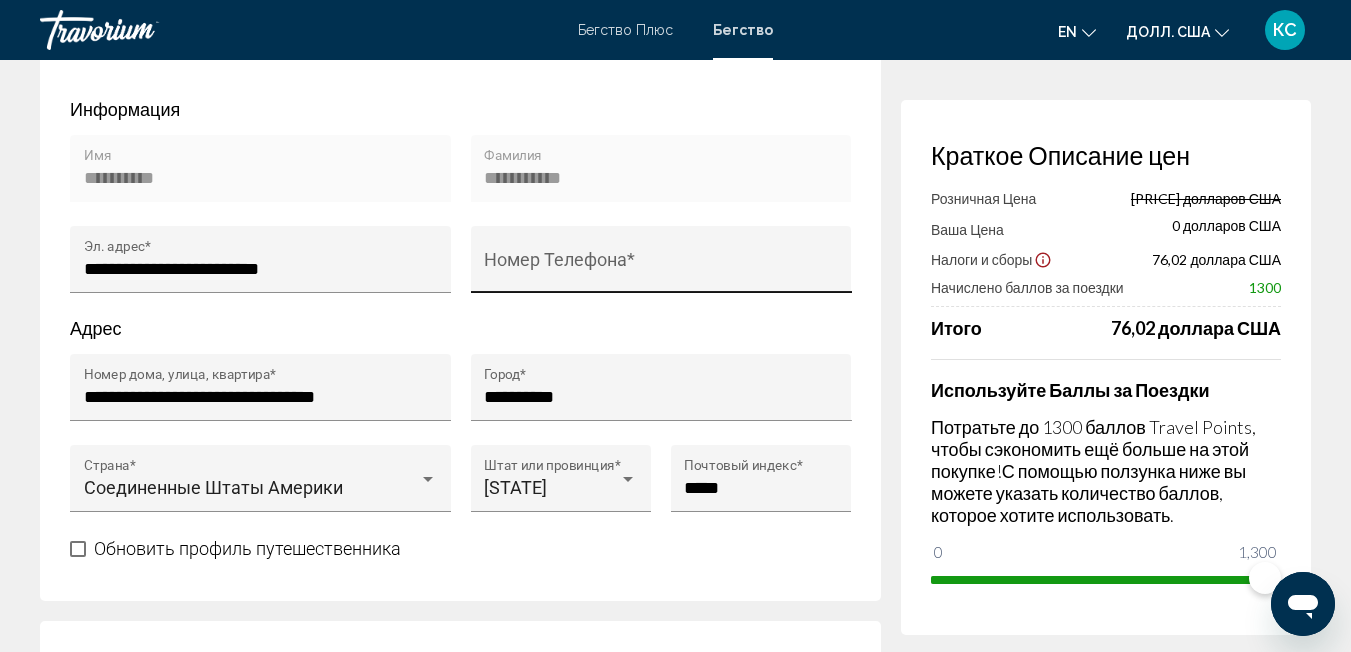 click on "Номер Телефона  *" at bounding box center (661, 265) 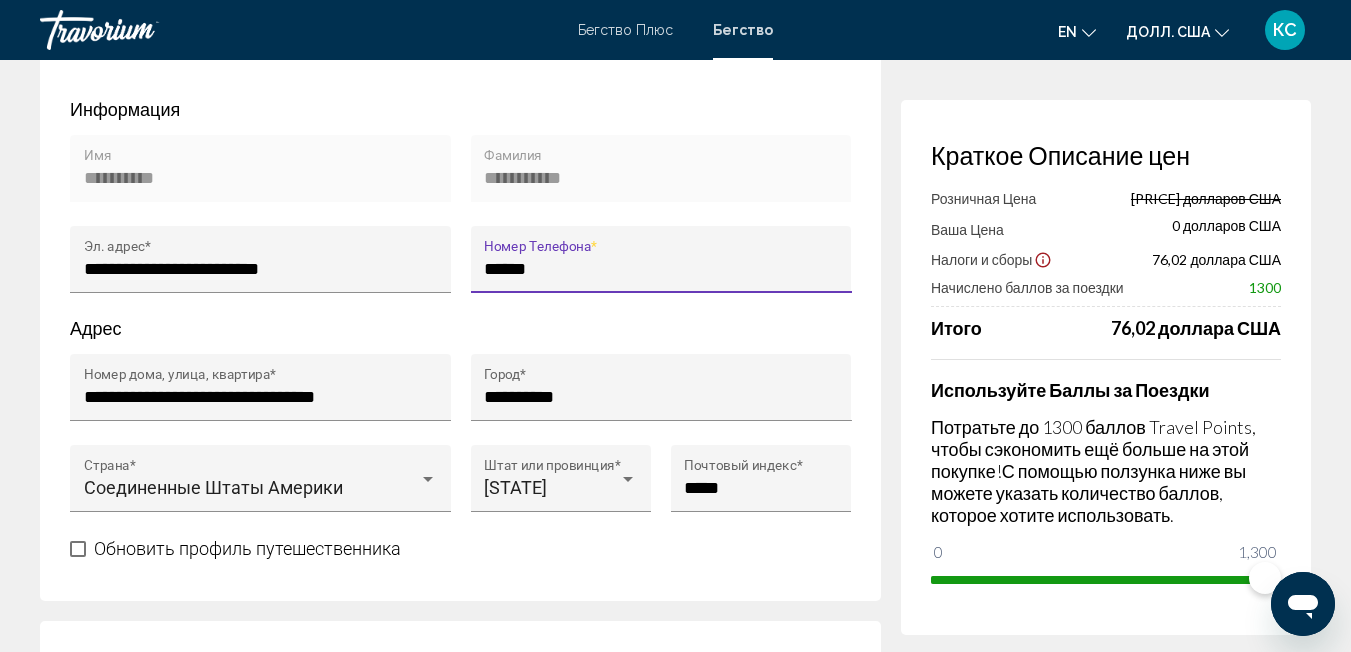 type on "**********" 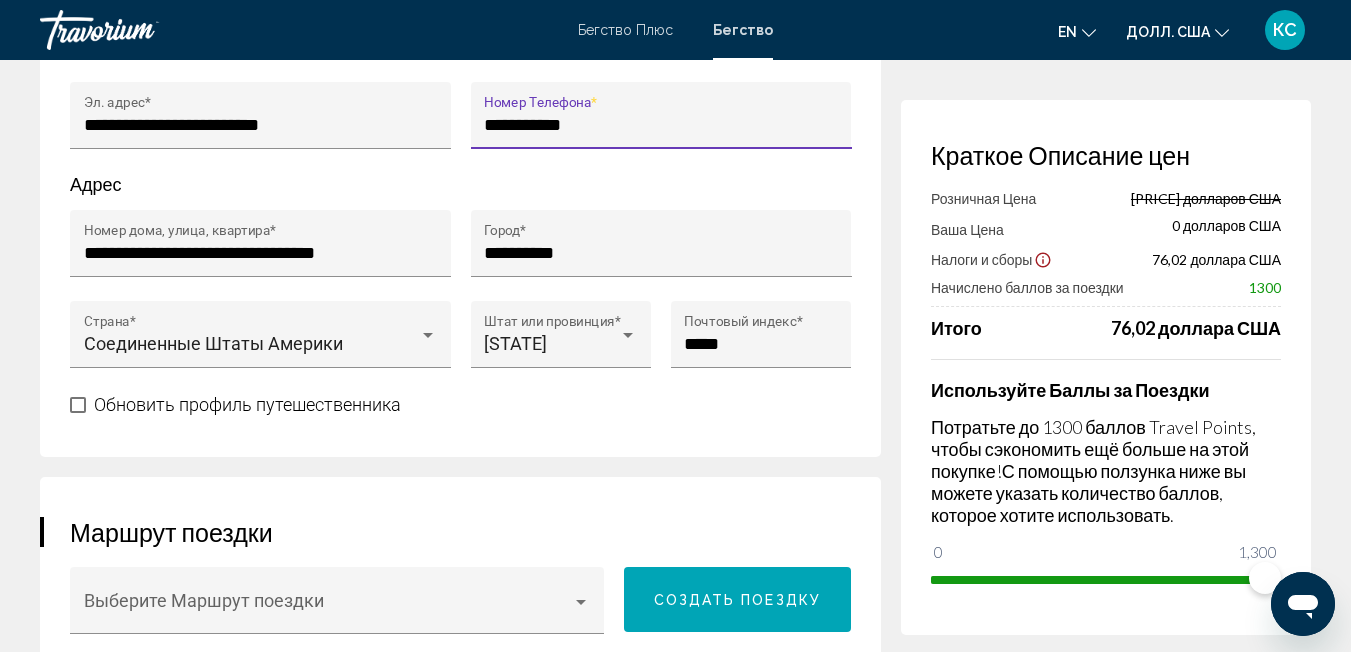 scroll, scrollTop: 818, scrollLeft: 0, axis: vertical 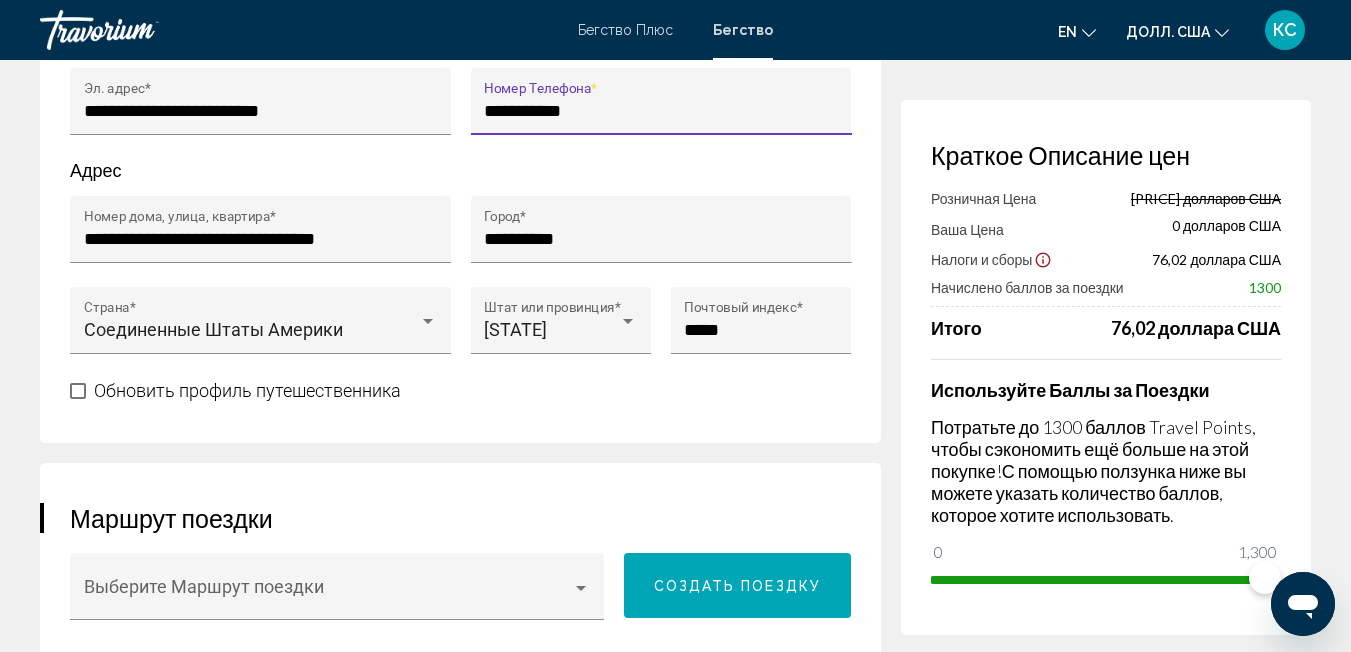 click at bounding box center [78, 391] 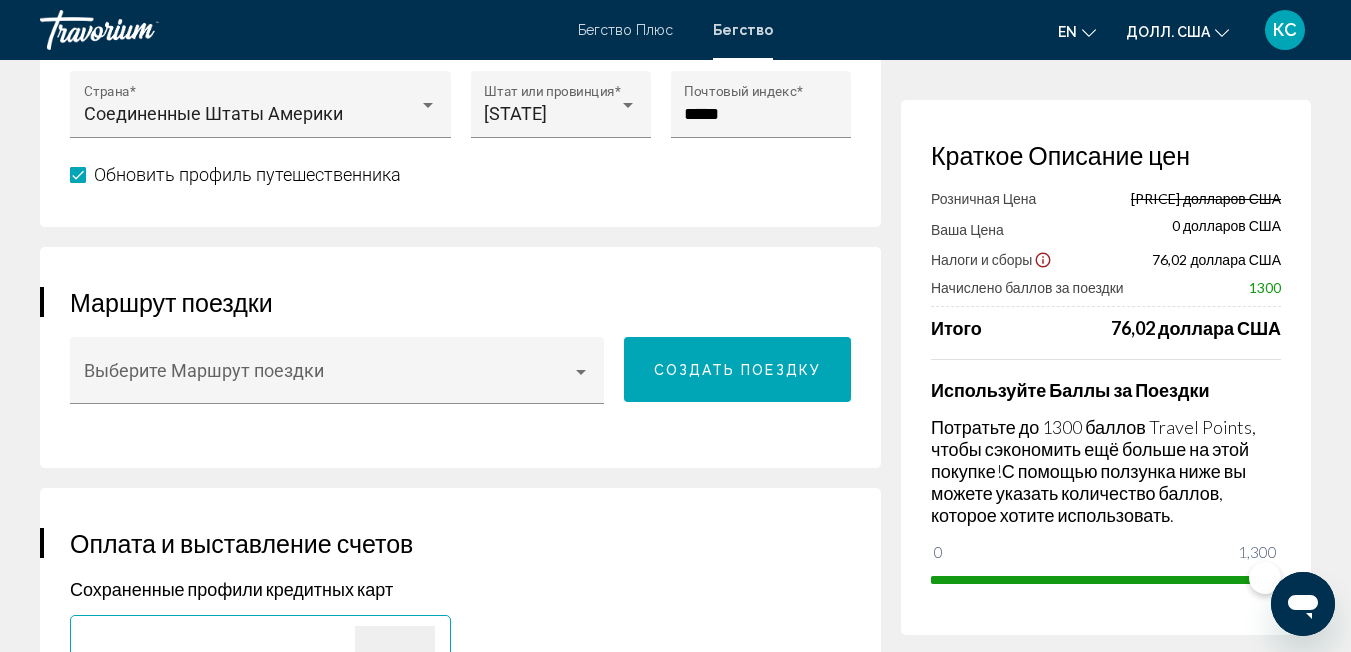 scroll, scrollTop: 1070, scrollLeft: 0, axis: vertical 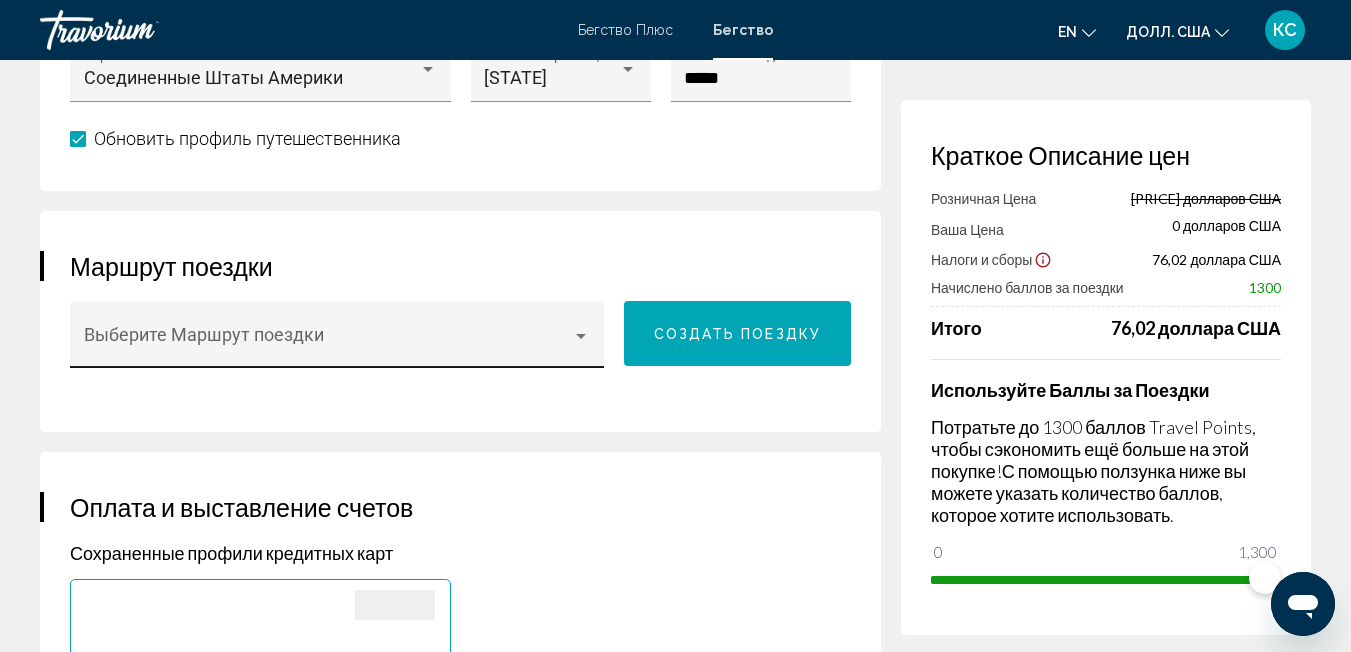 click on "Выберите Маршрут поездки" at bounding box center (337, 334) 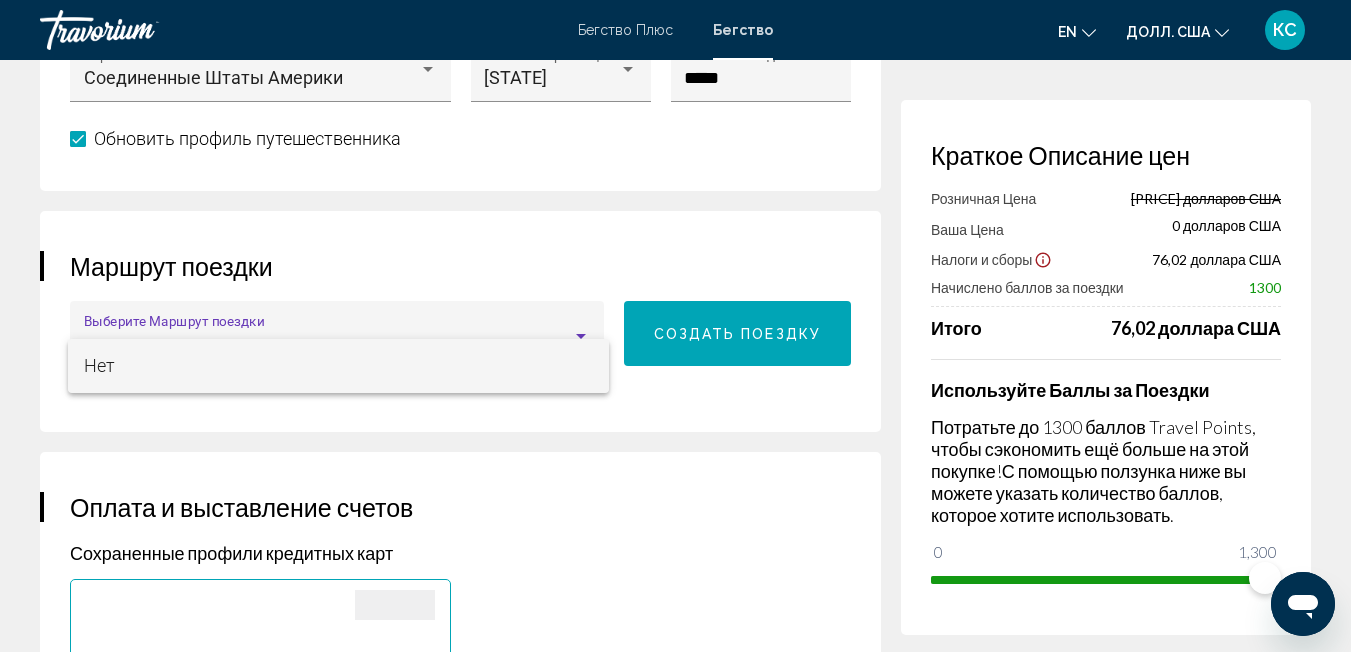 click on "Нет" at bounding box center [339, 366] 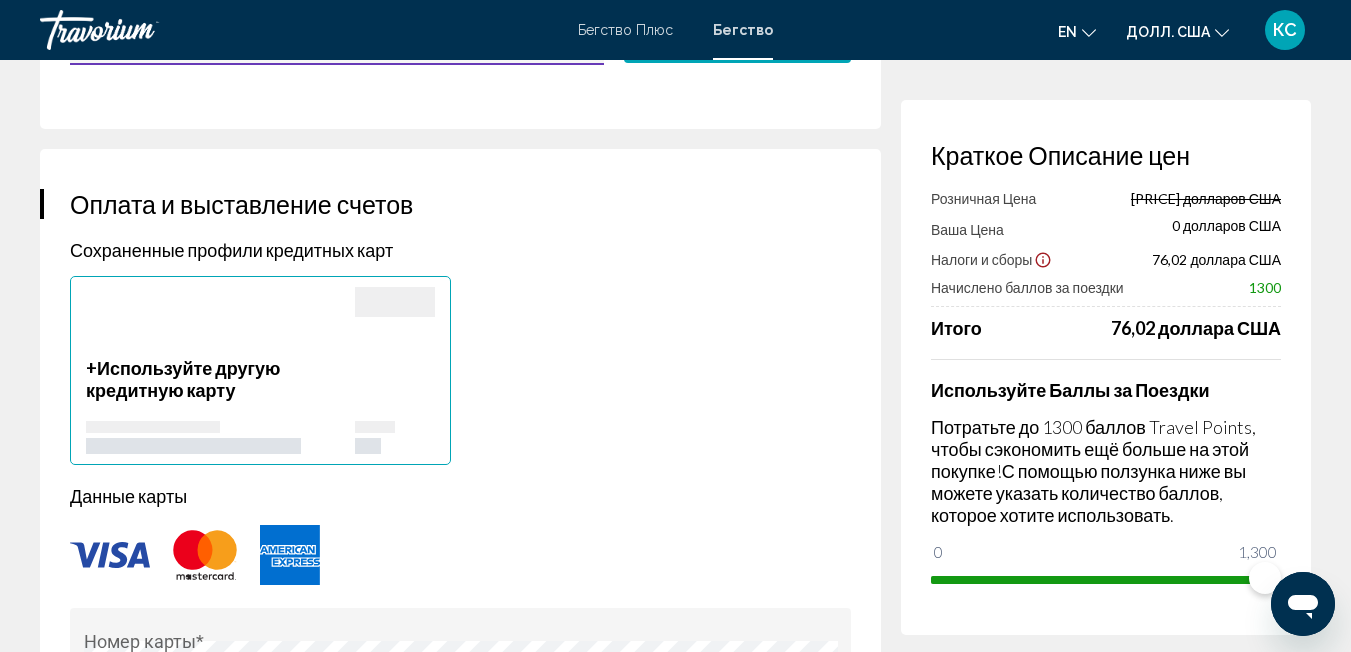 scroll, scrollTop: 1394, scrollLeft: 0, axis: vertical 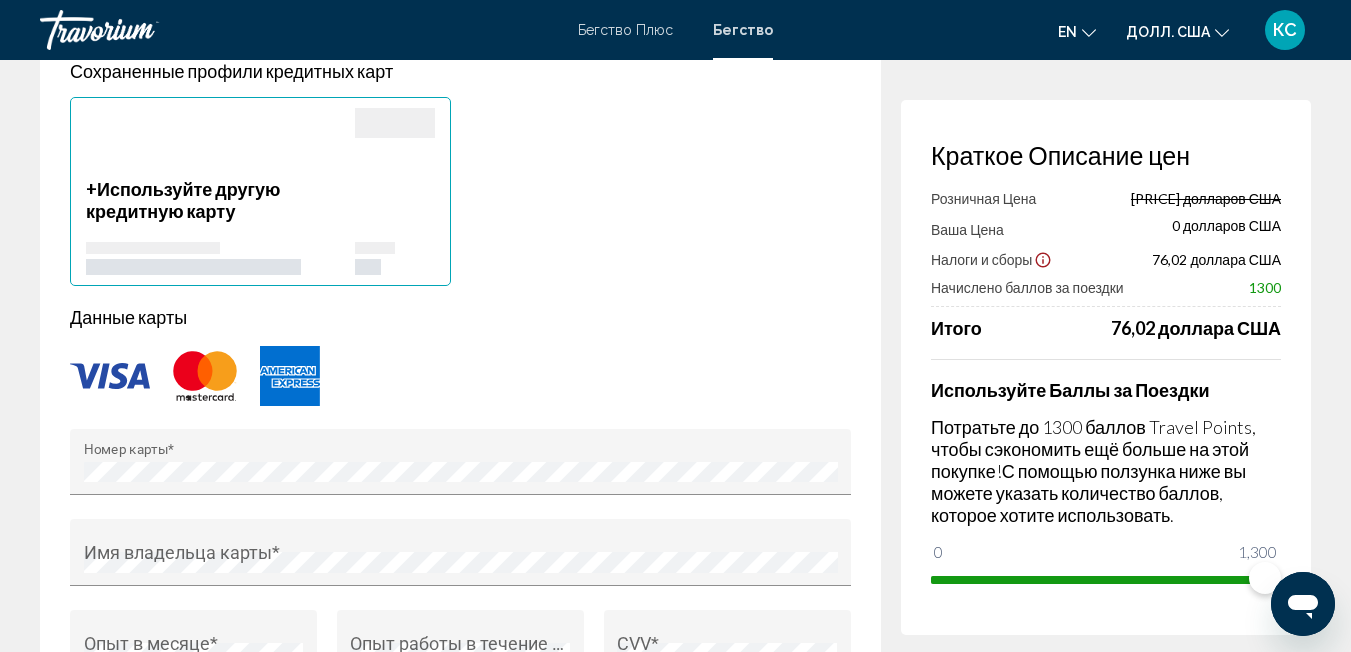 click at bounding box center (460, 376) 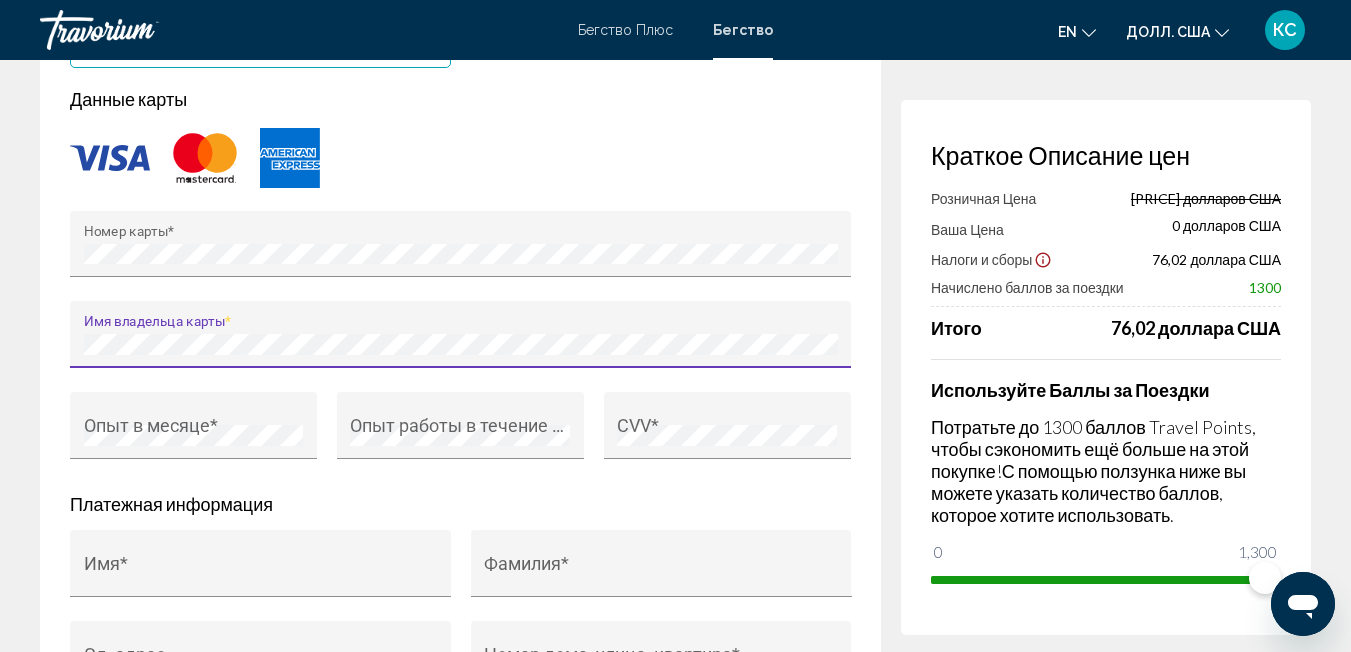 scroll, scrollTop: 1791, scrollLeft: 0, axis: vertical 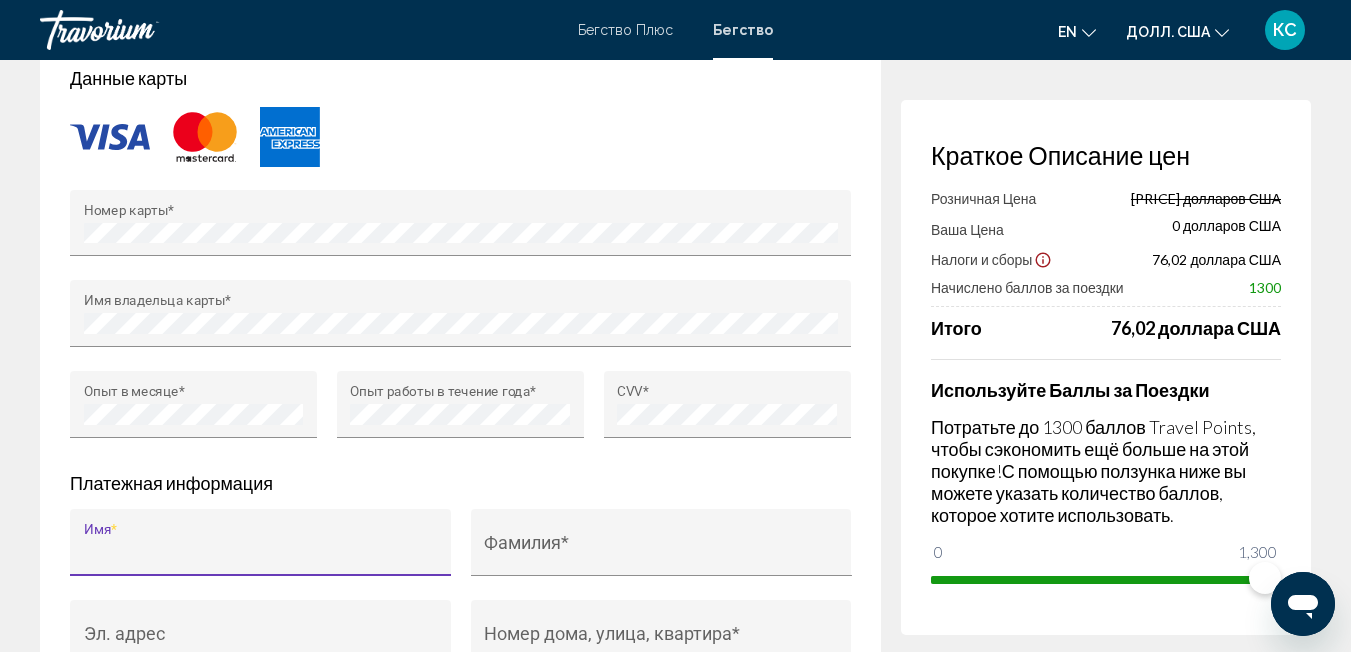 click on "Имя  *" at bounding box center (261, 552) 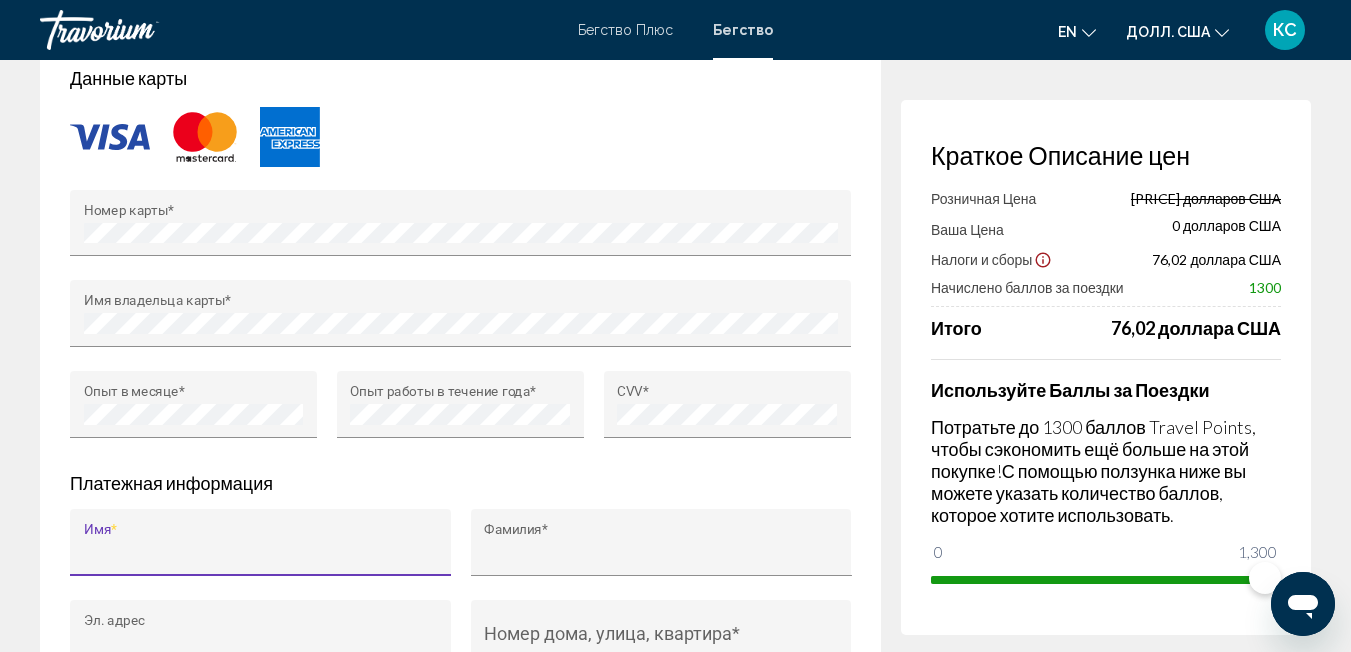 type on "**********" 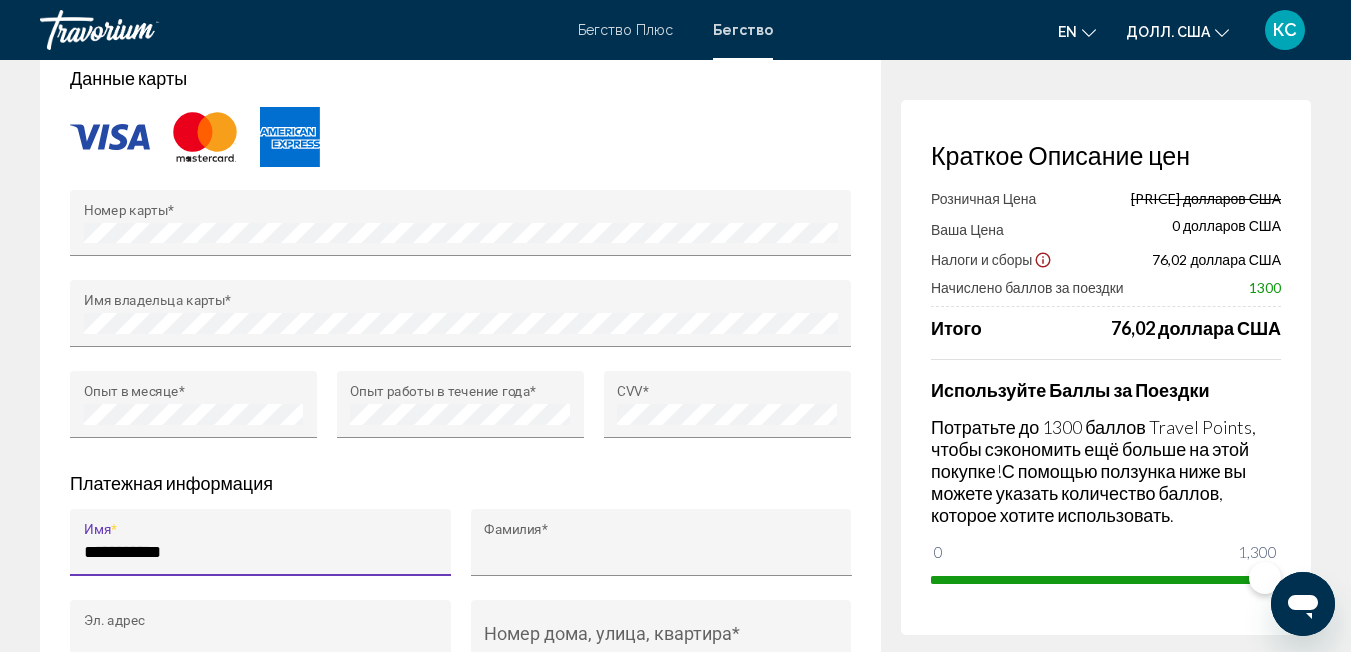 type on "**********" 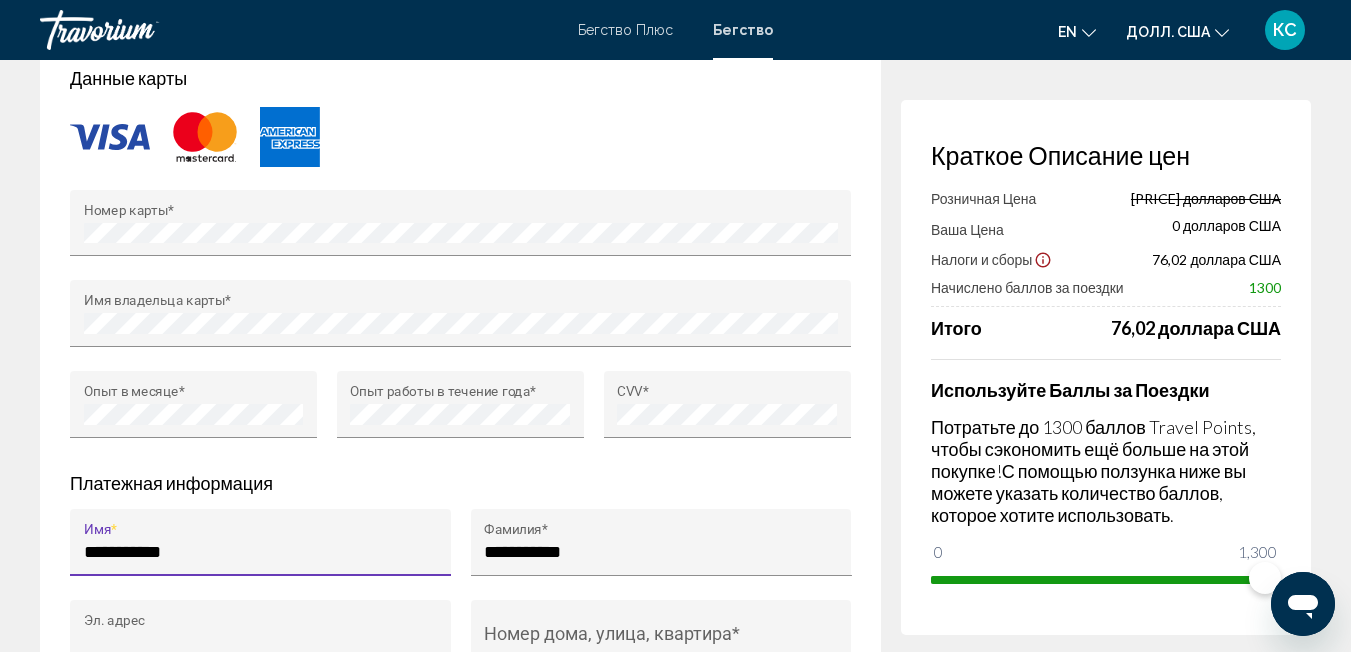 type on "**********" 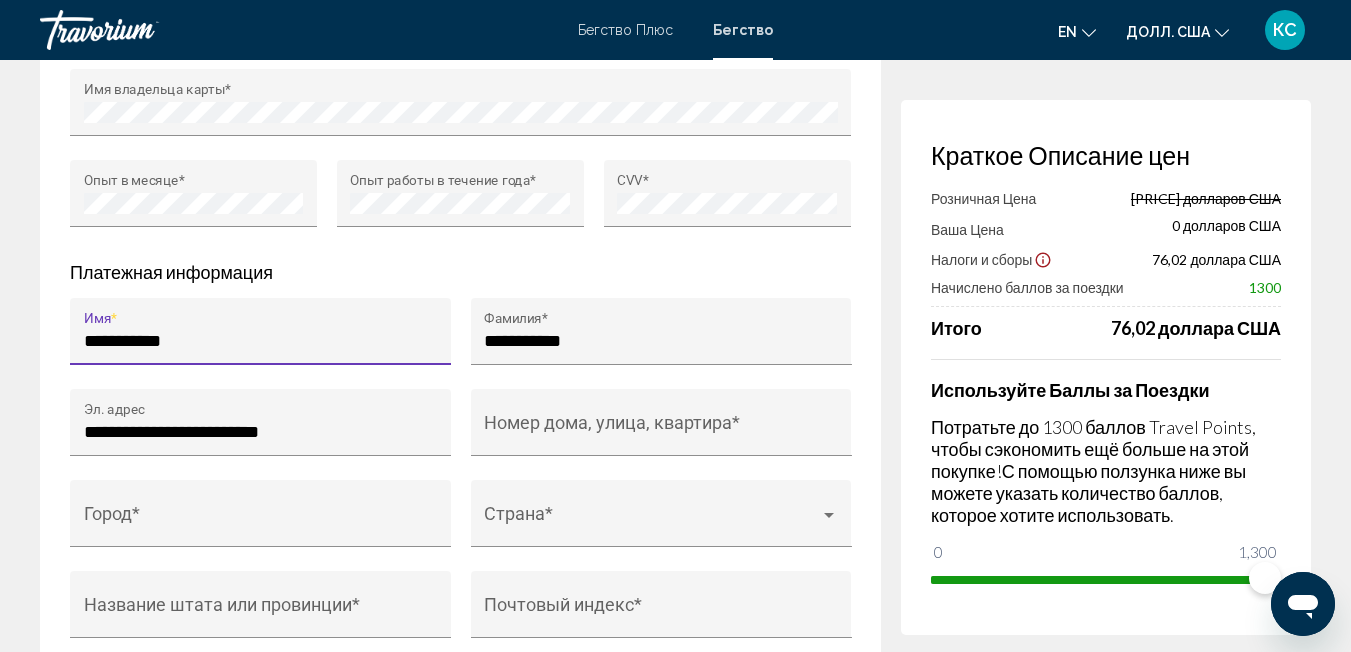 scroll, scrollTop: 2039, scrollLeft: 0, axis: vertical 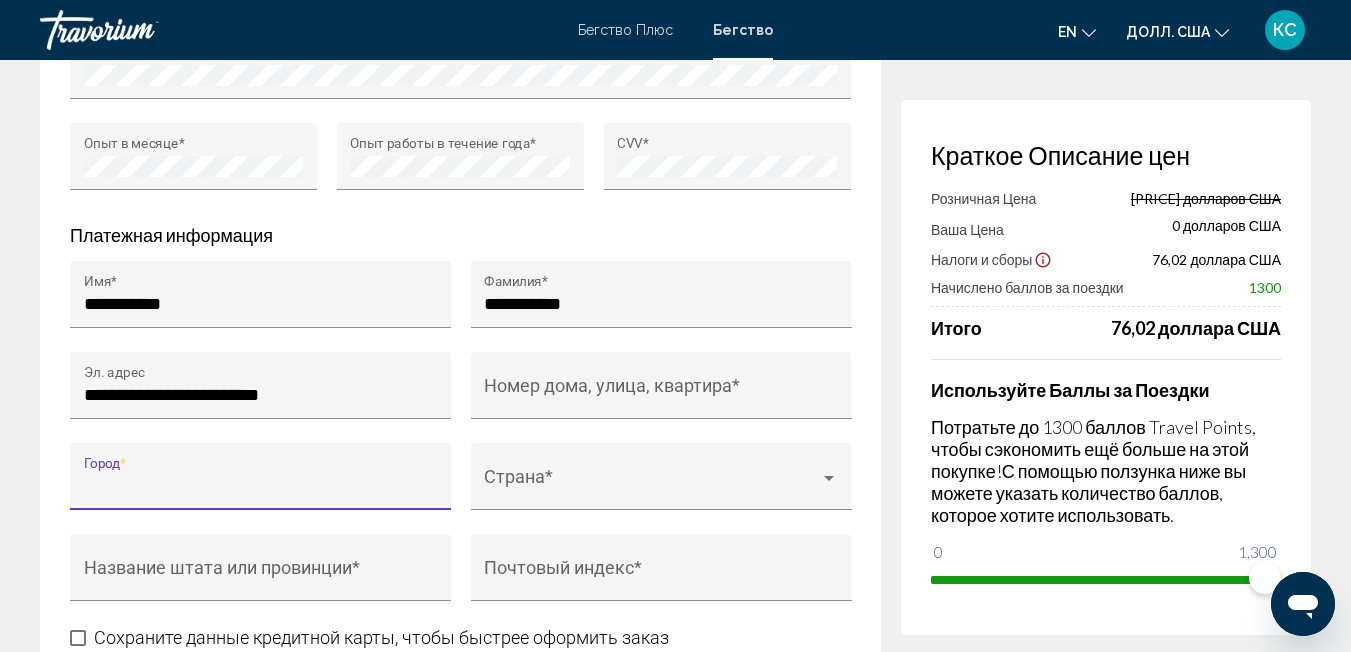 click on "Город  *" at bounding box center (261, 486) 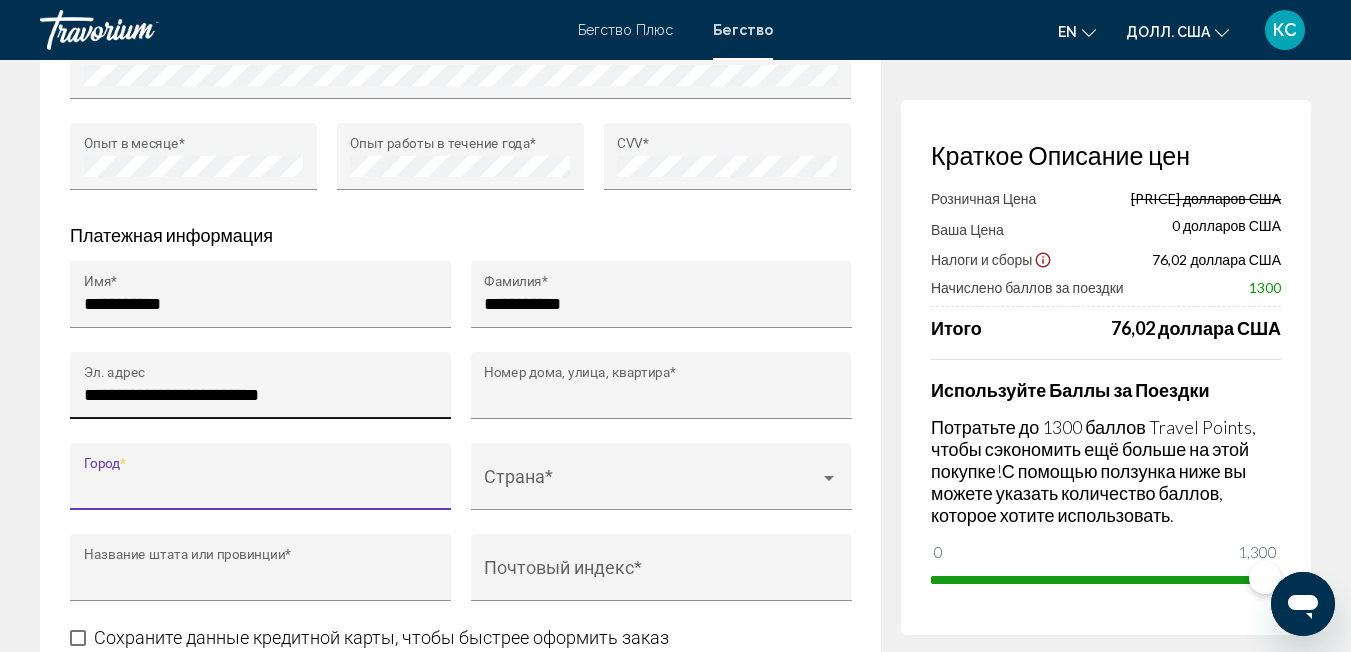 type on "**********" 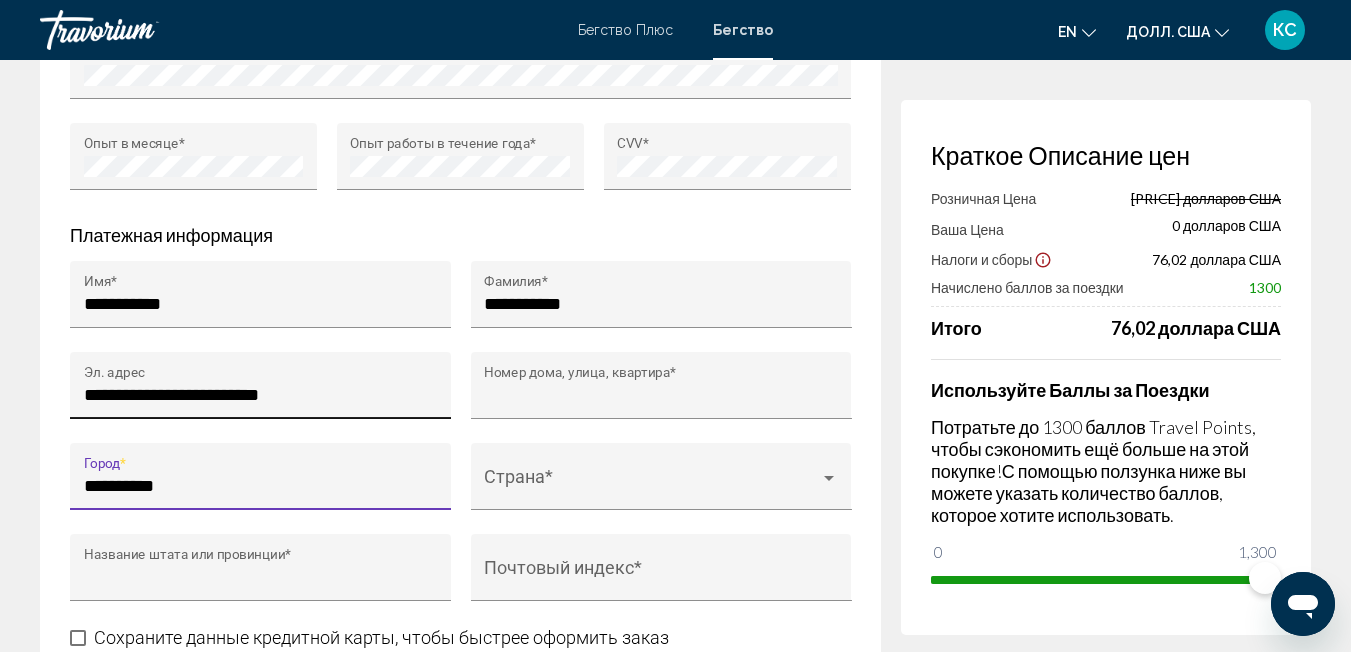type on "**********" 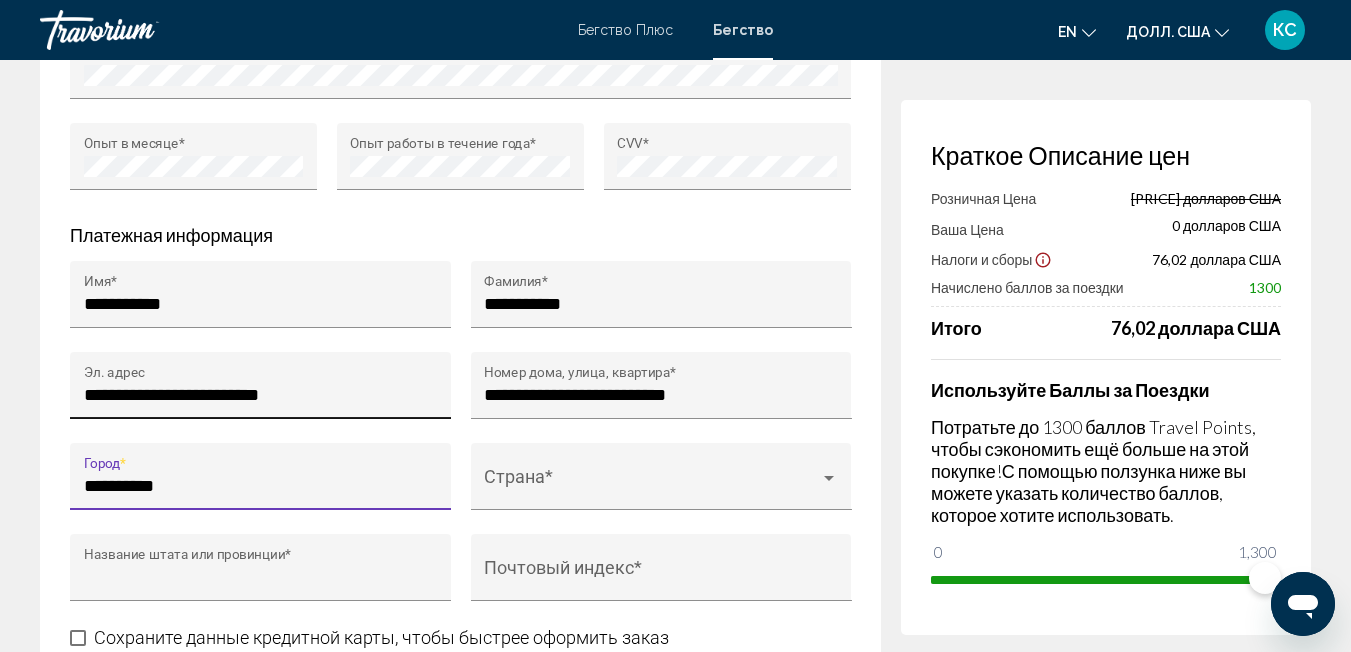 type on "**" 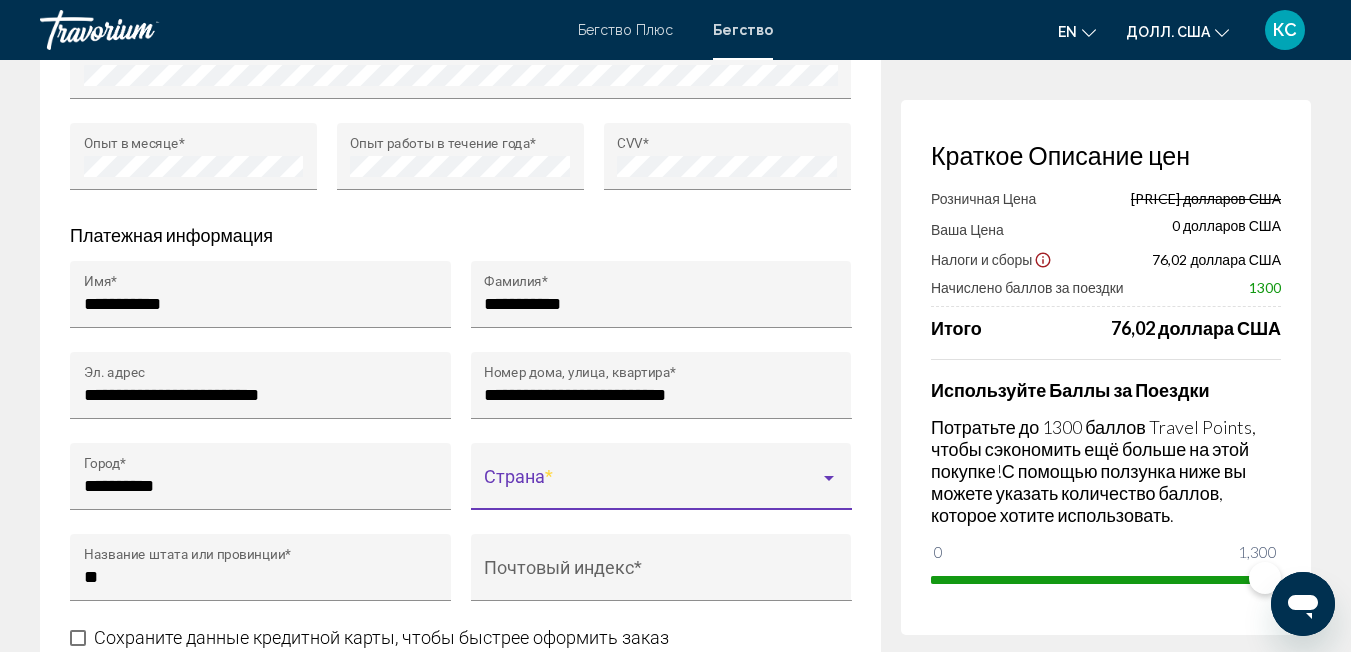 click at bounding box center [652, 486] 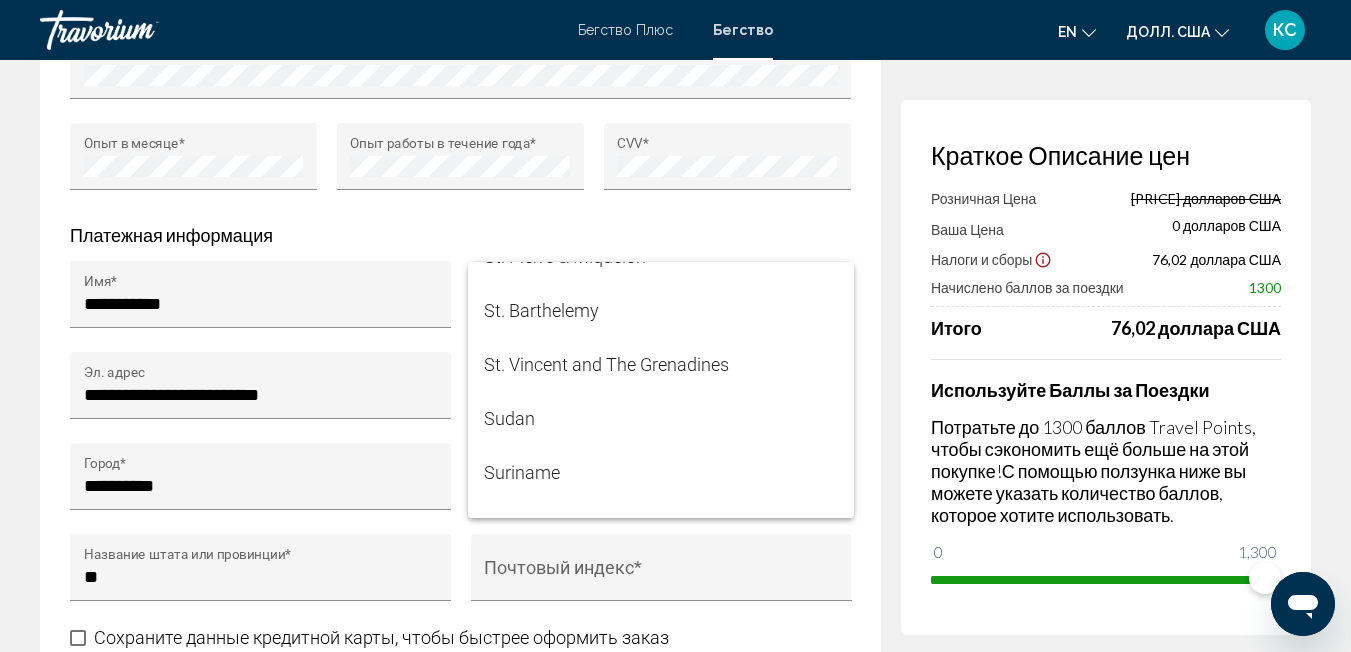 scroll, scrollTop: 12127, scrollLeft: 0, axis: vertical 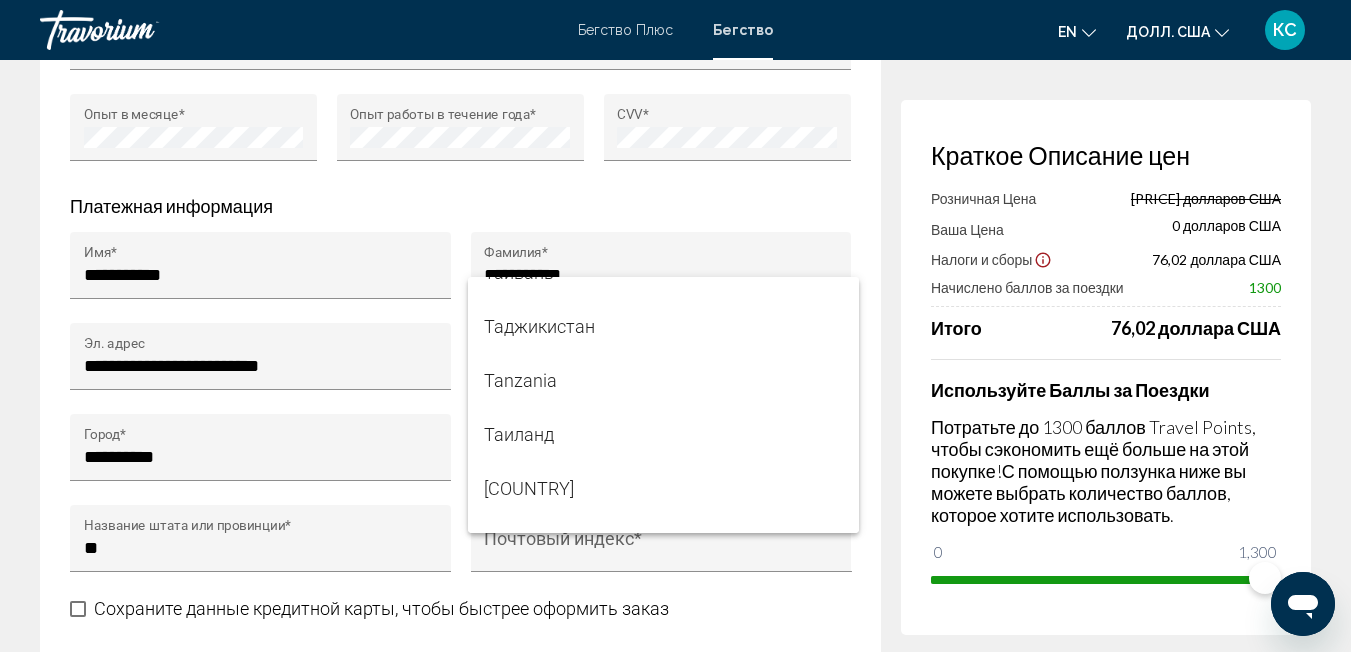 click at bounding box center [675, 326] 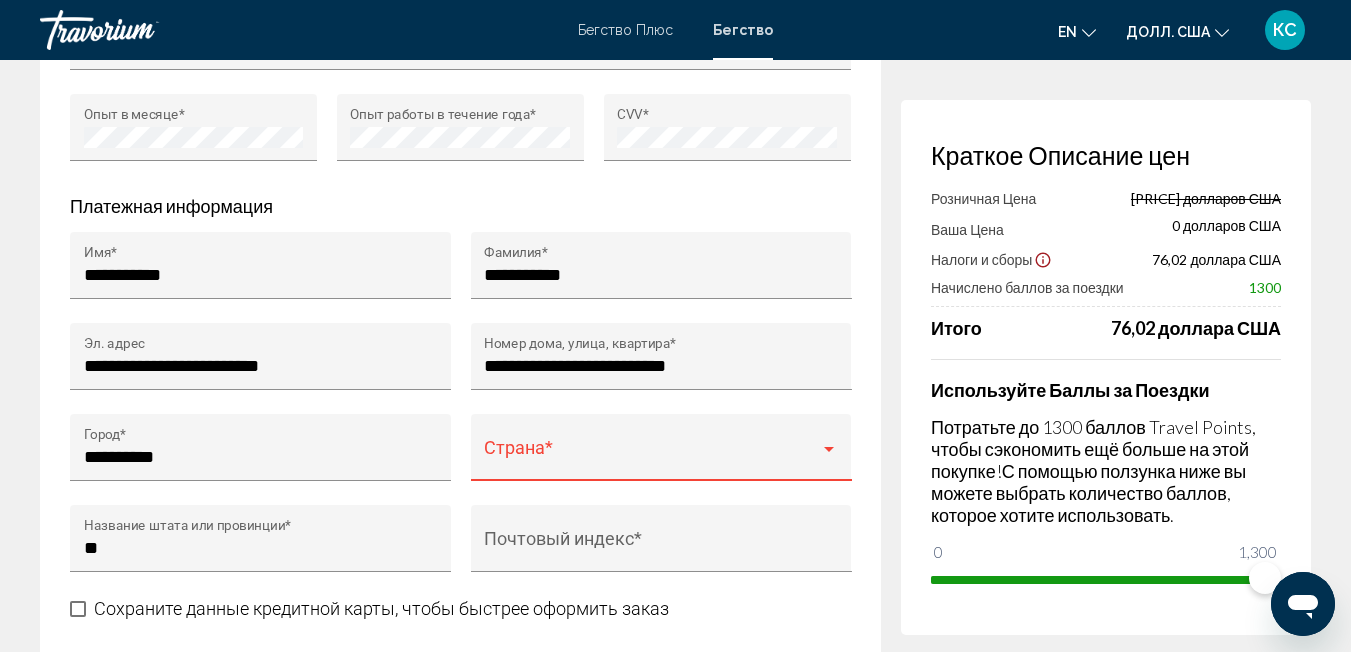 click at bounding box center (652, 457) 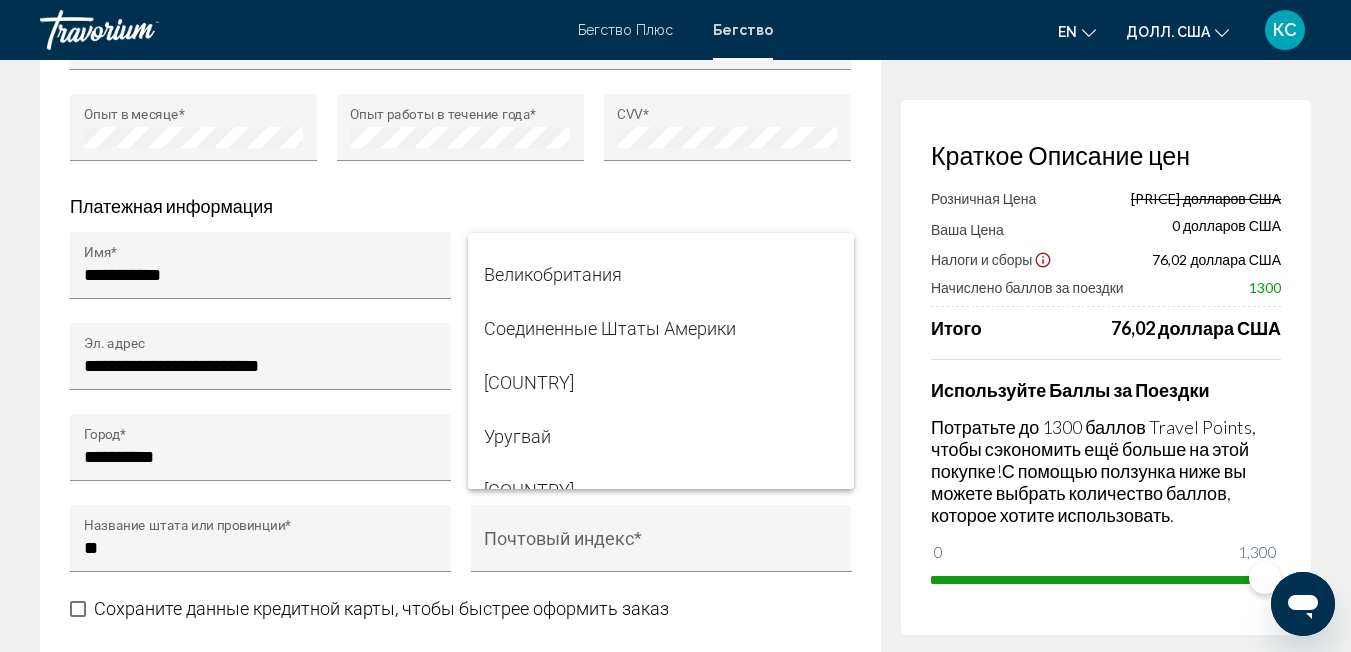 scroll, scrollTop: 13026, scrollLeft: 0, axis: vertical 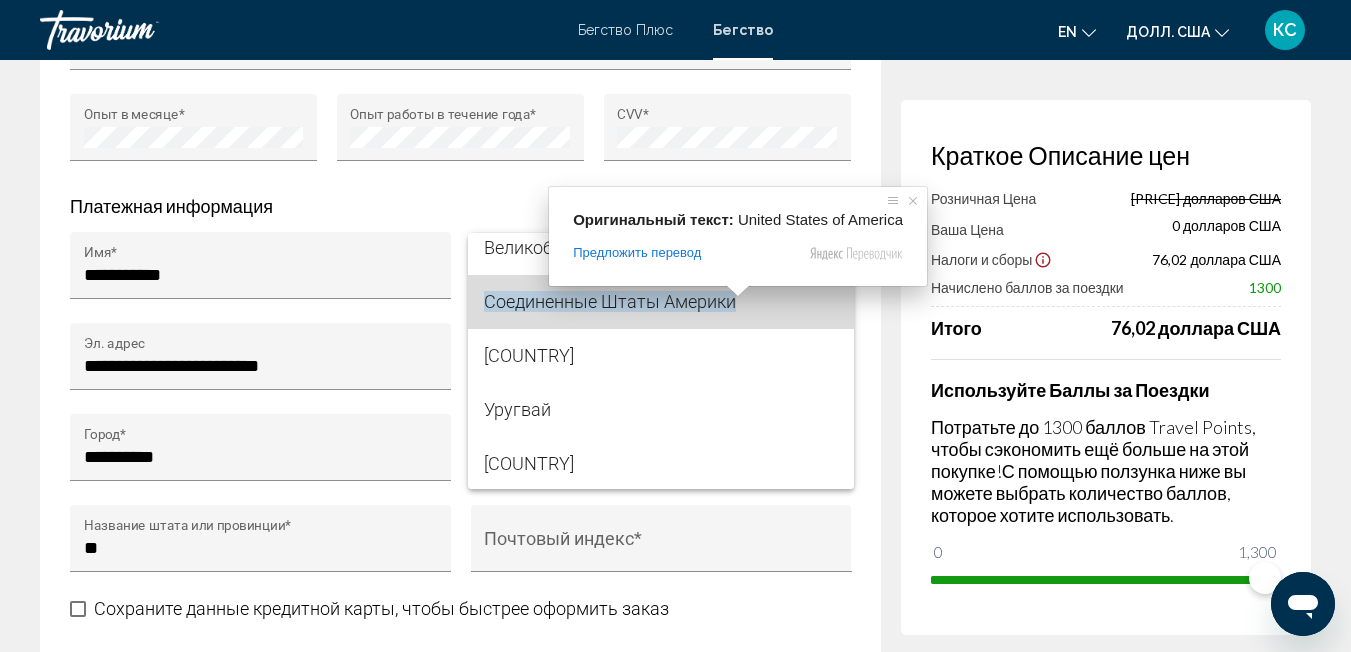click on "Skip to main content Бегство Плюс  Бегство en
English Español Français Italiano Português русский Долл. США
USD ($) MXN (Mex$) CAD (Can$) GBP (£) EUR (€) AUD (A$) NZD (NZ$) CNY (CN¥) [CURRENCY] Вход Resort Booking Краткое Описание цен Розничная Цена  [PRICE] долларов США  Ваша Цена 0 долларов США Налоги и сборы
[PRICE] доллара США Начислено баллов за поездки [NUMBER] Итого  [PRICE] доллара США  Используйте Баллы за Поездки Потратьте до [NUMBER] баллов Travel Points, чтобы сэкономить ещё больше на этой покупке!  С помощью ползунка ниже вы можете выбрать количество баллов, которое хотите использовать. 0 [NUMBER] [NUMBER]
1" at bounding box center [675, -1713] 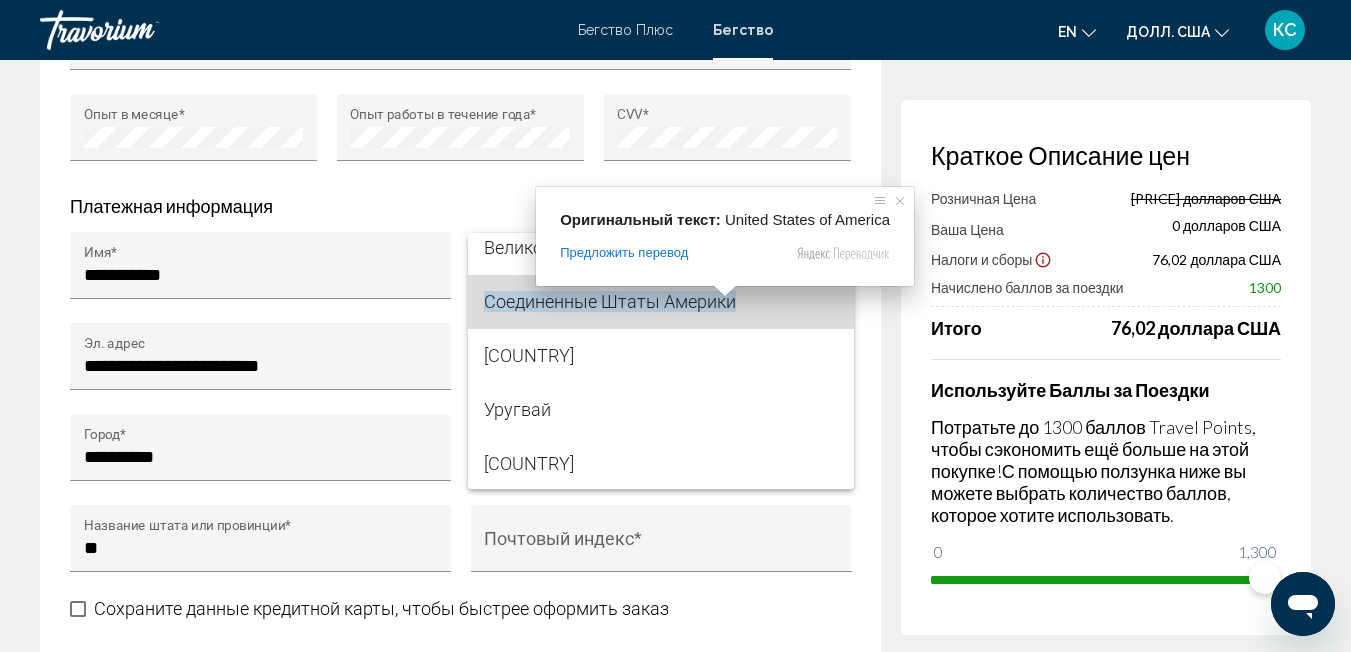 click on "Соединенные Штаты Америки" at bounding box center [610, 301] 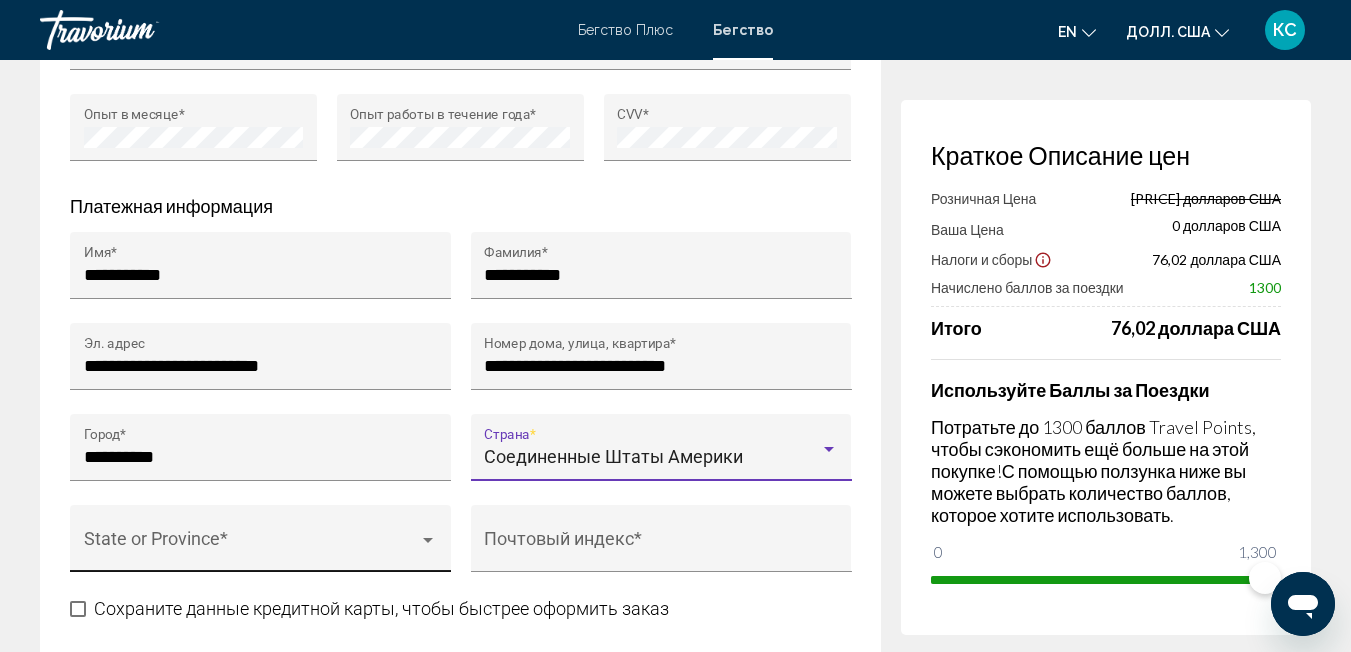 click at bounding box center (252, 548) 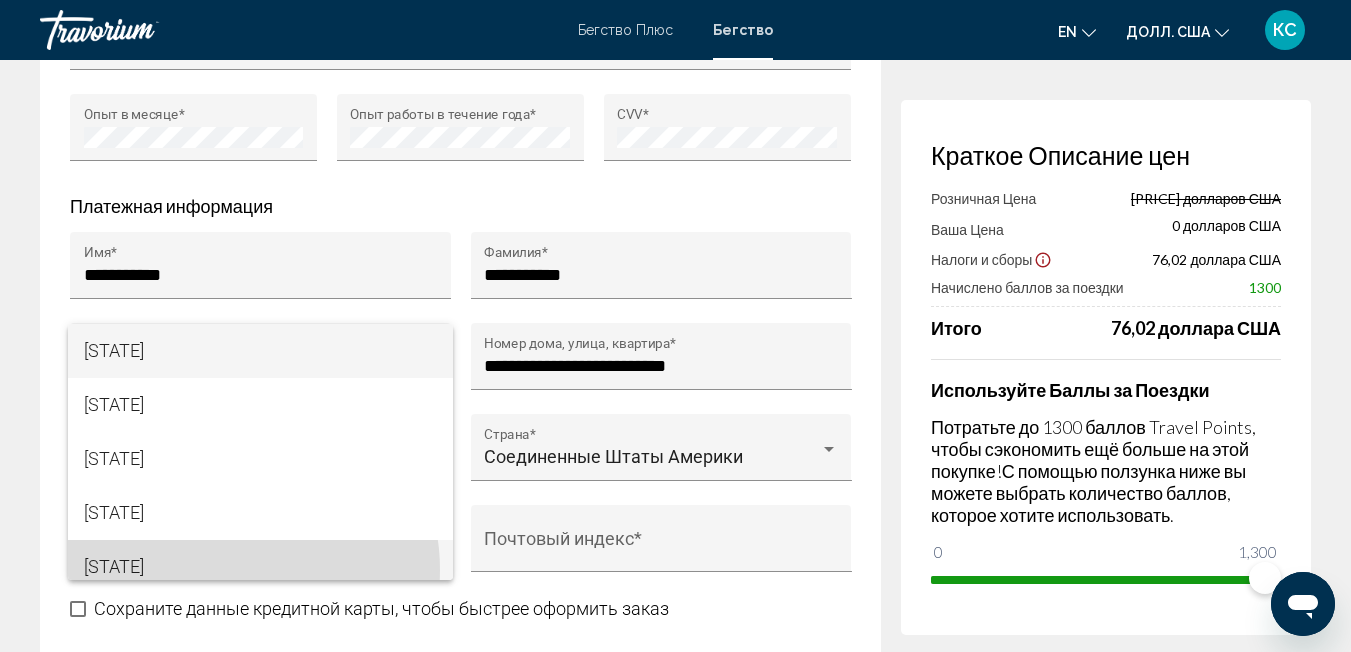 click on "[STATE]" at bounding box center [261, 567] 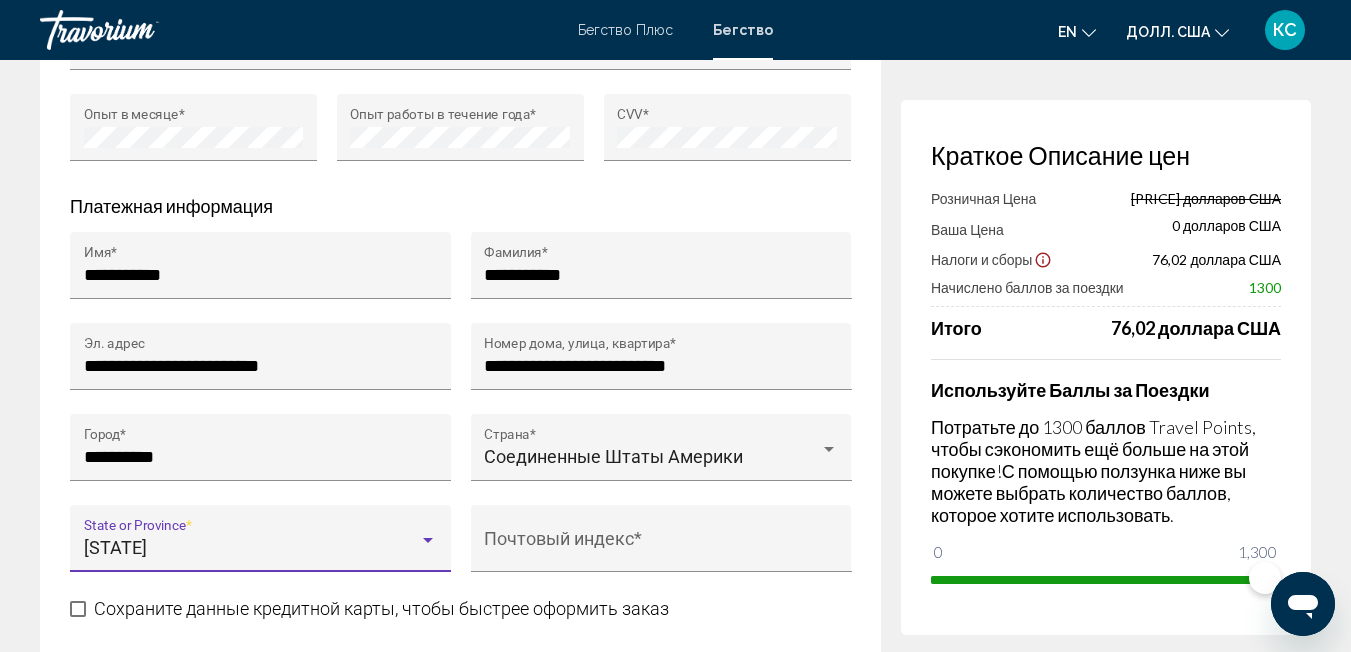 scroll, scrollTop: 0, scrollLeft: 0, axis: both 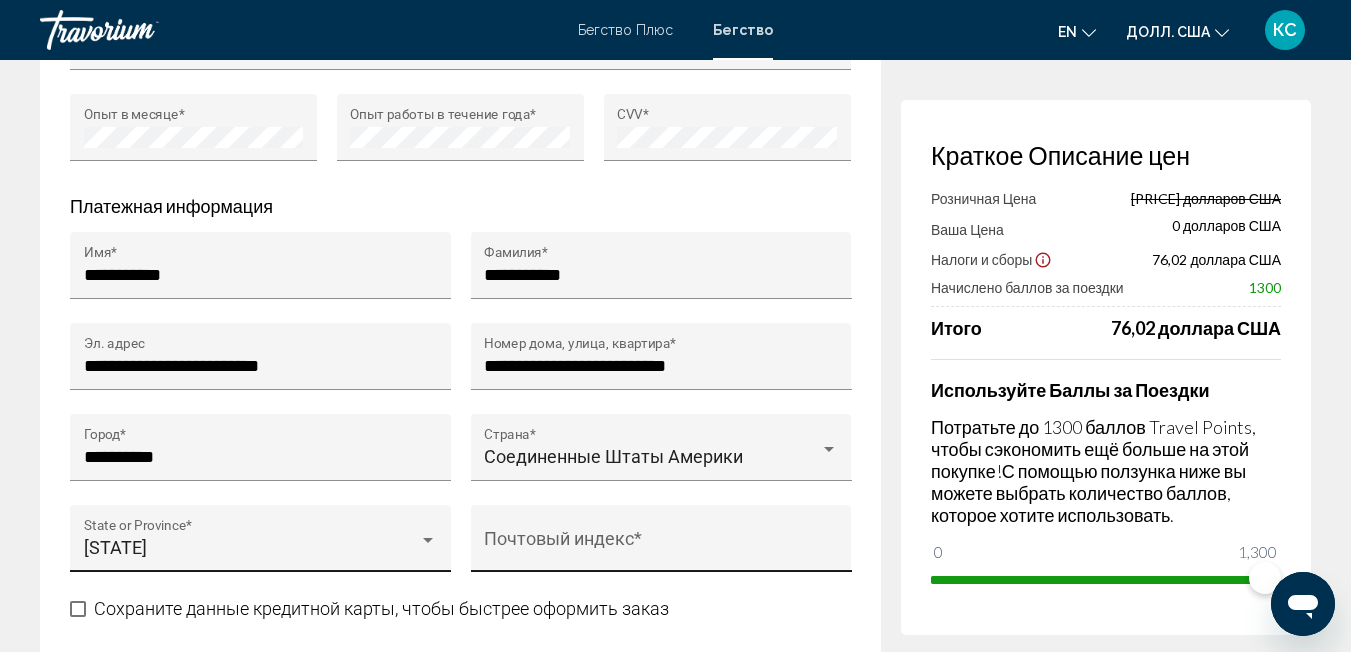 click on "Почтовый индекс  *" at bounding box center [661, 545] 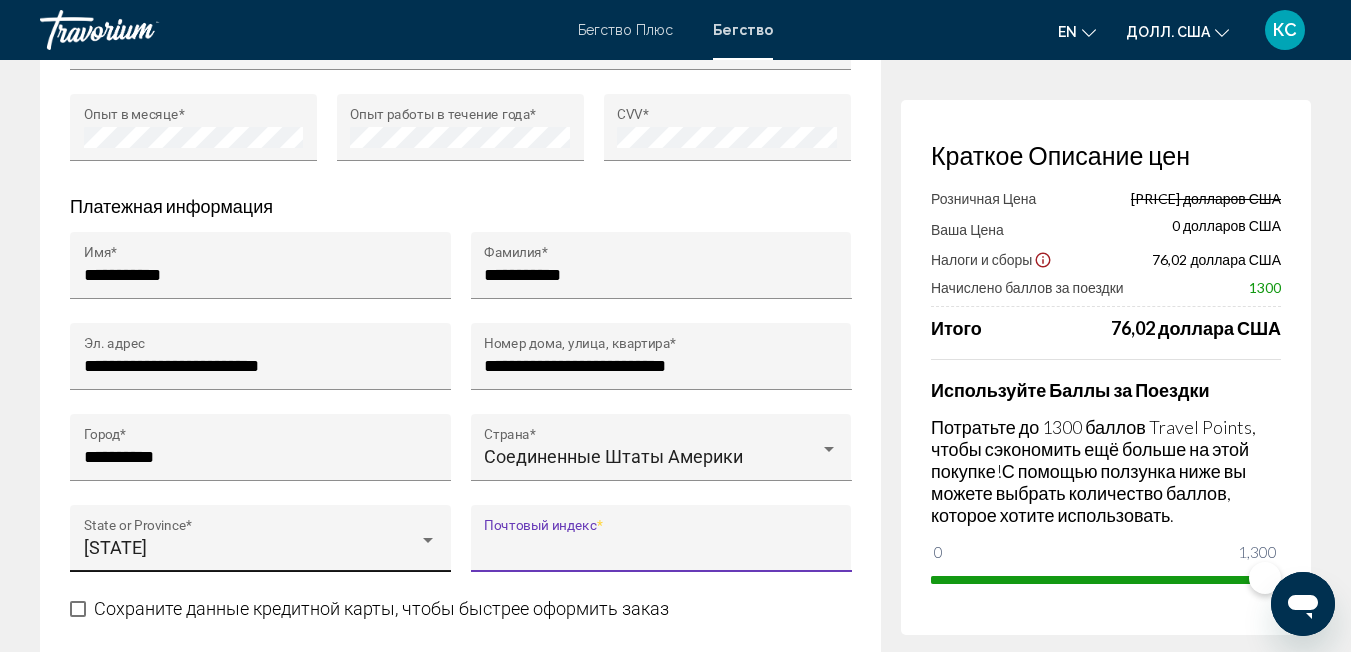 type on "*****" 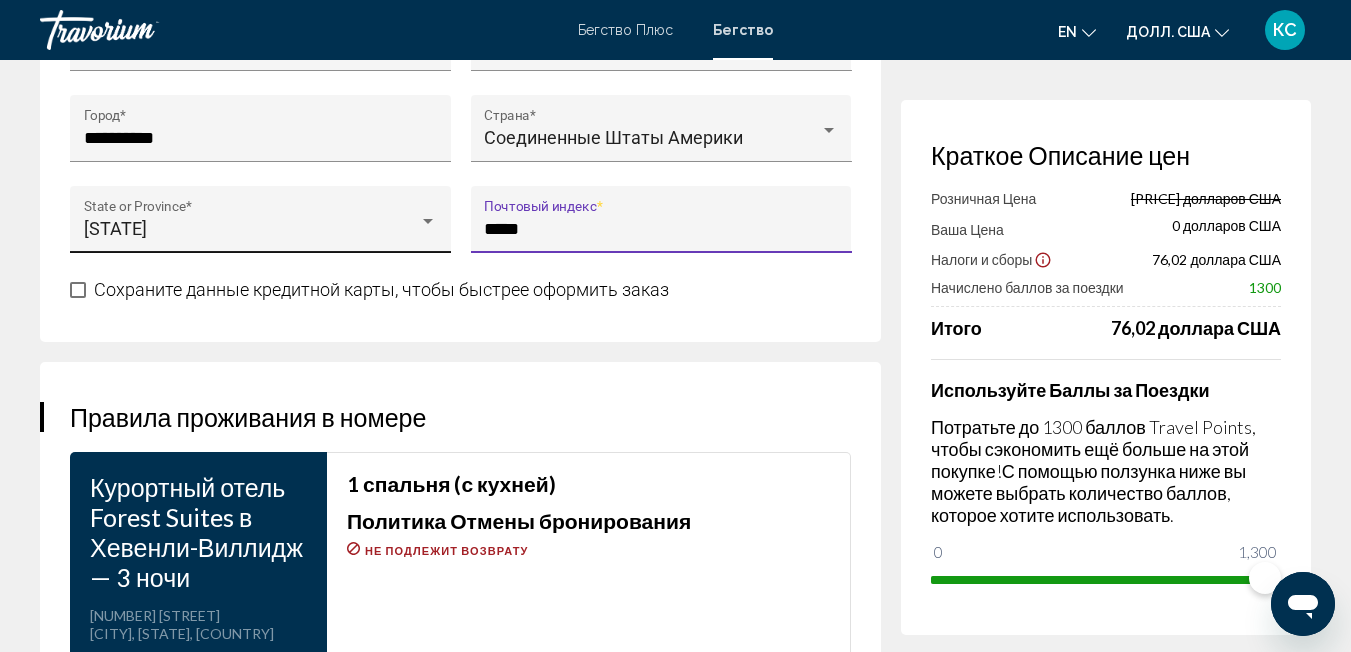 scroll, scrollTop: 2366, scrollLeft: 0, axis: vertical 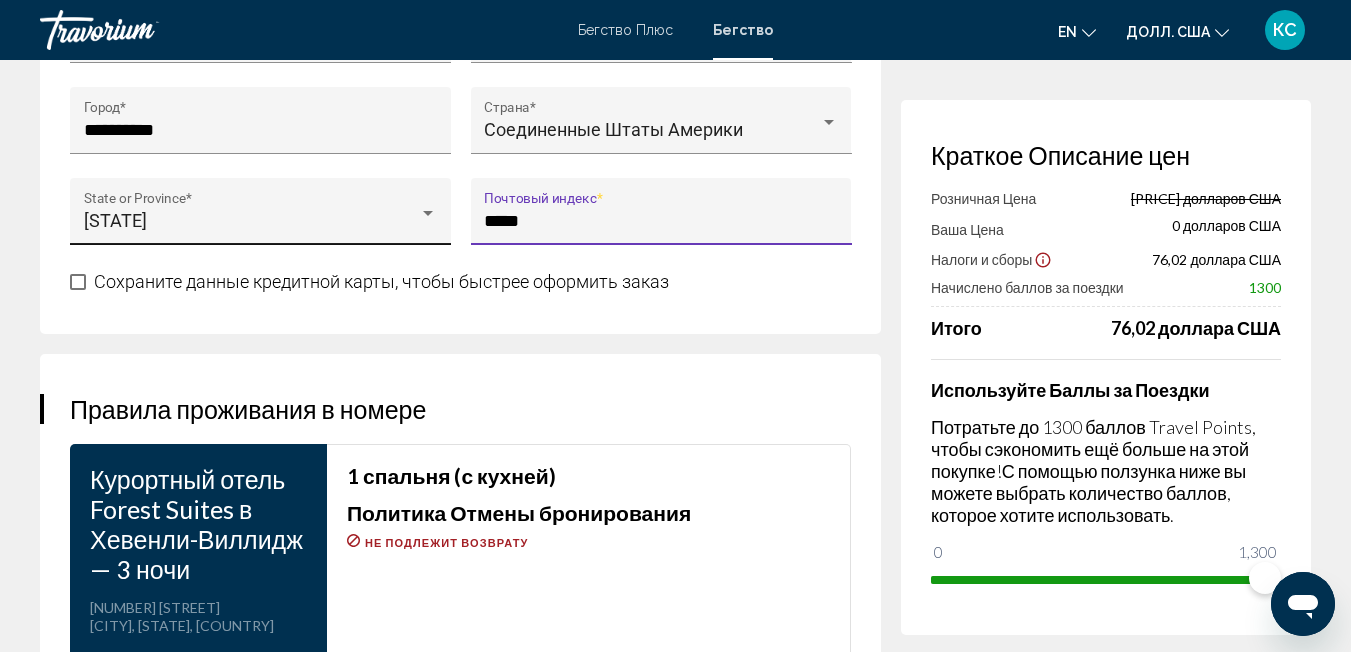 click on "Сохраните данные кредитной карты, чтобы быстрее оформить заказ" at bounding box center [369, 282] 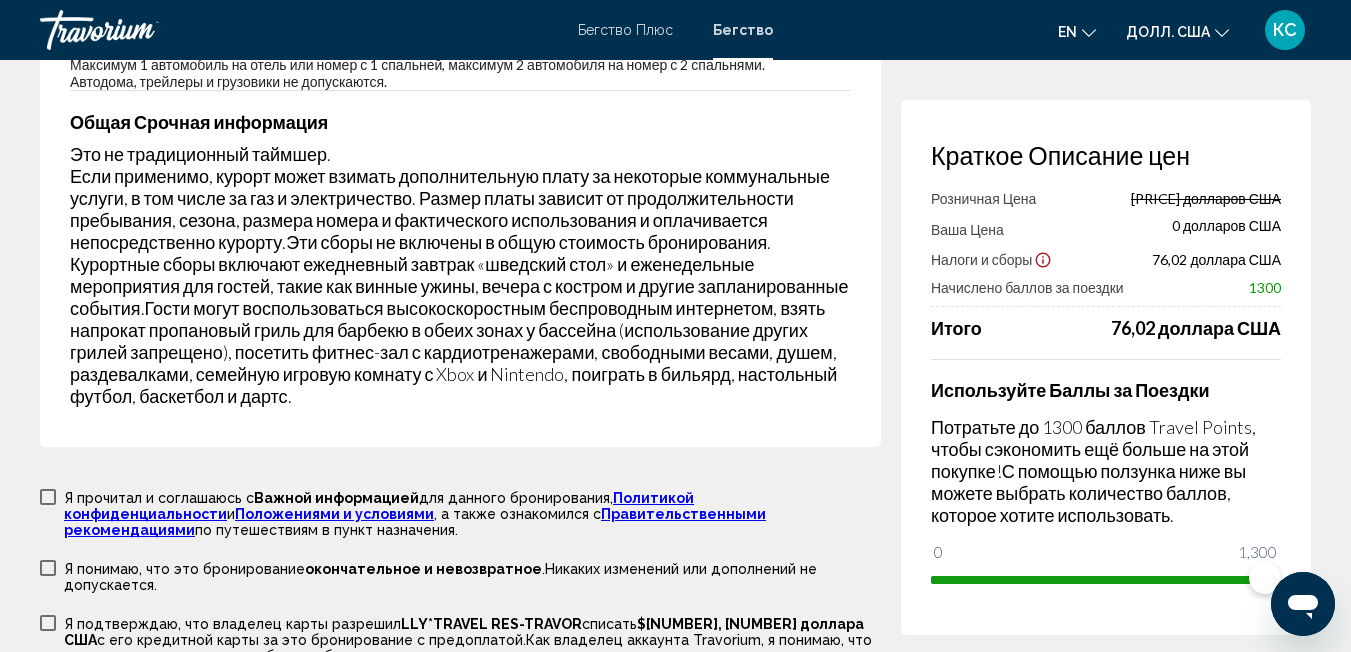 scroll, scrollTop: 3576, scrollLeft: 0, axis: vertical 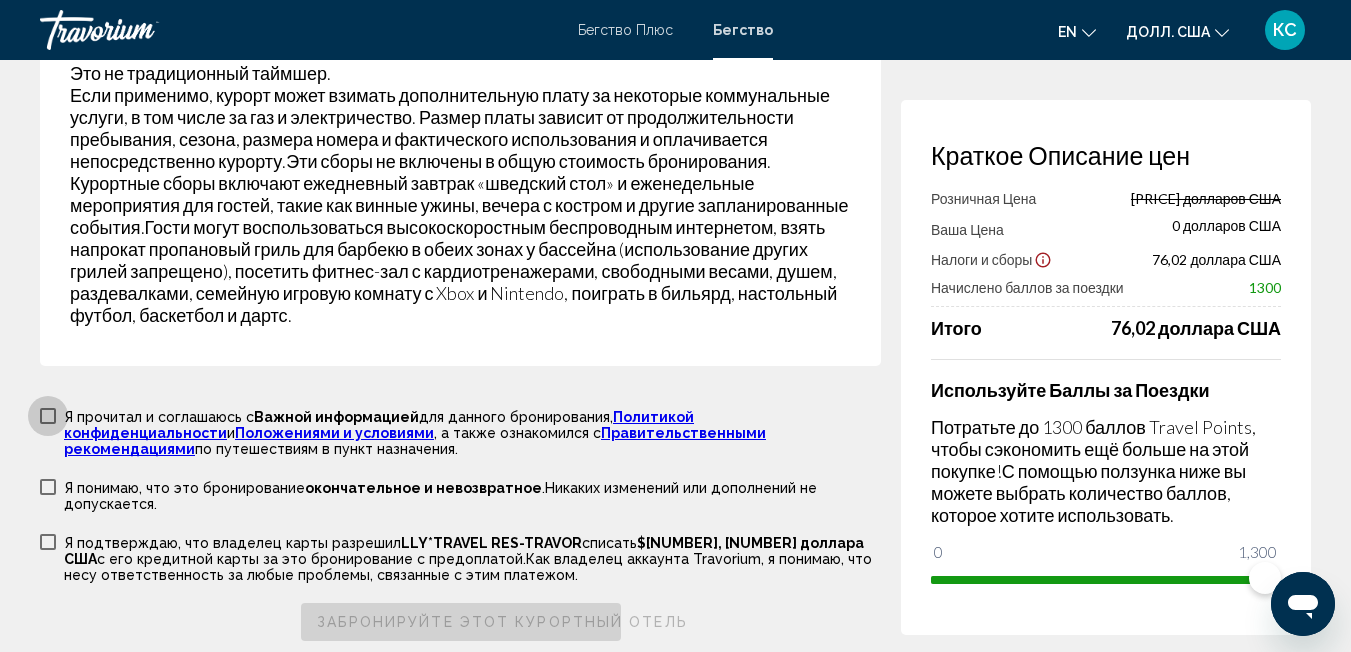 click at bounding box center (48, 416) 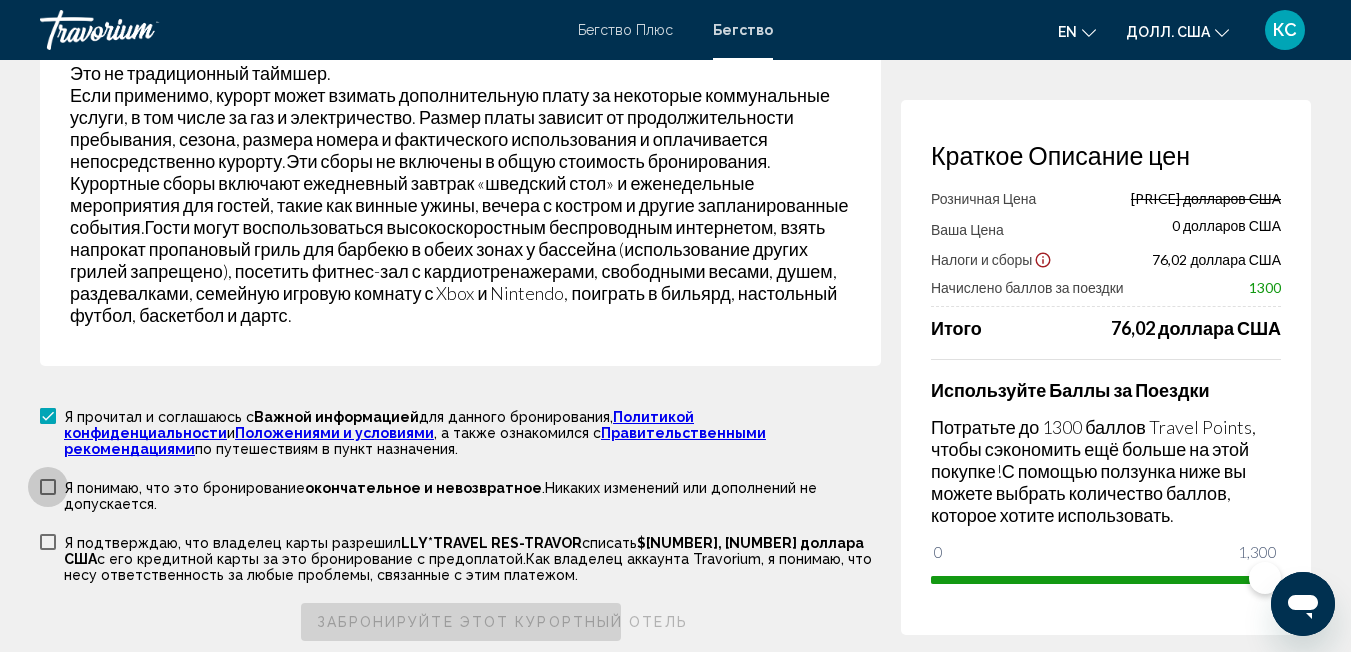 click at bounding box center [48, 487] 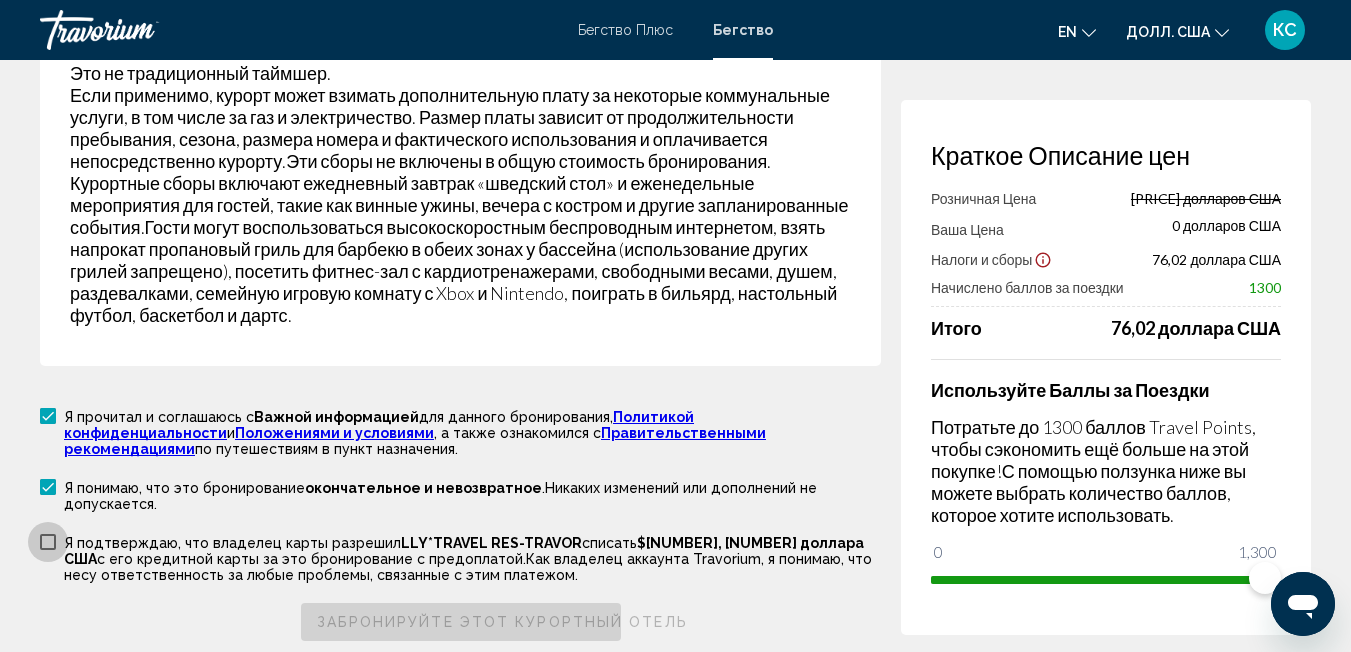 click at bounding box center [48, 542] 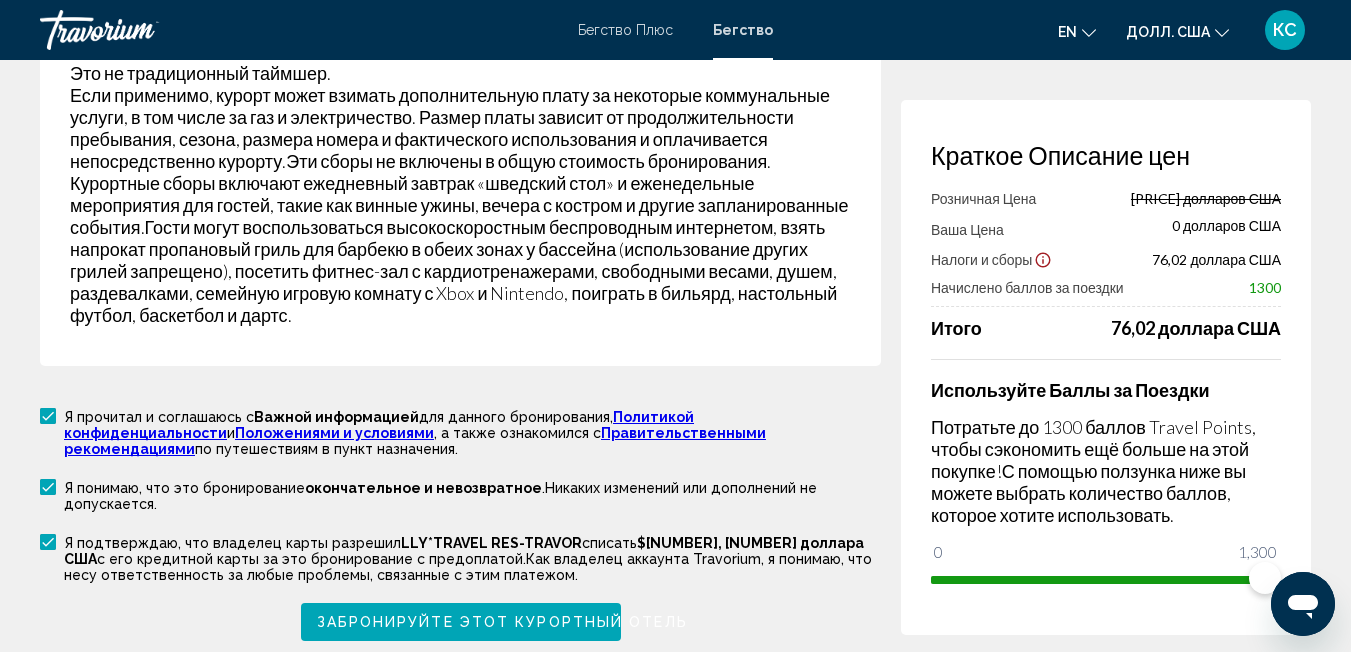 click on "en
English Español Français Italiano Português русский" 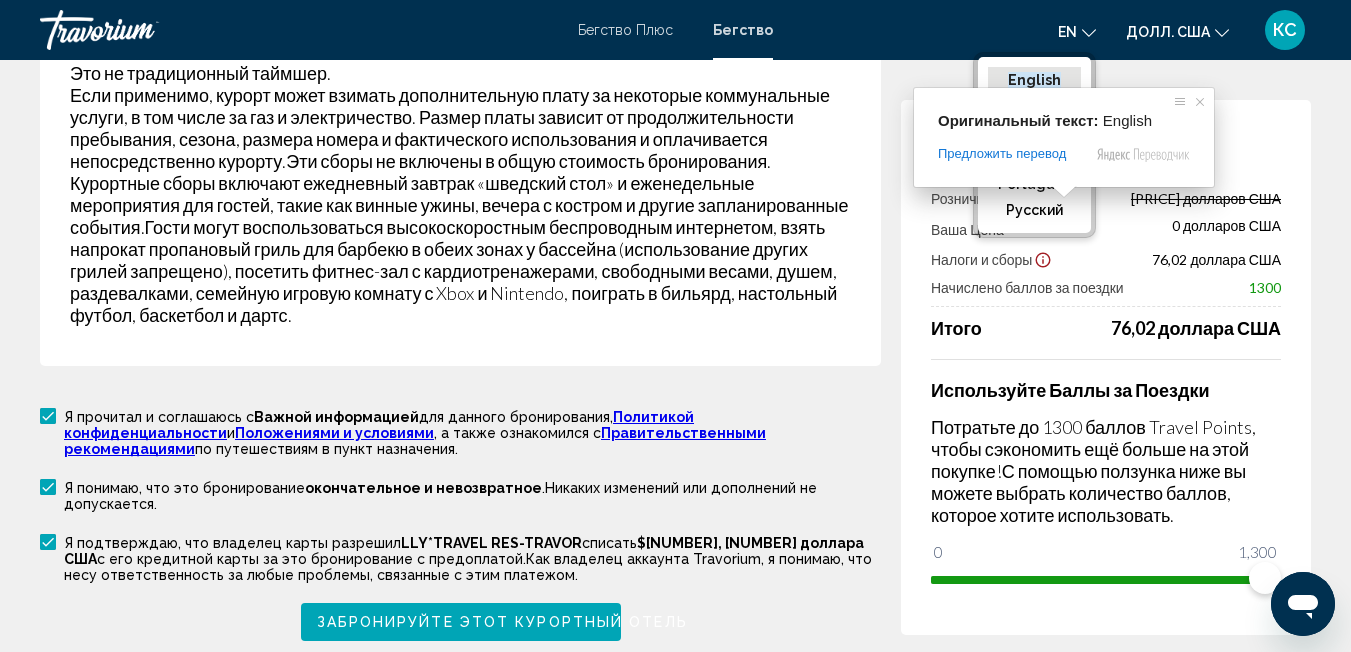 click on "English" 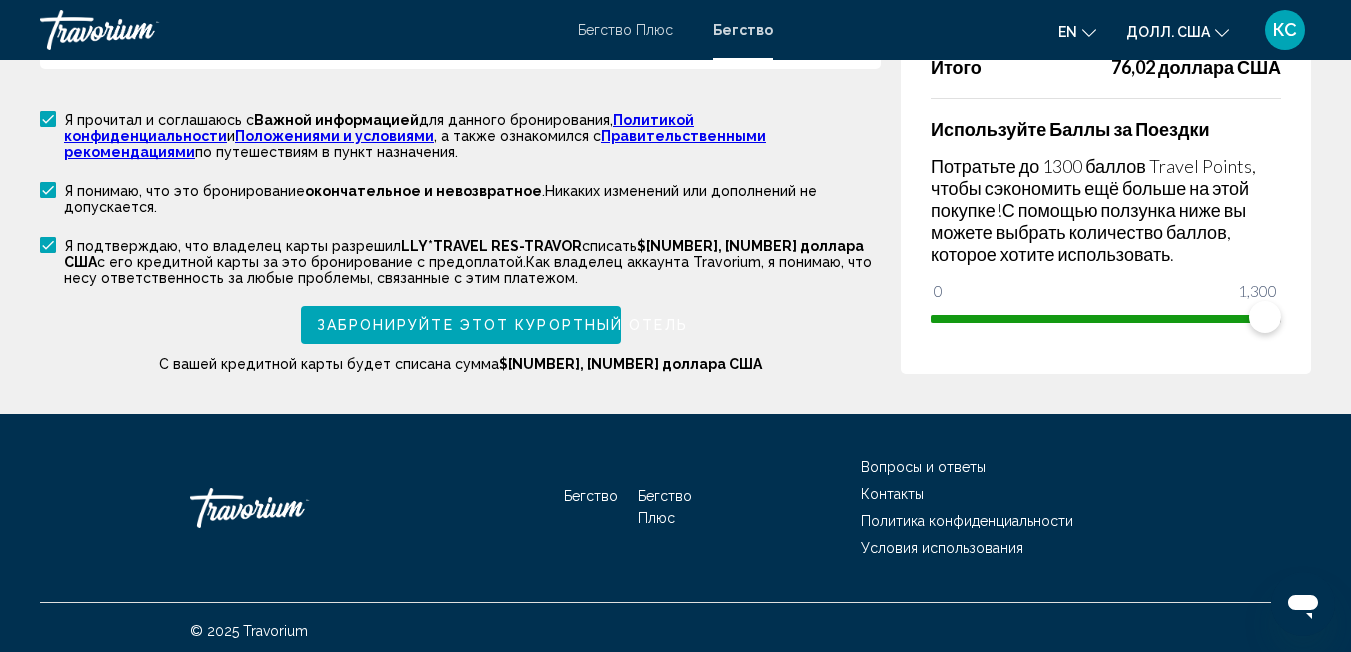 scroll, scrollTop: 3920, scrollLeft: 0, axis: vertical 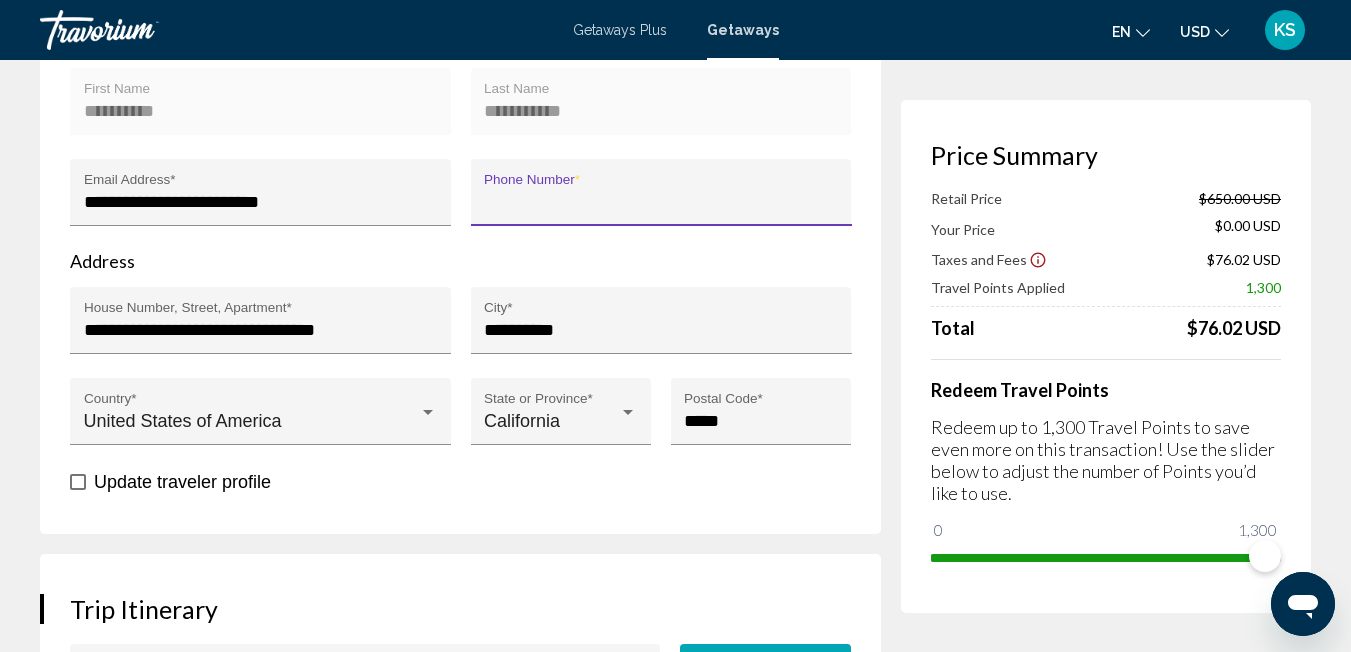 click on "Phone Number  *" at bounding box center [661, 202] 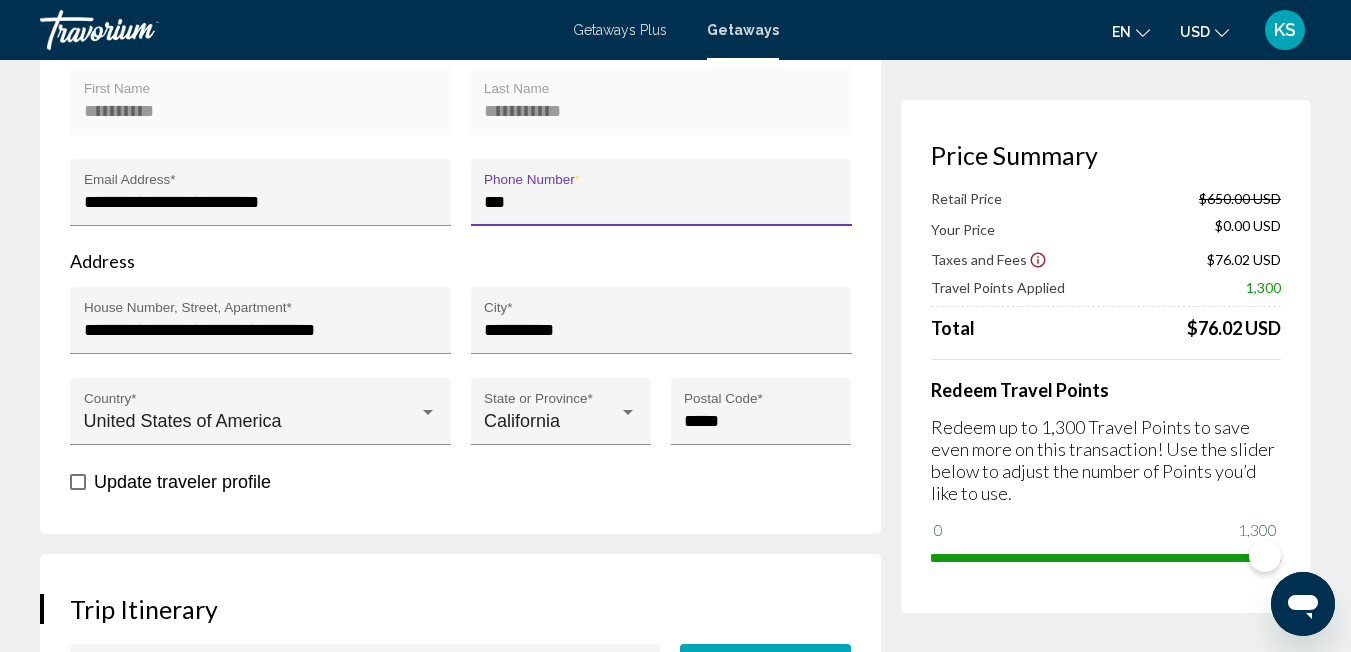 type on "**********" 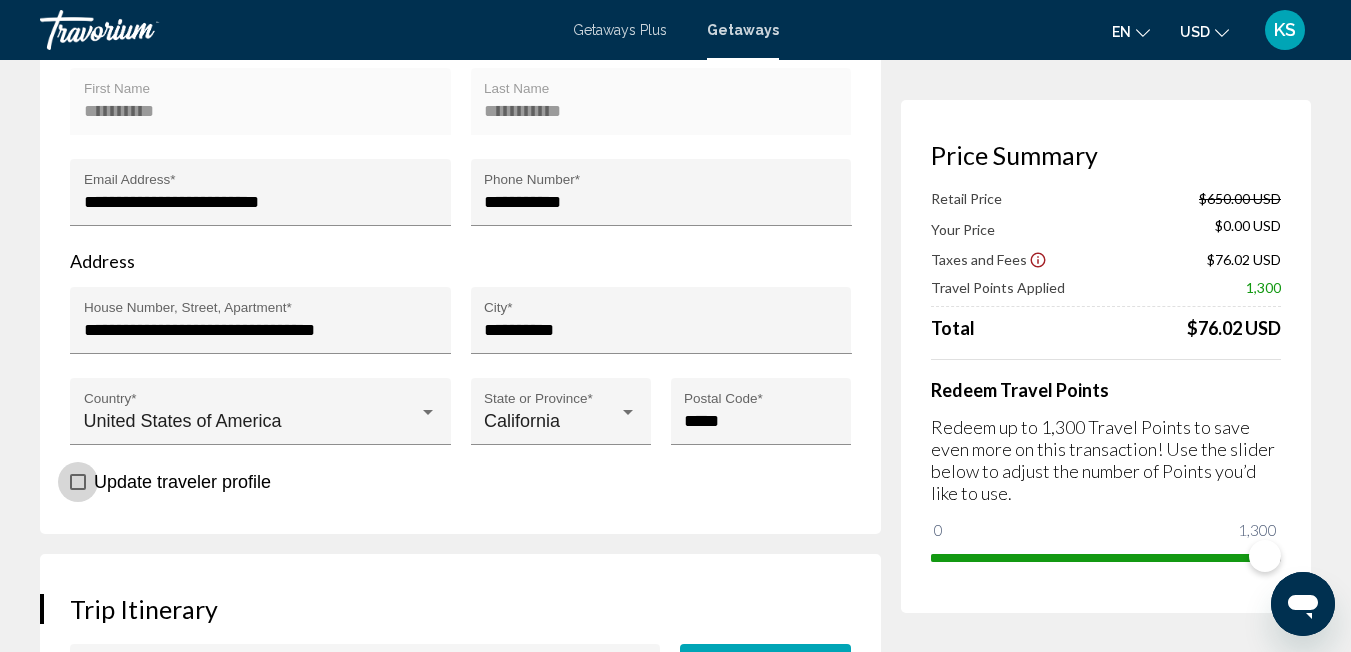 click at bounding box center (78, 482) 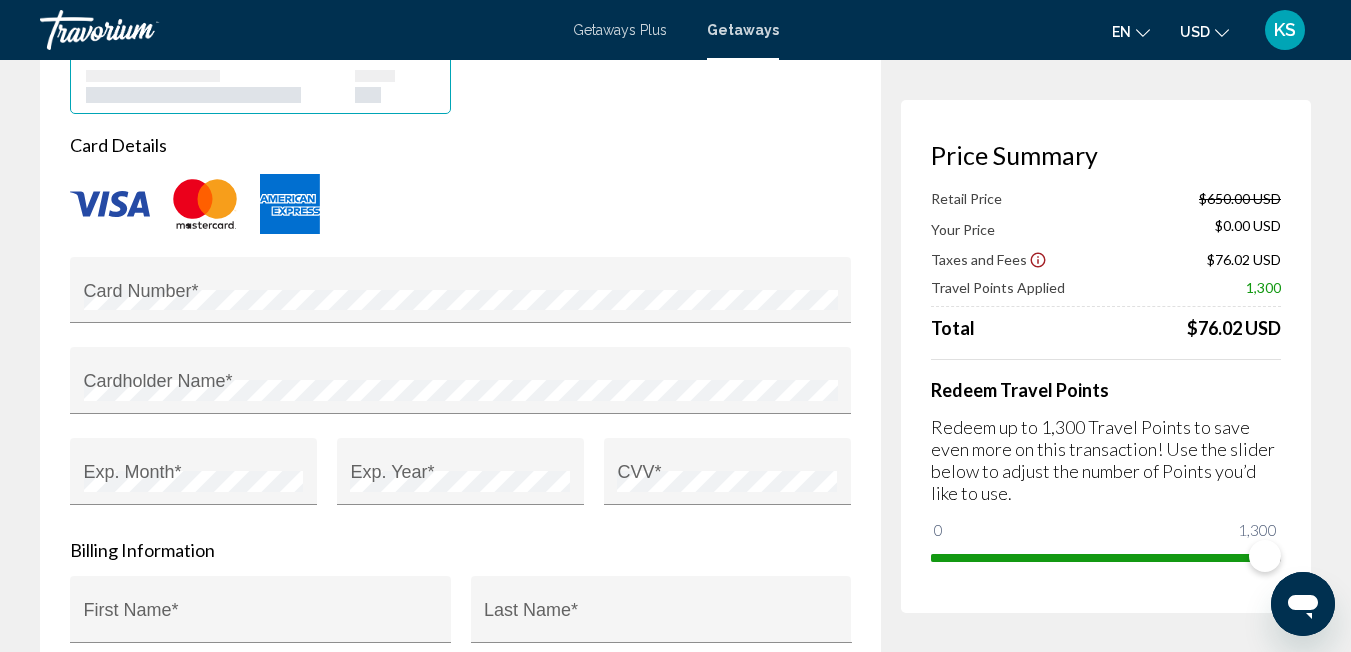 scroll, scrollTop: 1666, scrollLeft: 0, axis: vertical 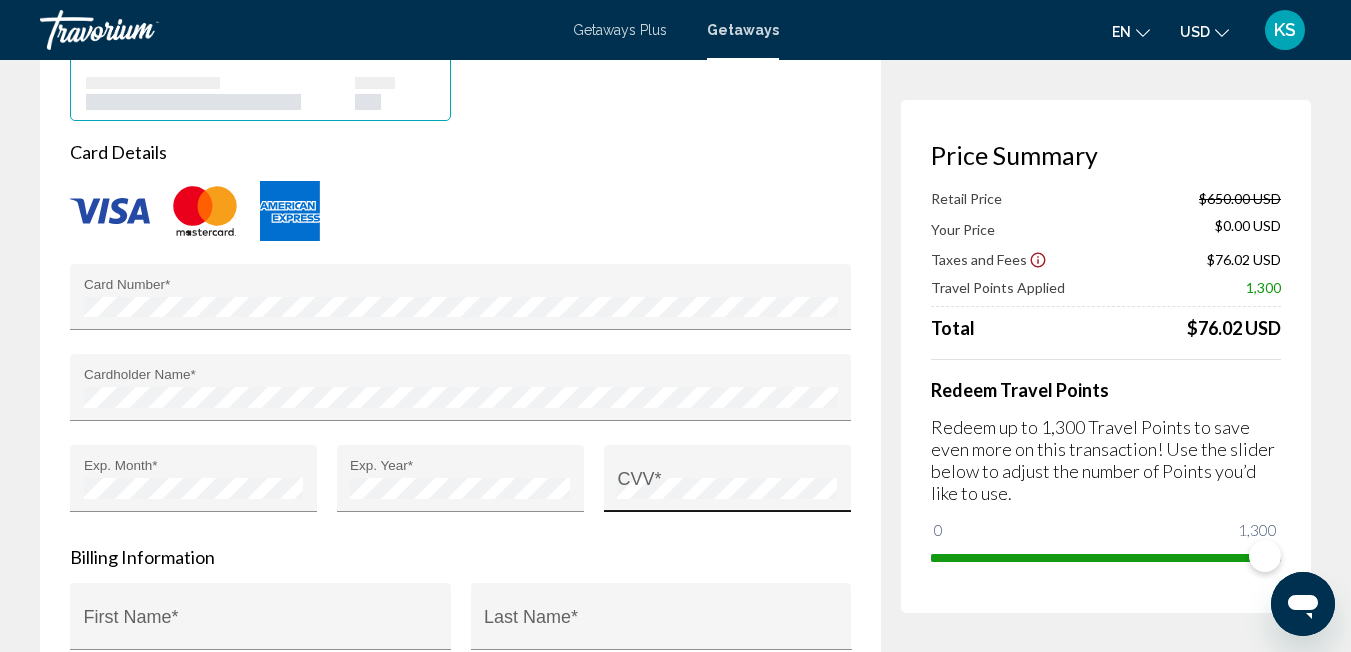 click on "CVV  *" at bounding box center (727, 485) 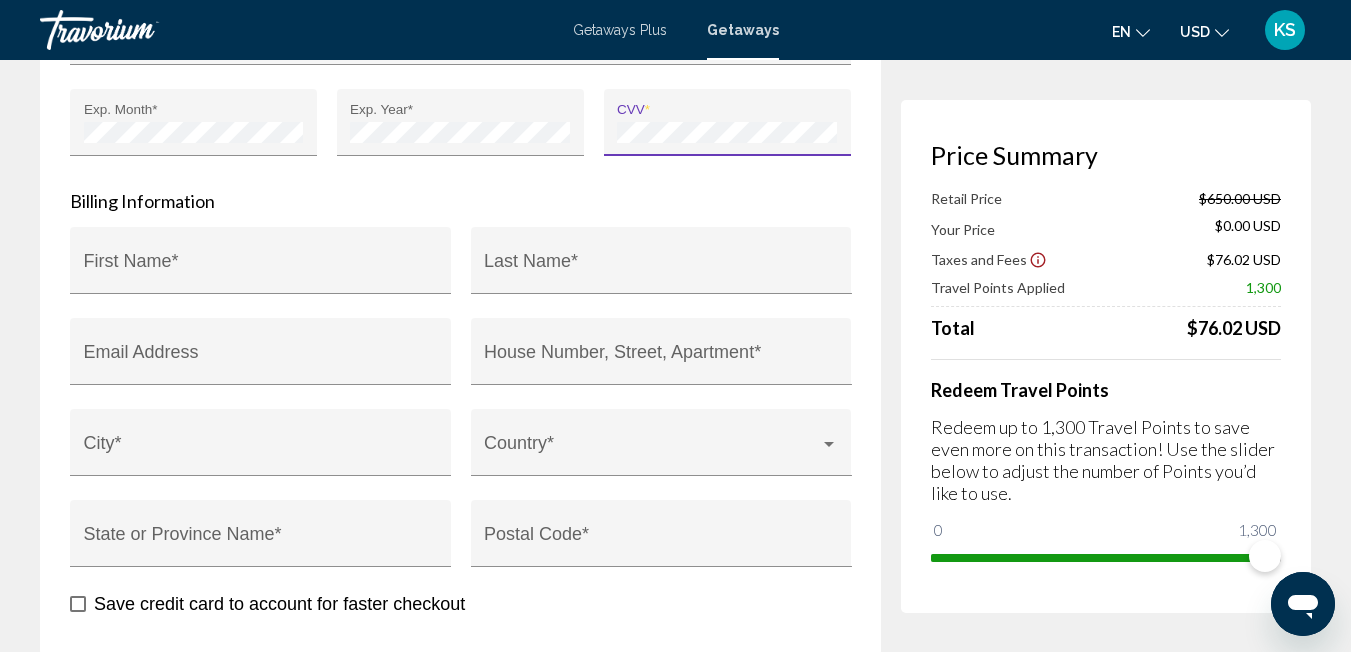 scroll, scrollTop: 2036, scrollLeft: 0, axis: vertical 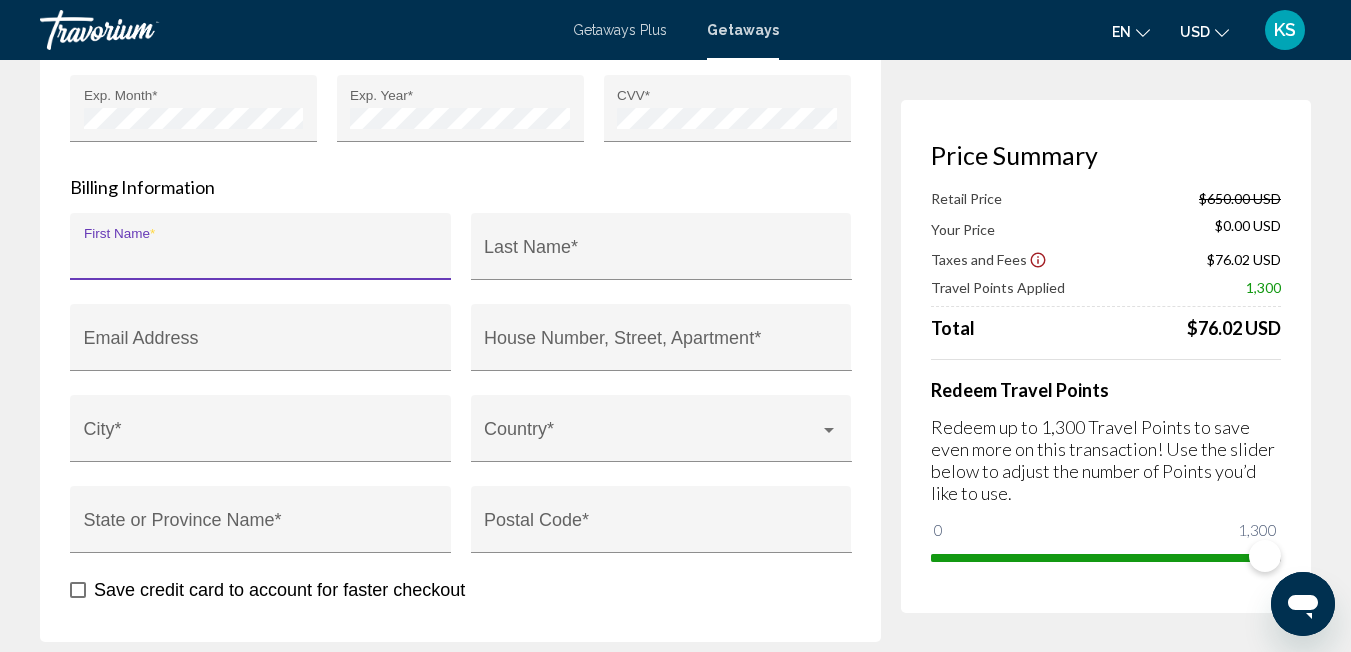 click on "First Name  *" at bounding box center [261, 256] 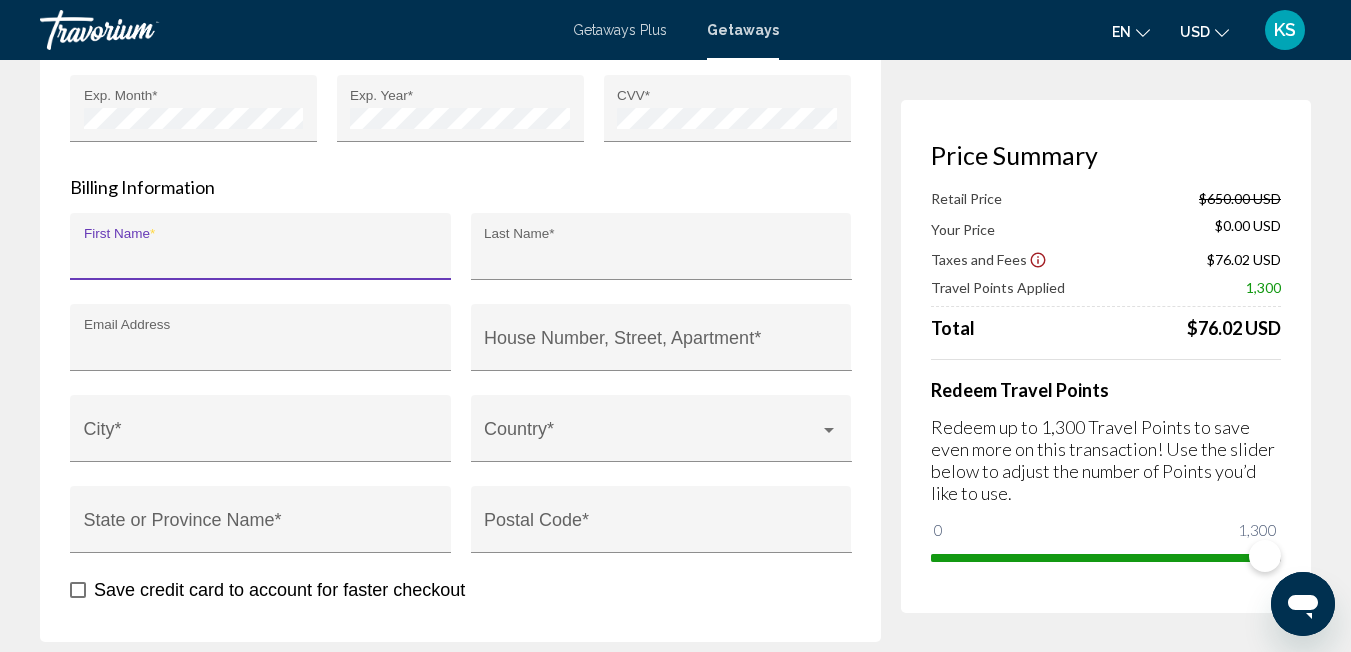 type on "**********" 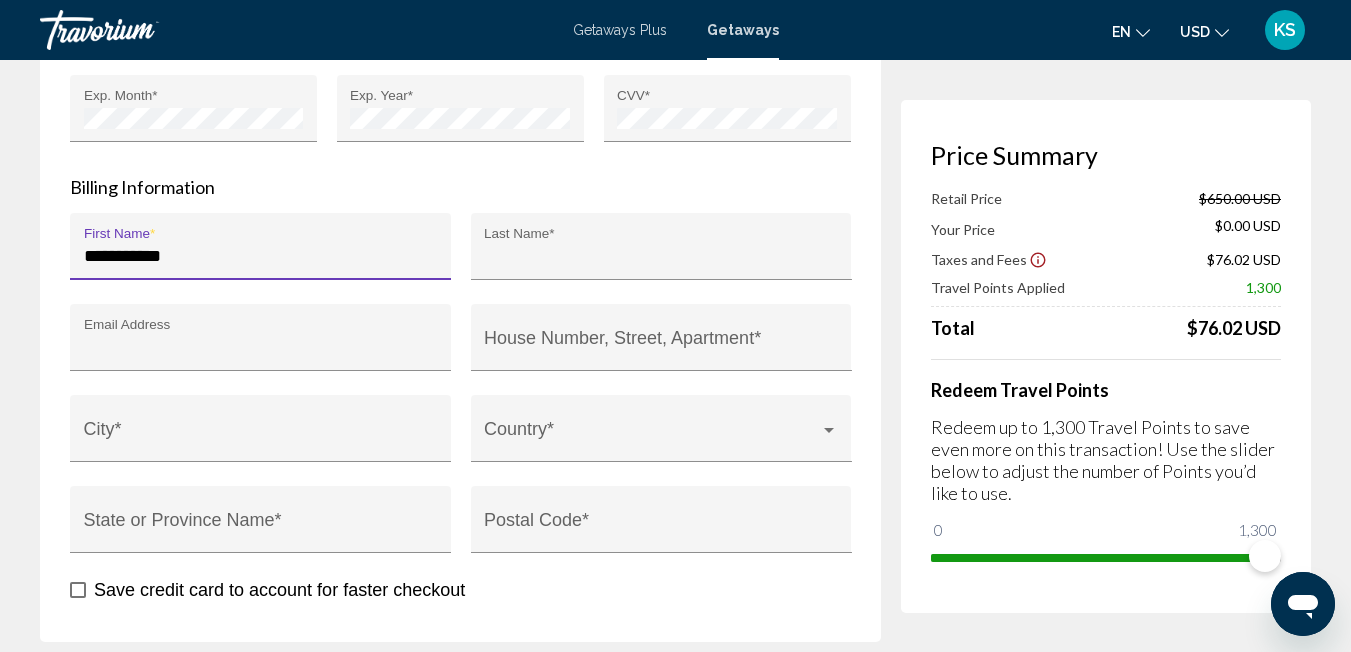 type on "**********" 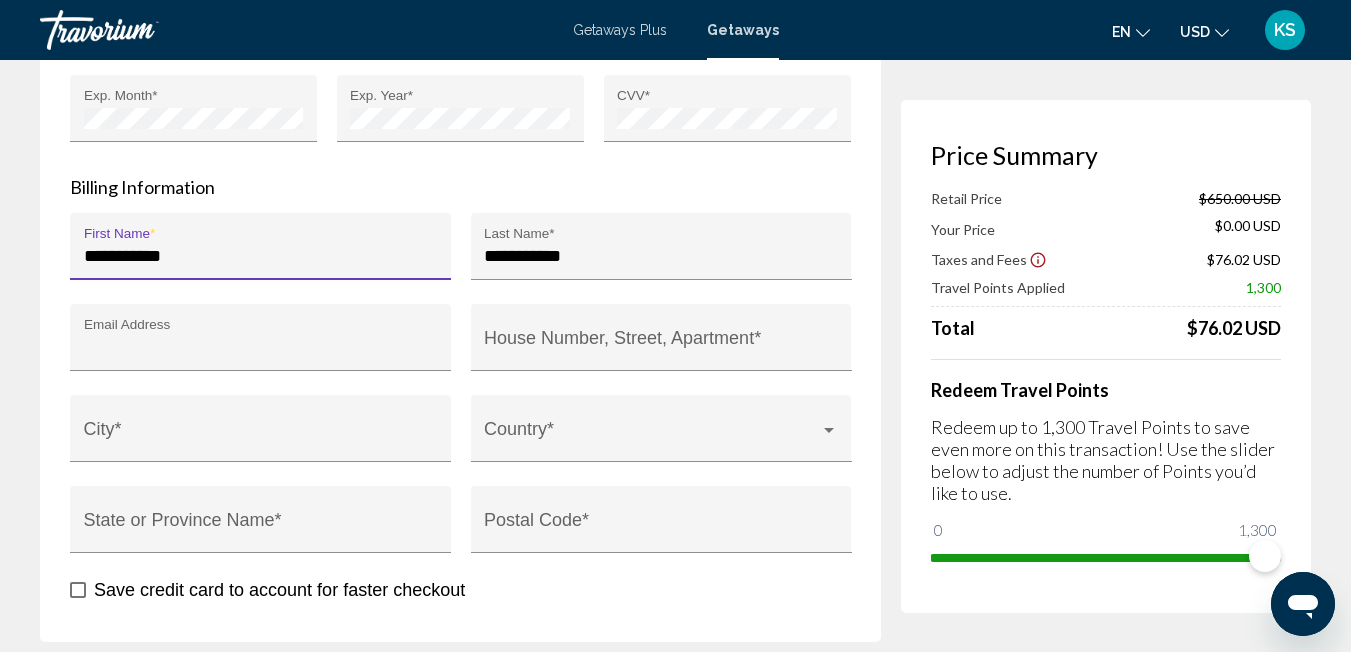 type on "**********" 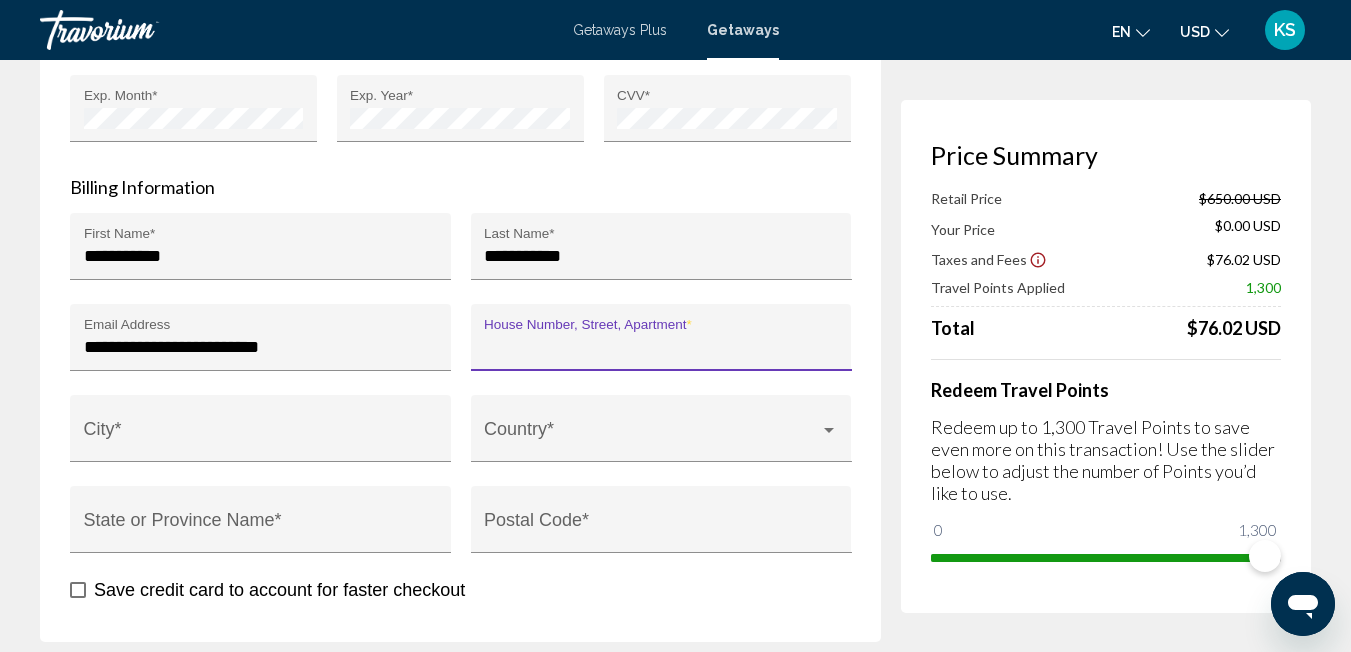 click on "House Number, Street, Apartment  *" at bounding box center (661, 347) 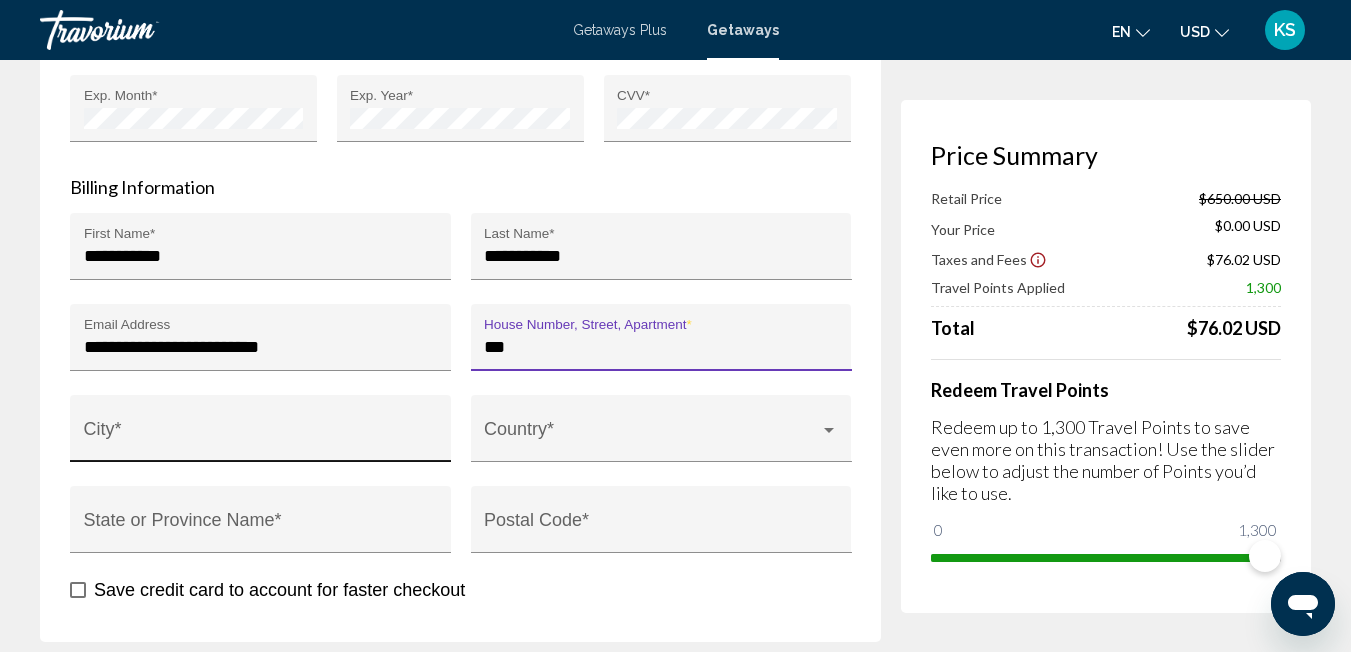 type on "***" 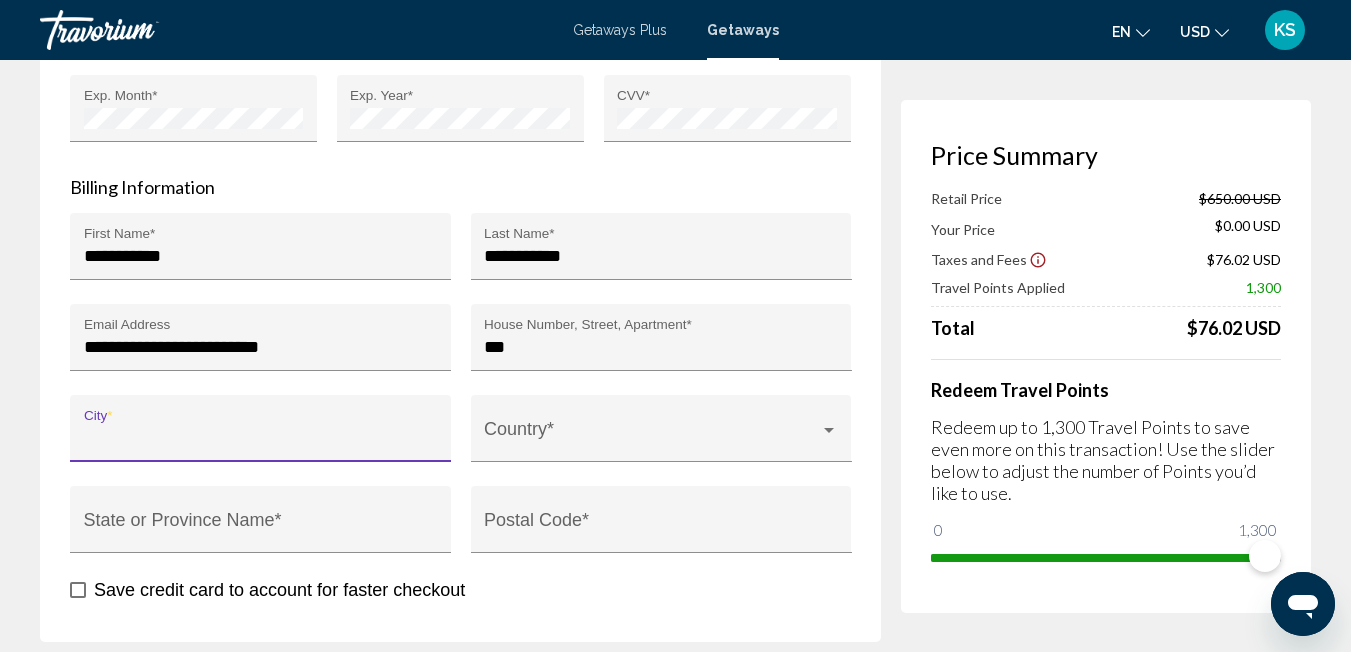 click on "City  *" at bounding box center [261, 438] 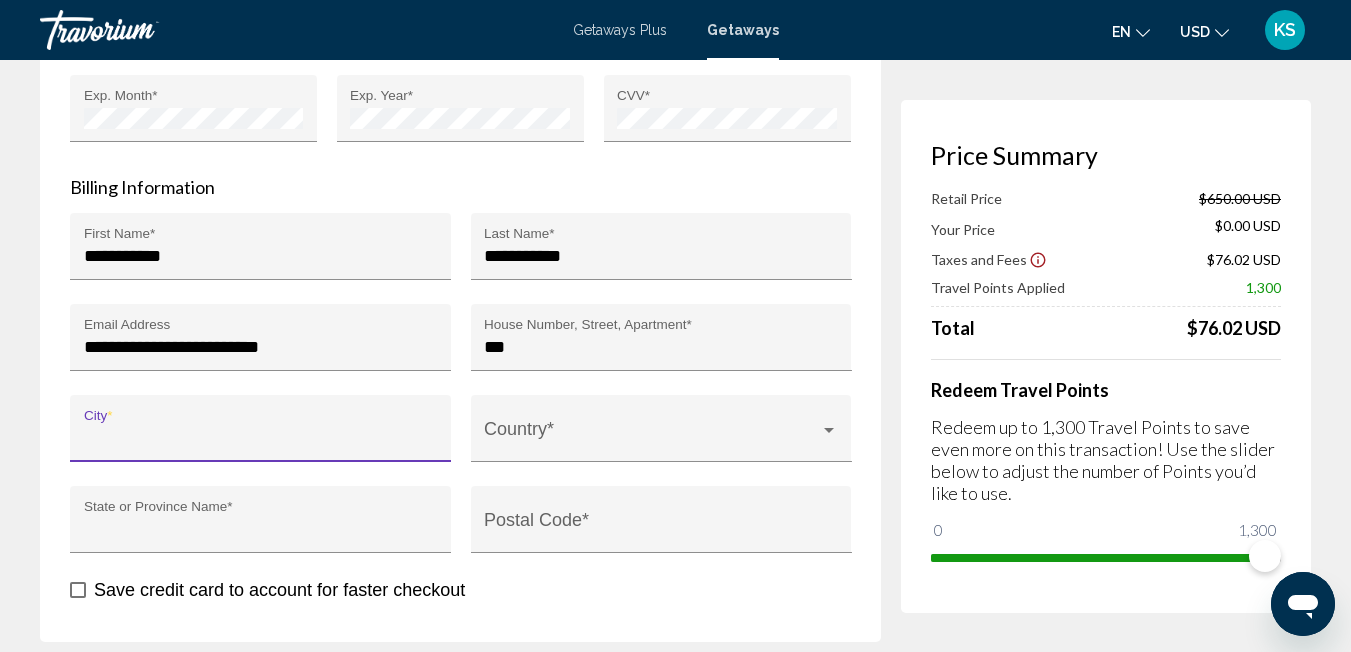 type on "**********" 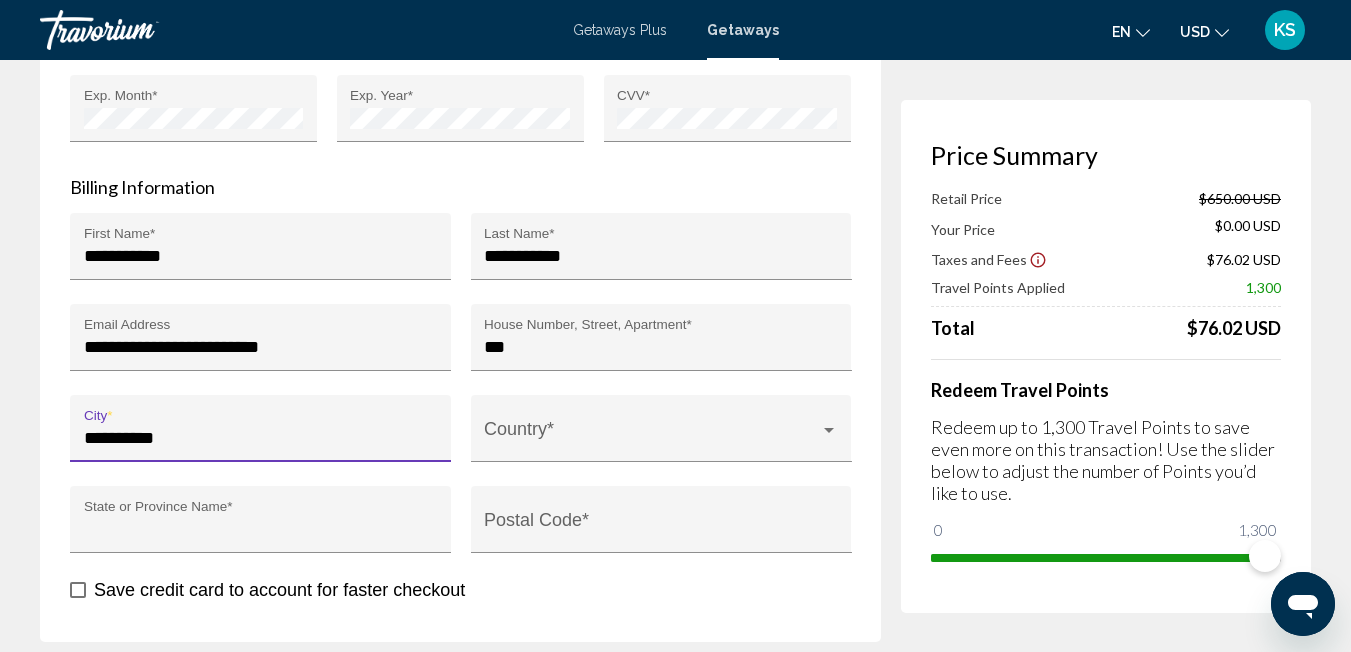 type on "**" 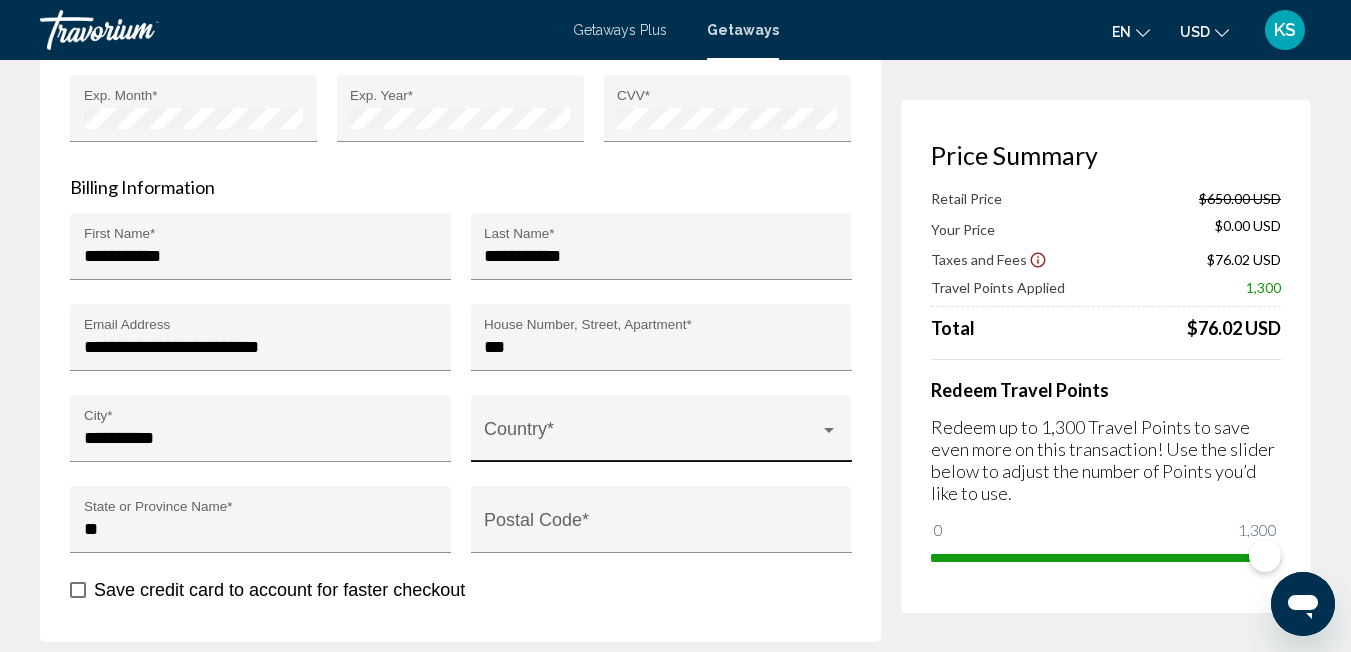 click on "Country  *" at bounding box center [661, 435] 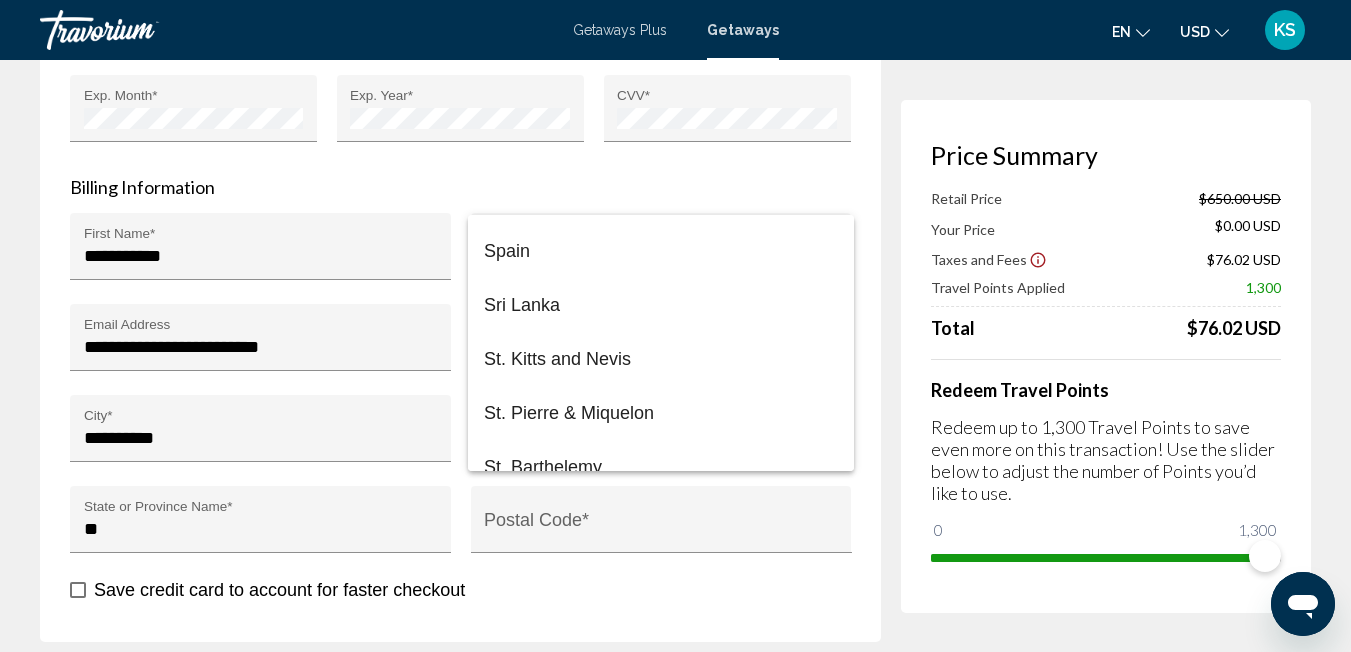 scroll, scrollTop: 13676, scrollLeft: 0, axis: vertical 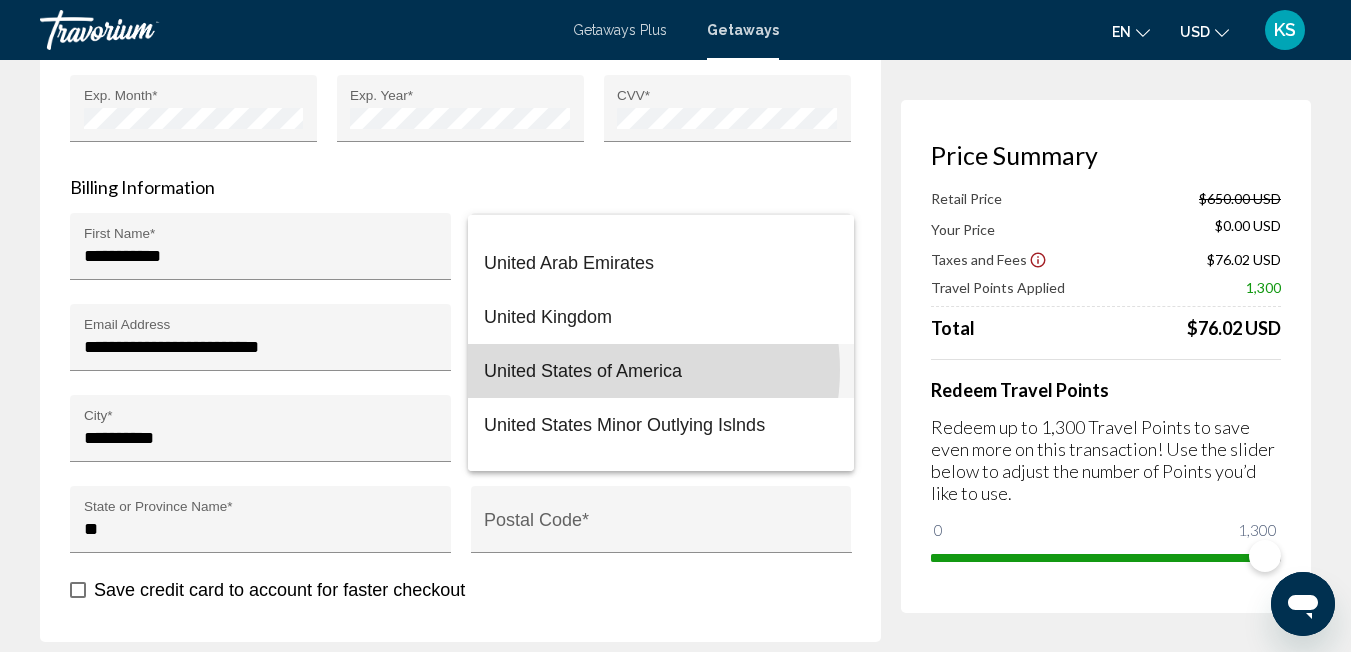 click on "United States of America" at bounding box center [661, 371] 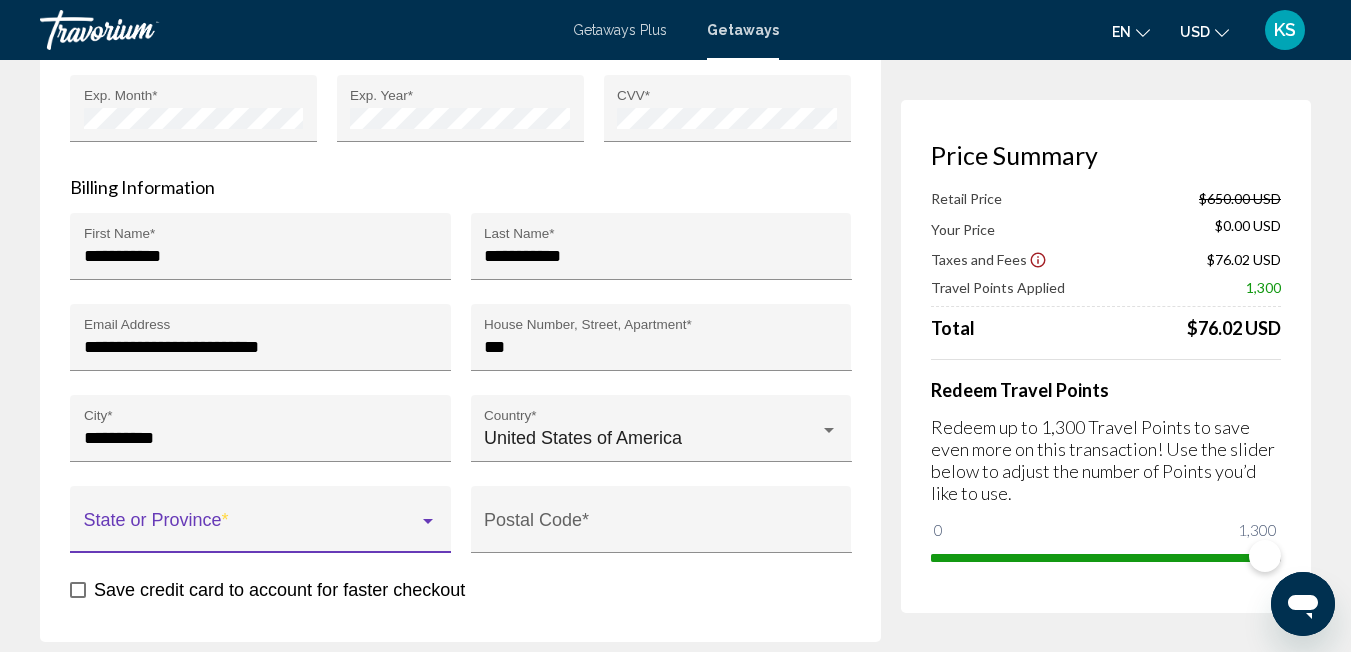 click at bounding box center [252, 529] 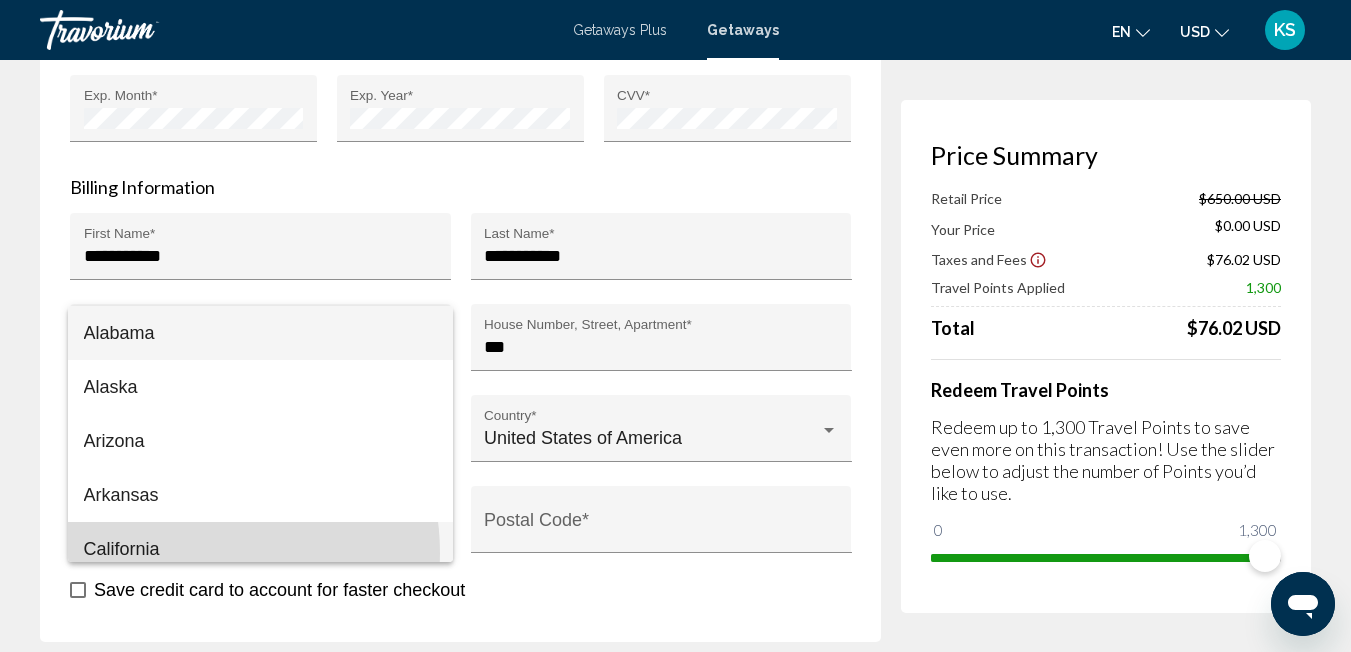 click on "California" at bounding box center [261, 549] 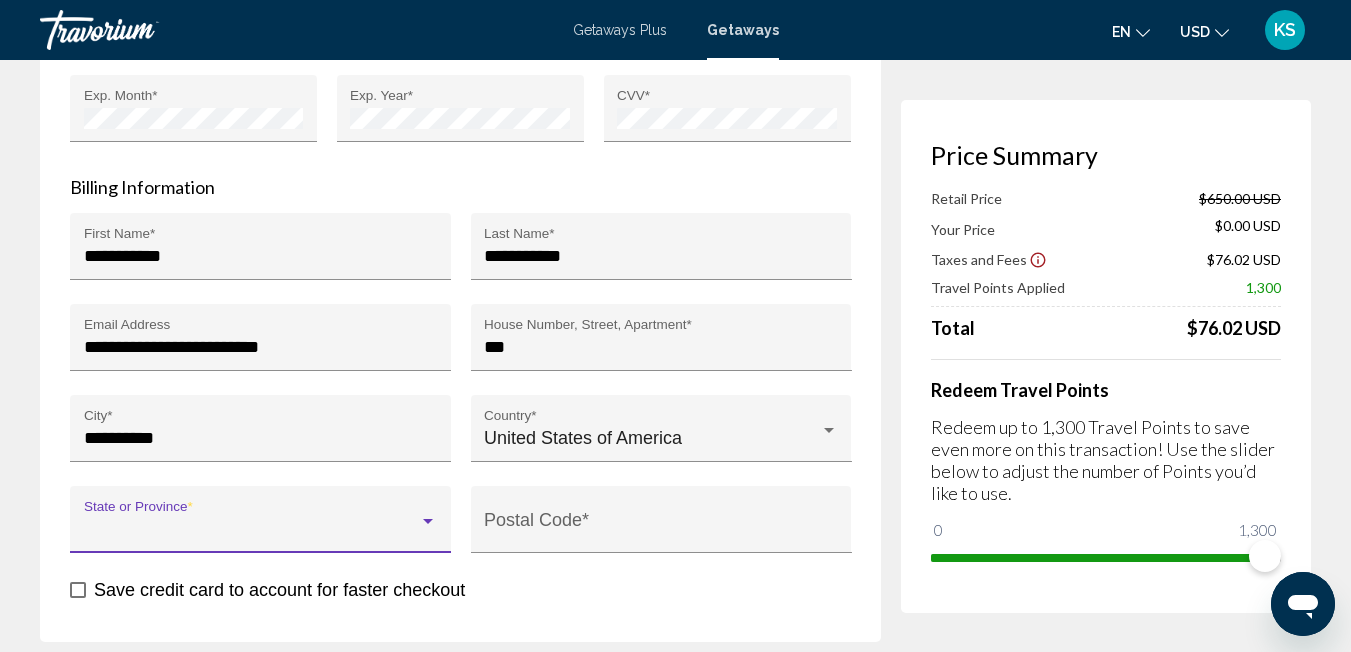 scroll, scrollTop: 0, scrollLeft: 0, axis: both 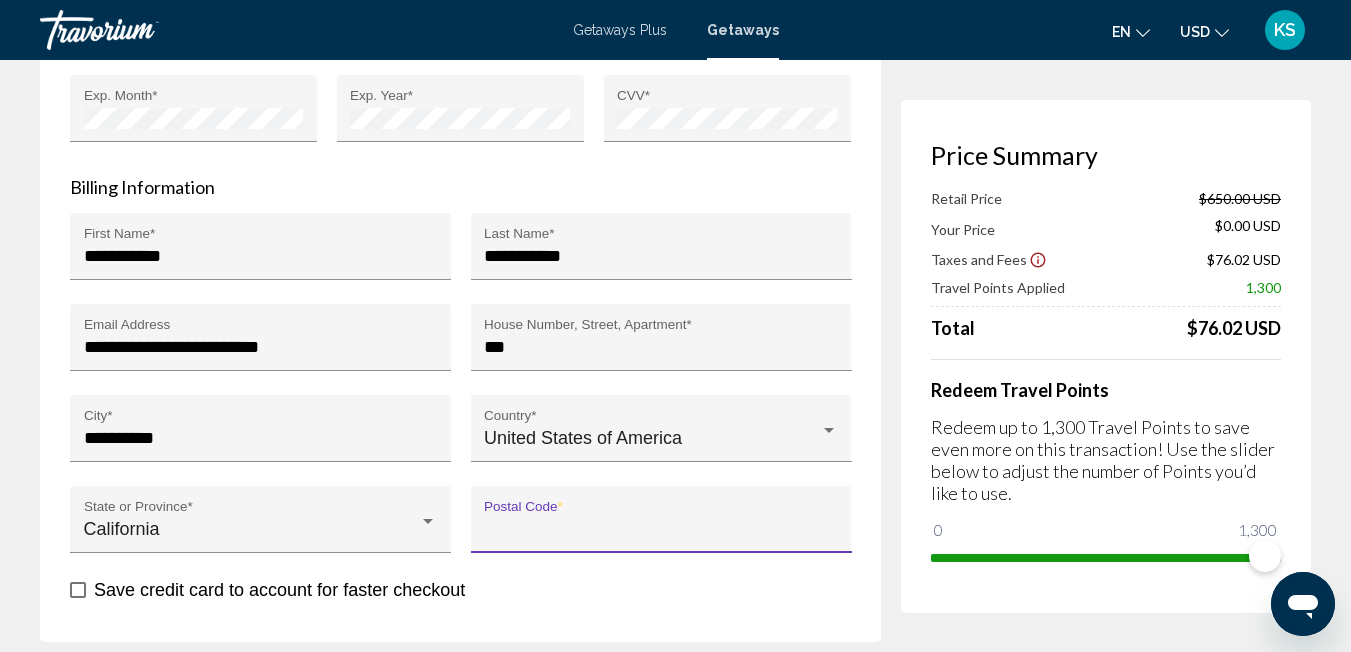 click on "Postal Code  *" at bounding box center (661, 529) 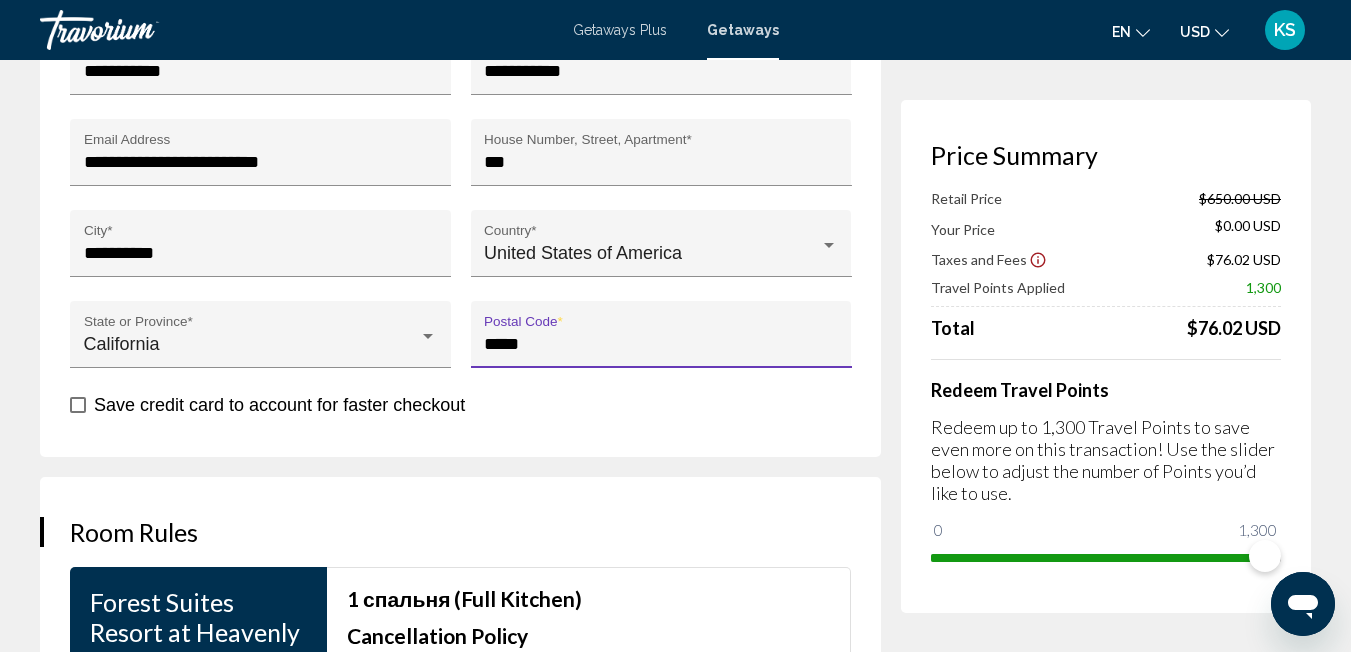 scroll, scrollTop: 2236, scrollLeft: 0, axis: vertical 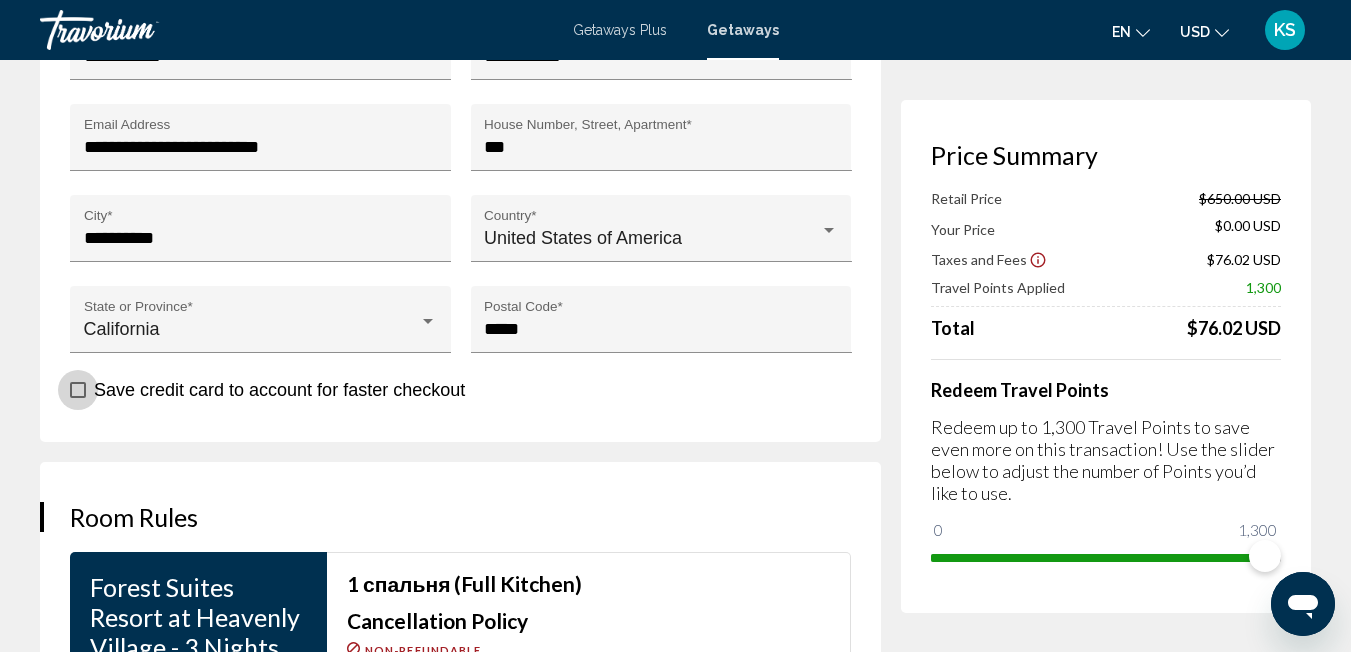 click at bounding box center [78, 390] 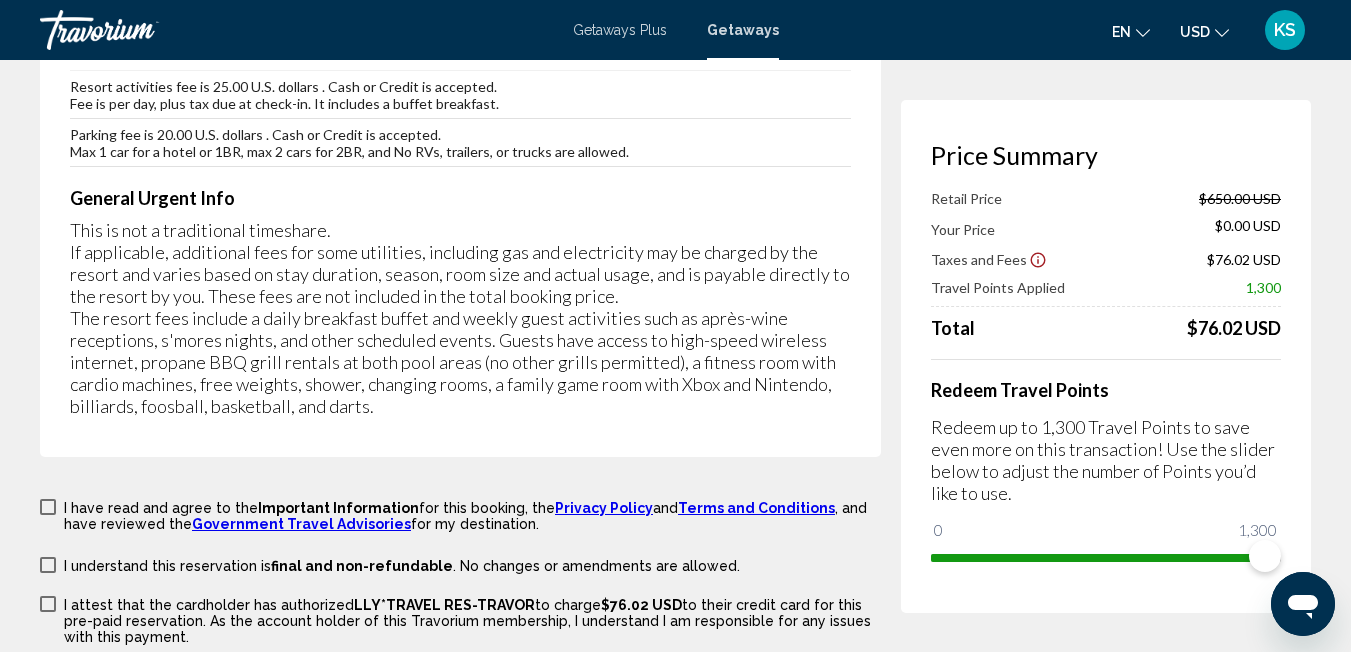 scroll, scrollTop: 3369, scrollLeft: 0, axis: vertical 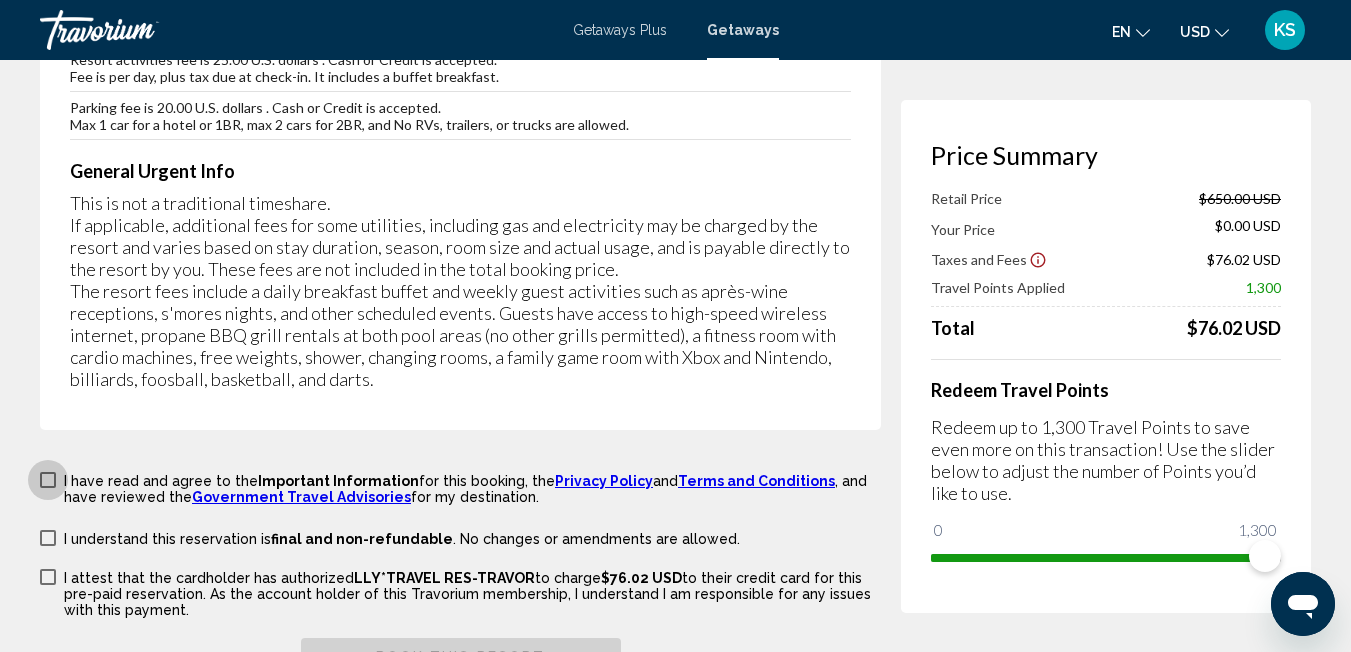 click at bounding box center (48, 480) 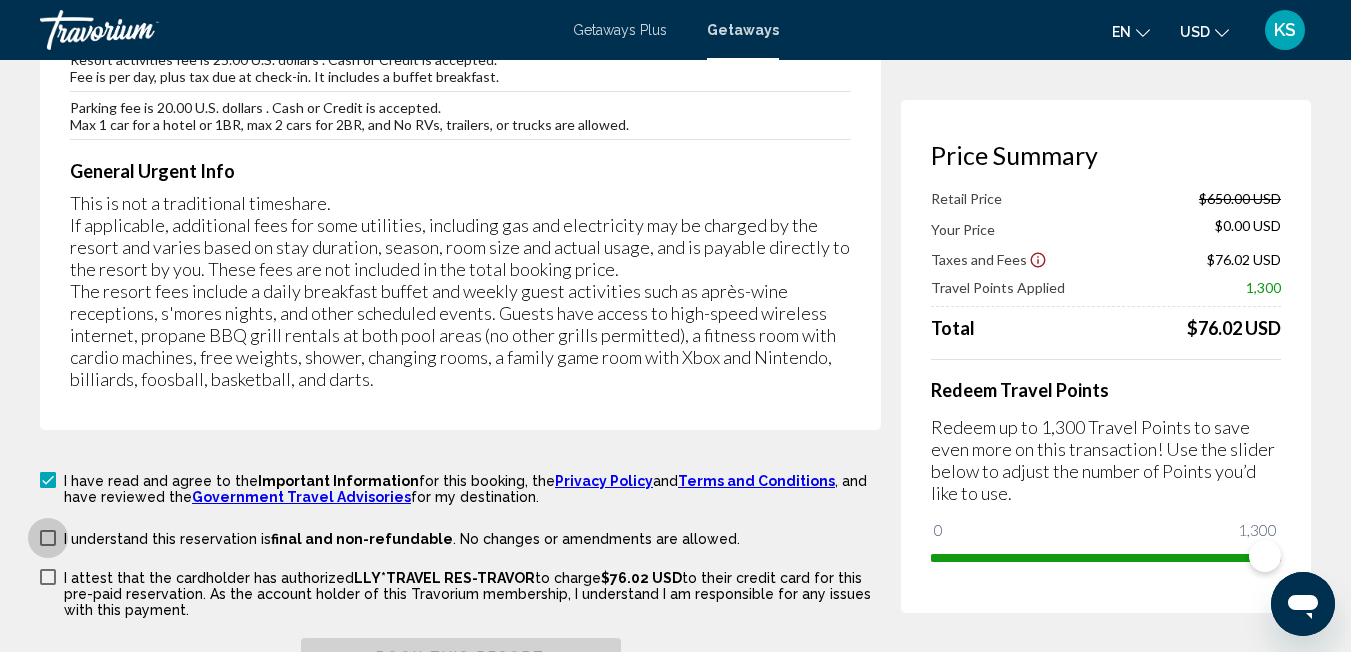 click at bounding box center (48, 538) 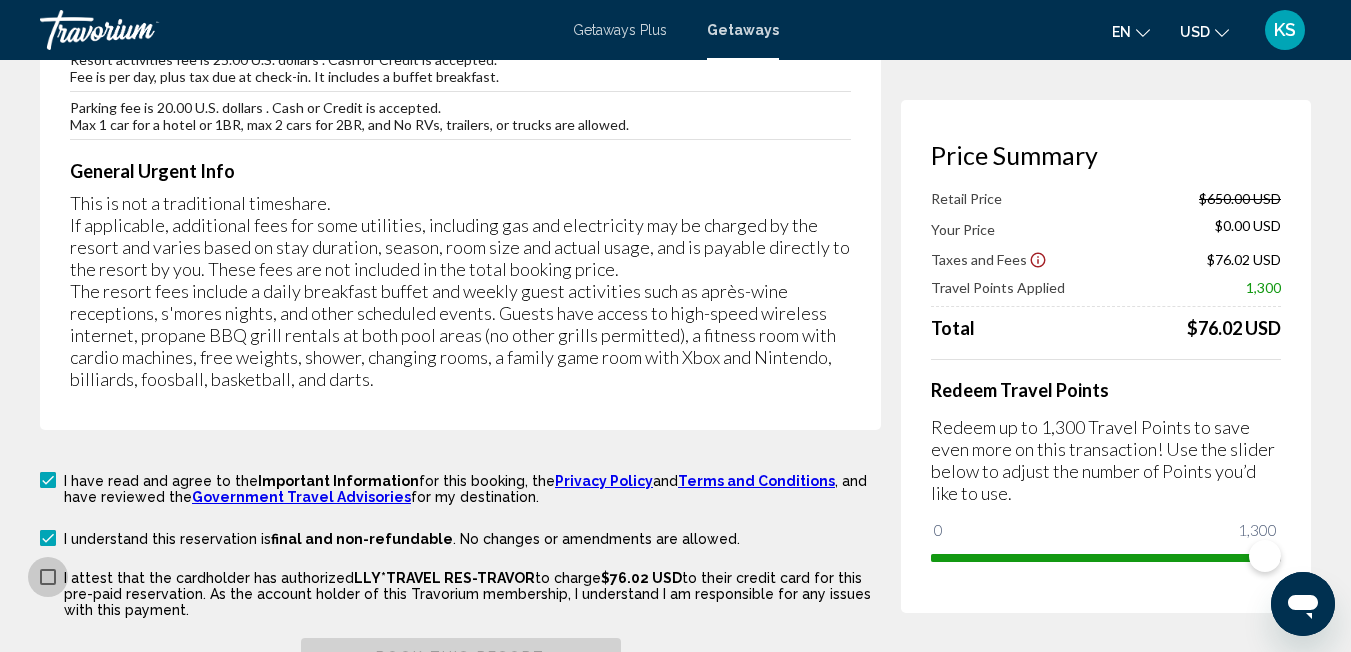 click at bounding box center (48, 577) 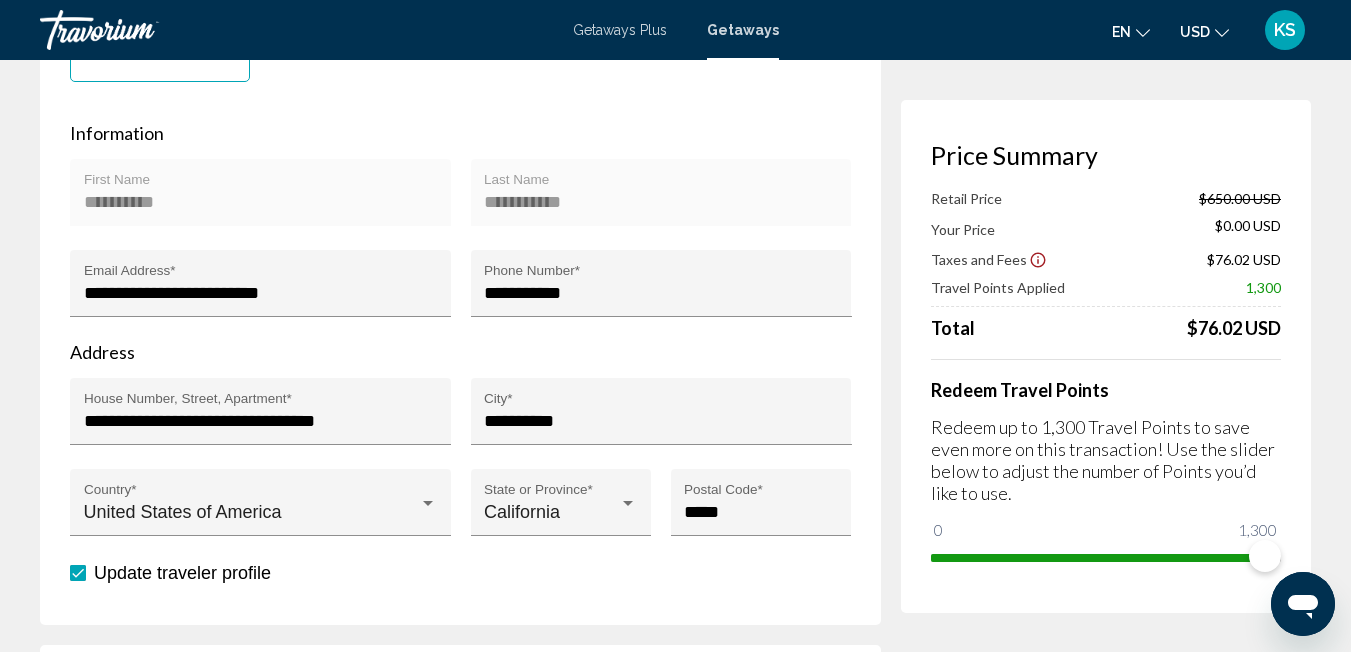 scroll, scrollTop: 614, scrollLeft: 0, axis: vertical 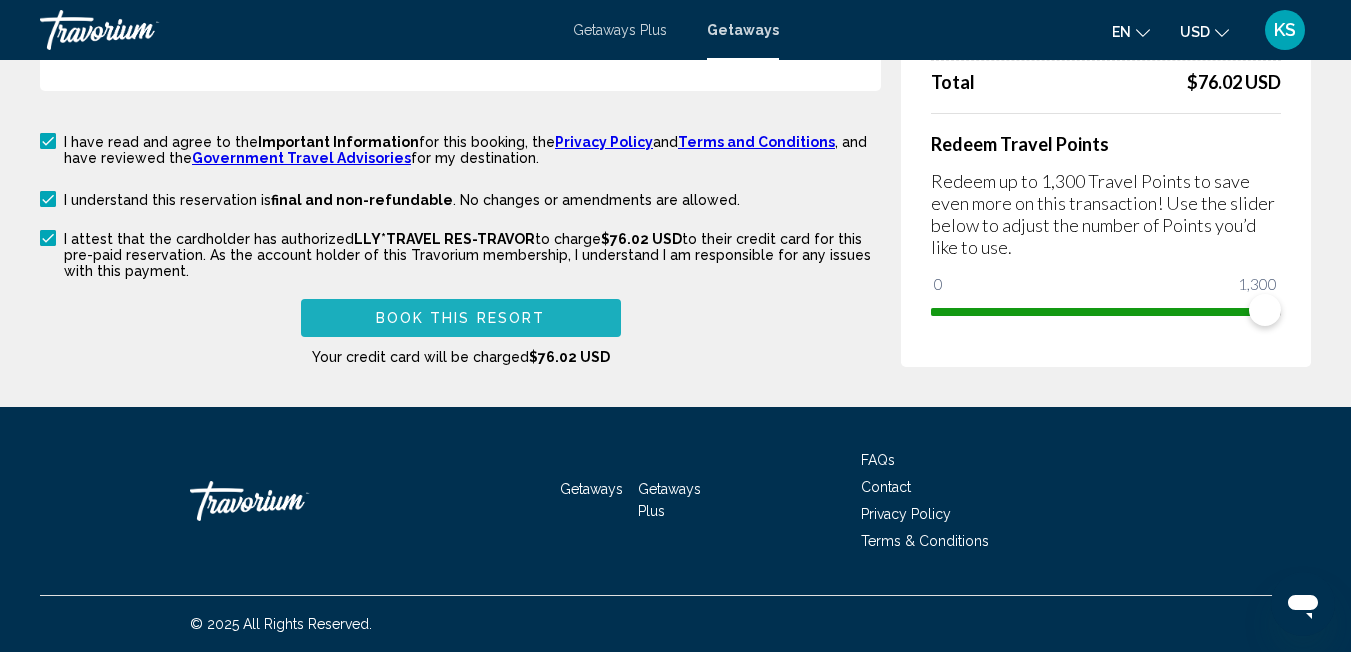 click on "Book this Resort" at bounding box center (461, 319) 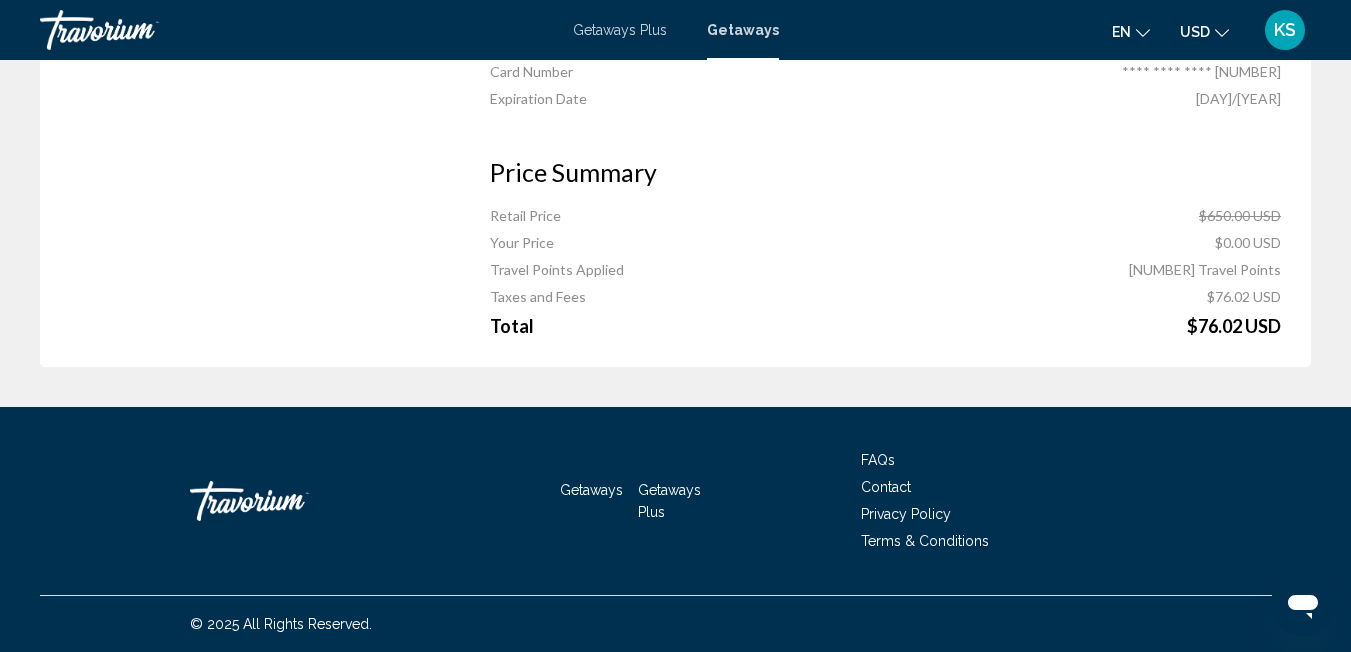 scroll, scrollTop: 0, scrollLeft: 0, axis: both 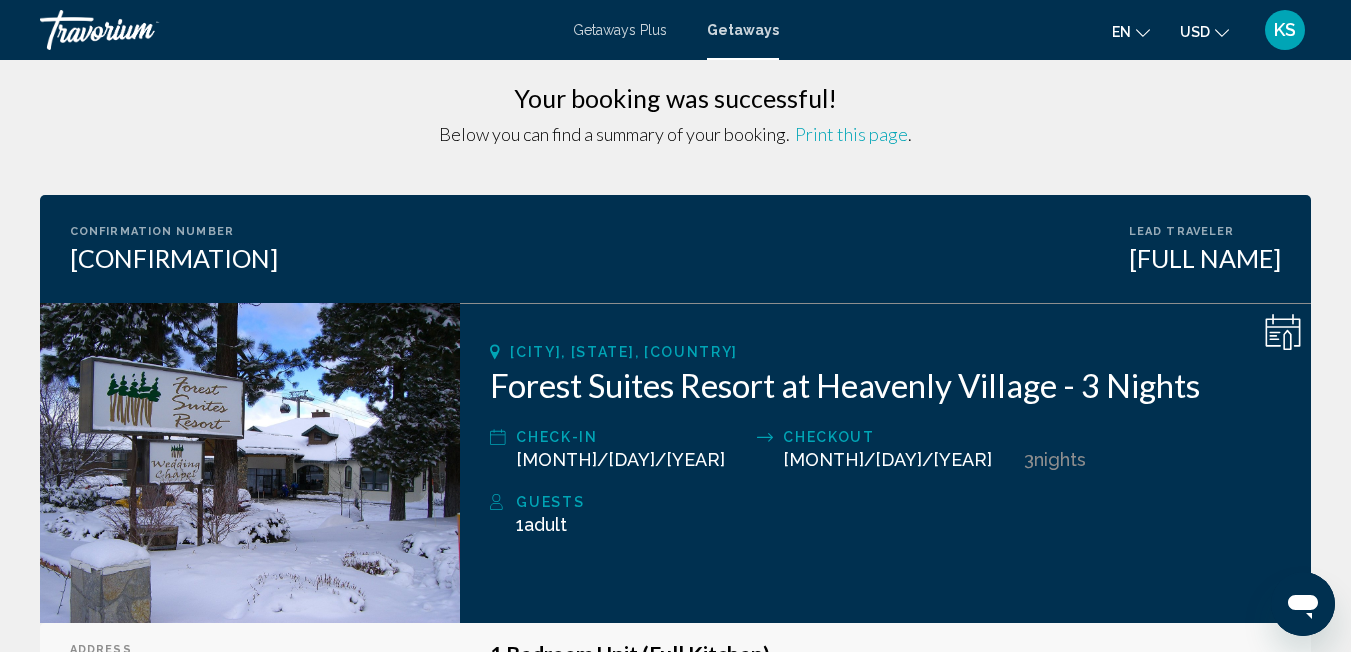 click on "Print this page" at bounding box center (851, 134) 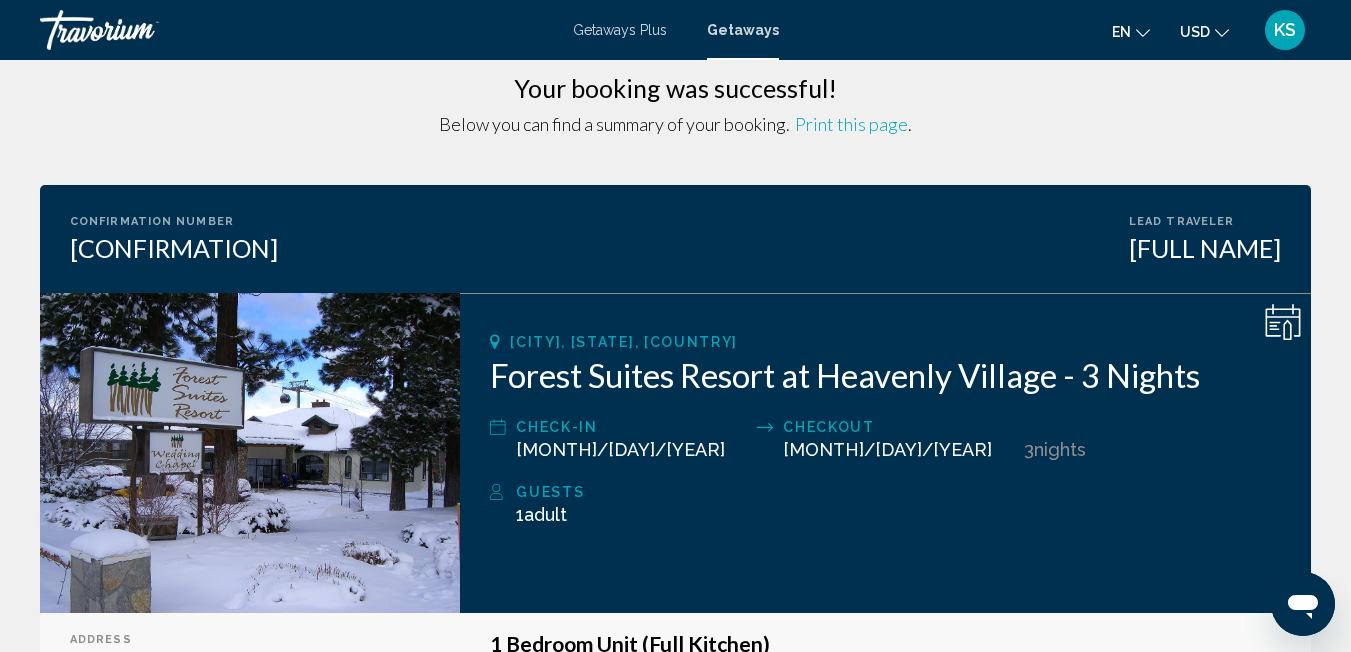 scroll, scrollTop: 0, scrollLeft: 0, axis: both 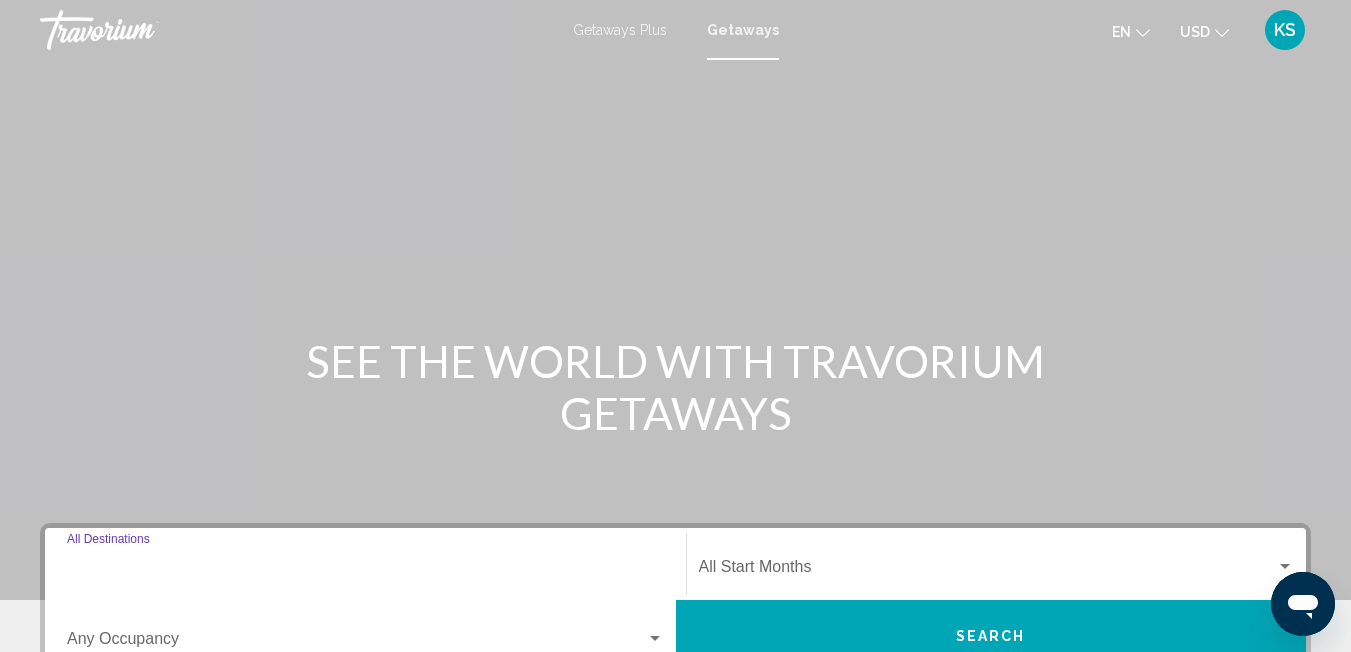 click on "Destination All Destinations" at bounding box center (365, 571) 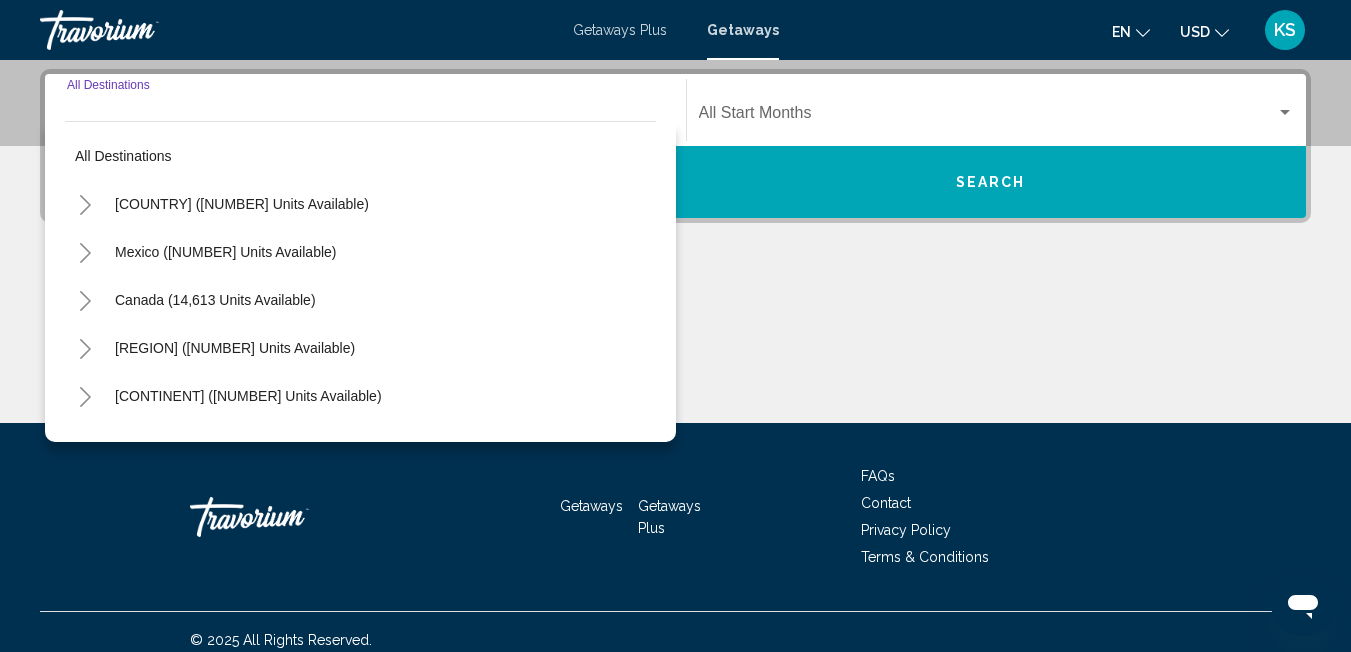 scroll, scrollTop: 458, scrollLeft: 0, axis: vertical 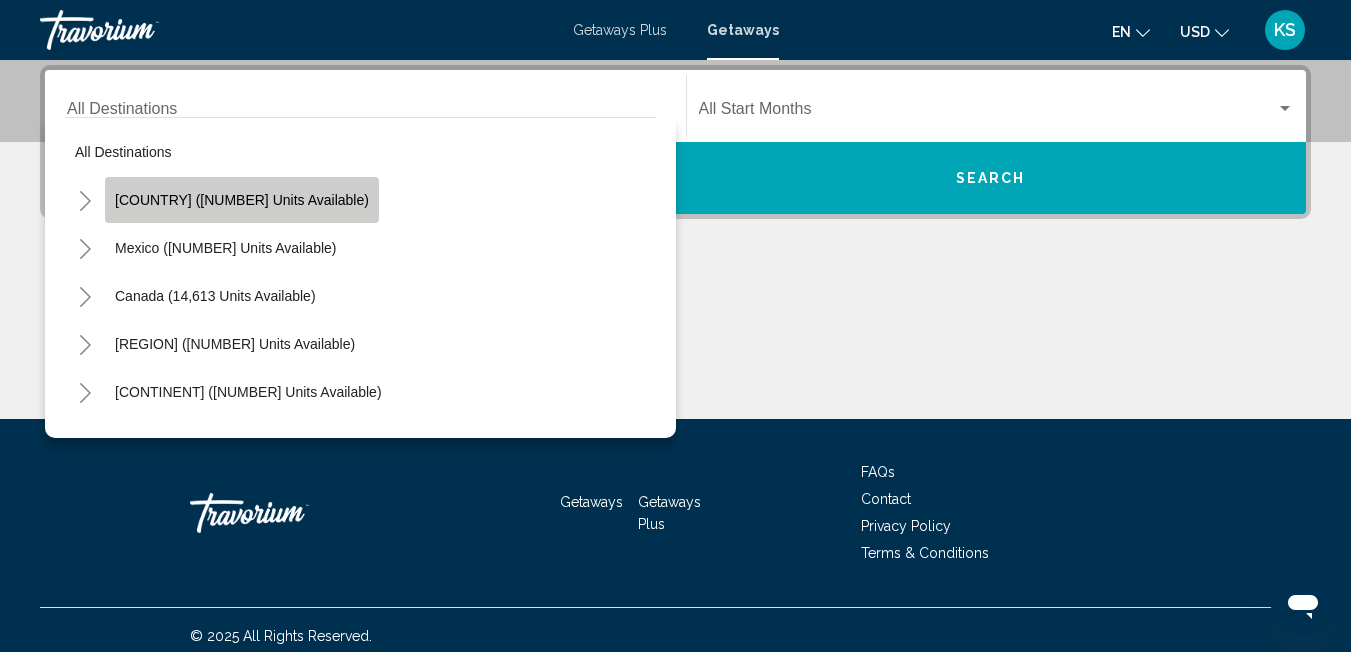 click on "United States (655,476 units available)" 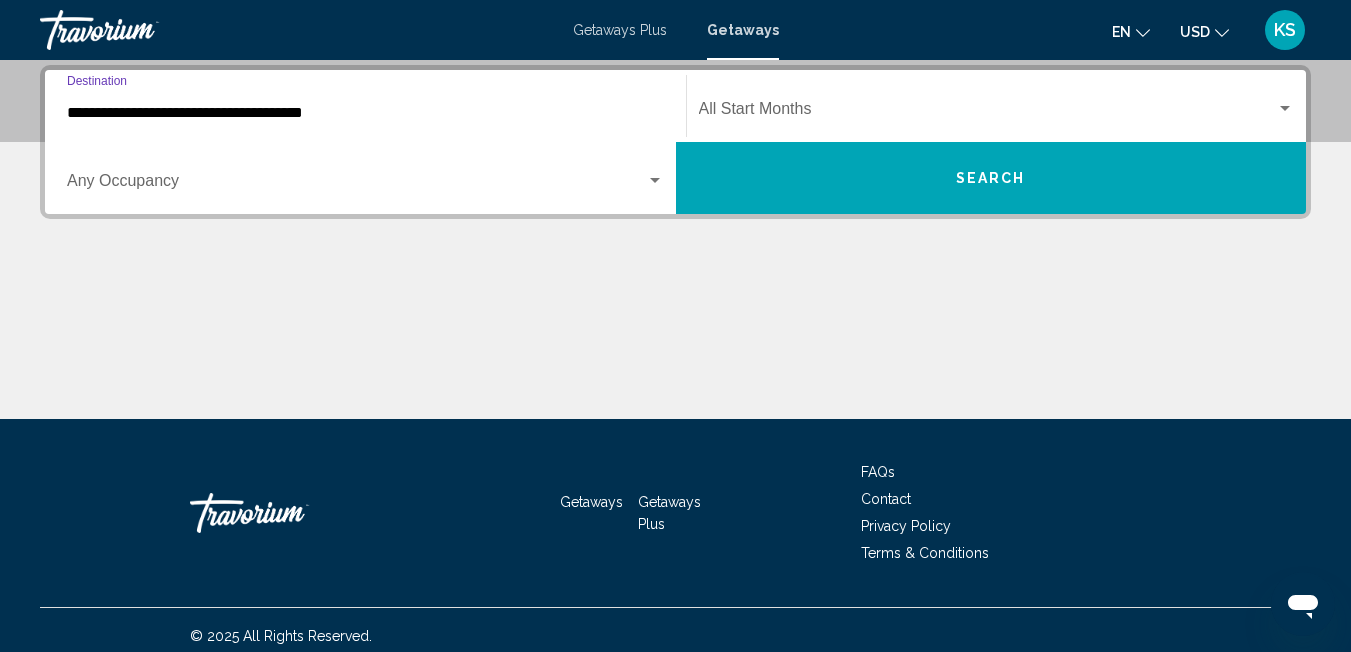 click on "**********" at bounding box center (365, 113) 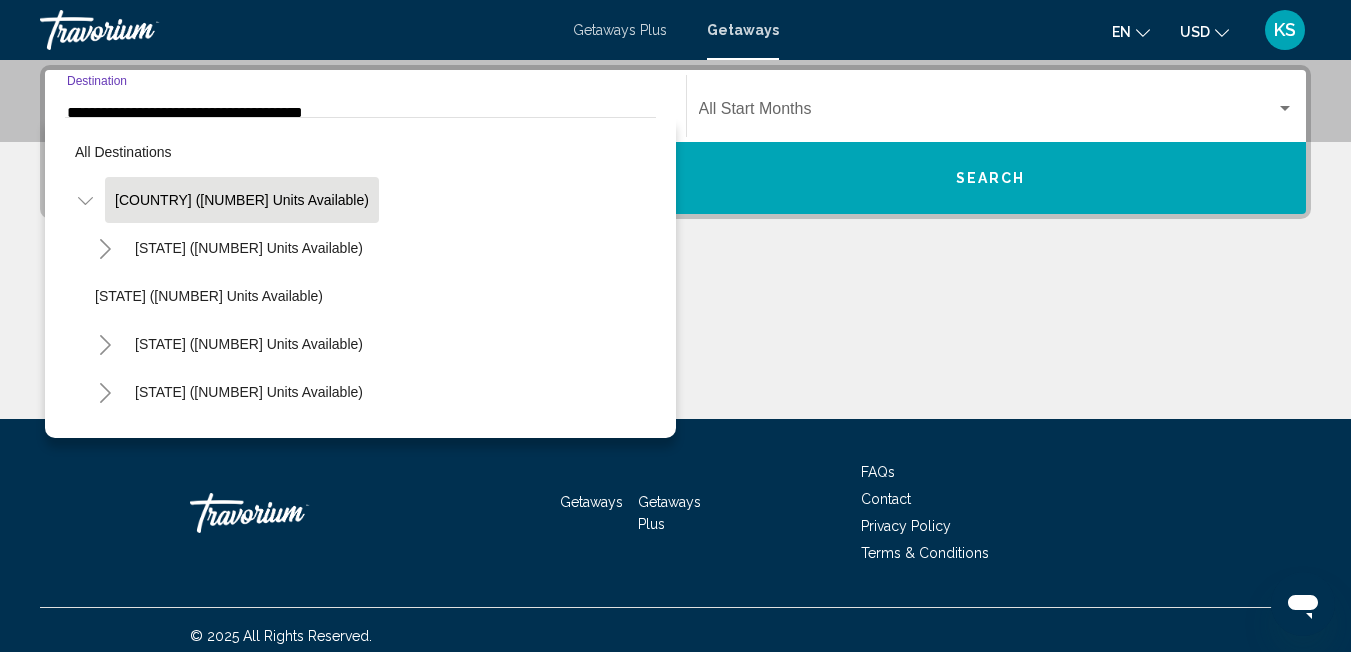 scroll, scrollTop: 332, scrollLeft: 0, axis: vertical 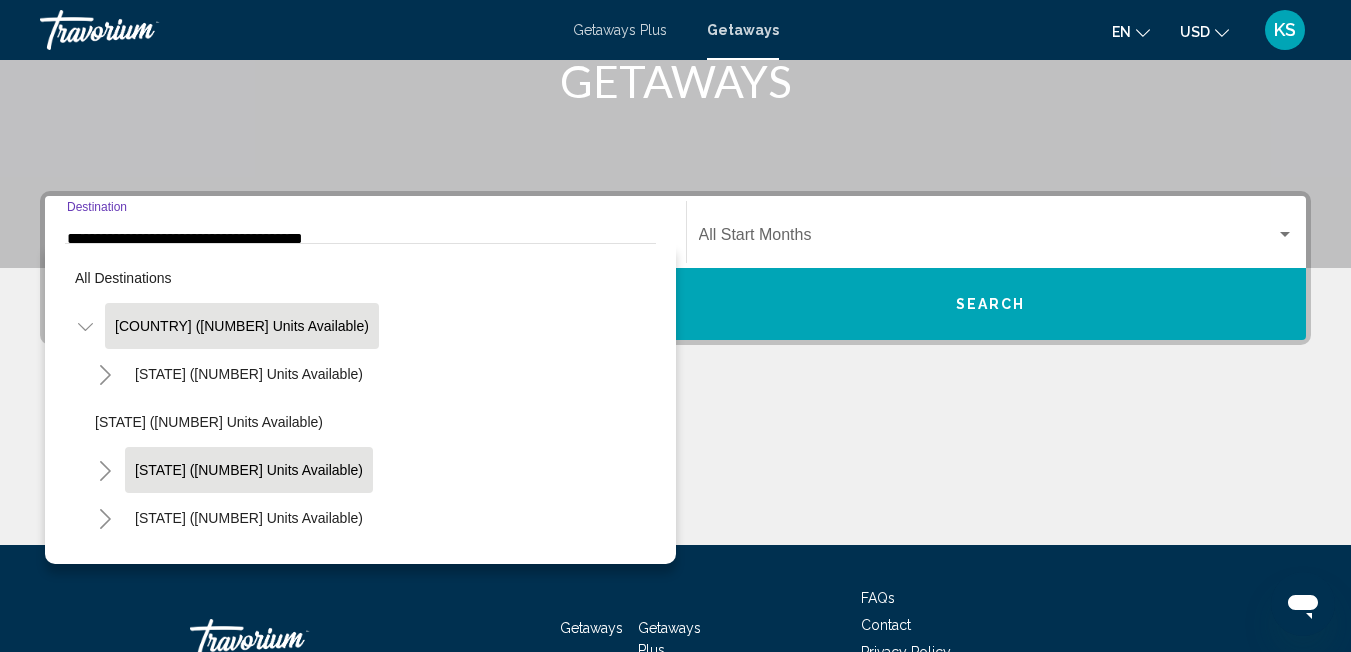 click on "California (74,187 units available)" 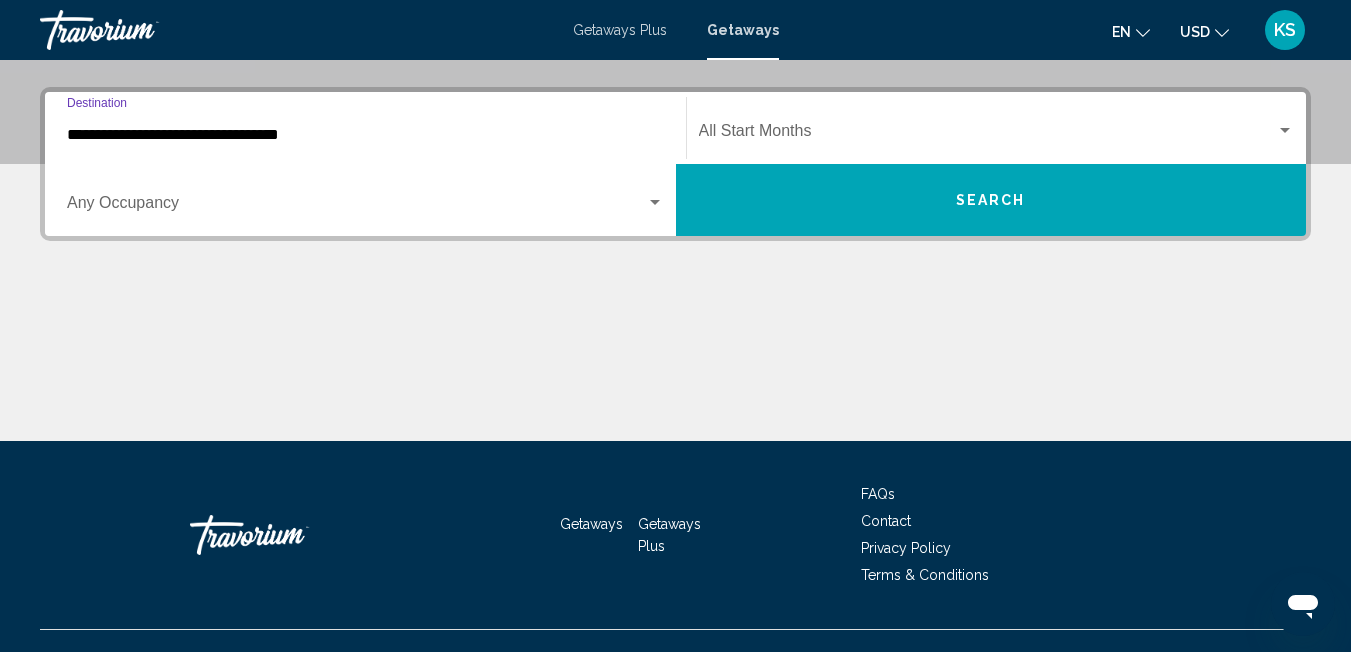 scroll, scrollTop: 458, scrollLeft: 0, axis: vertical 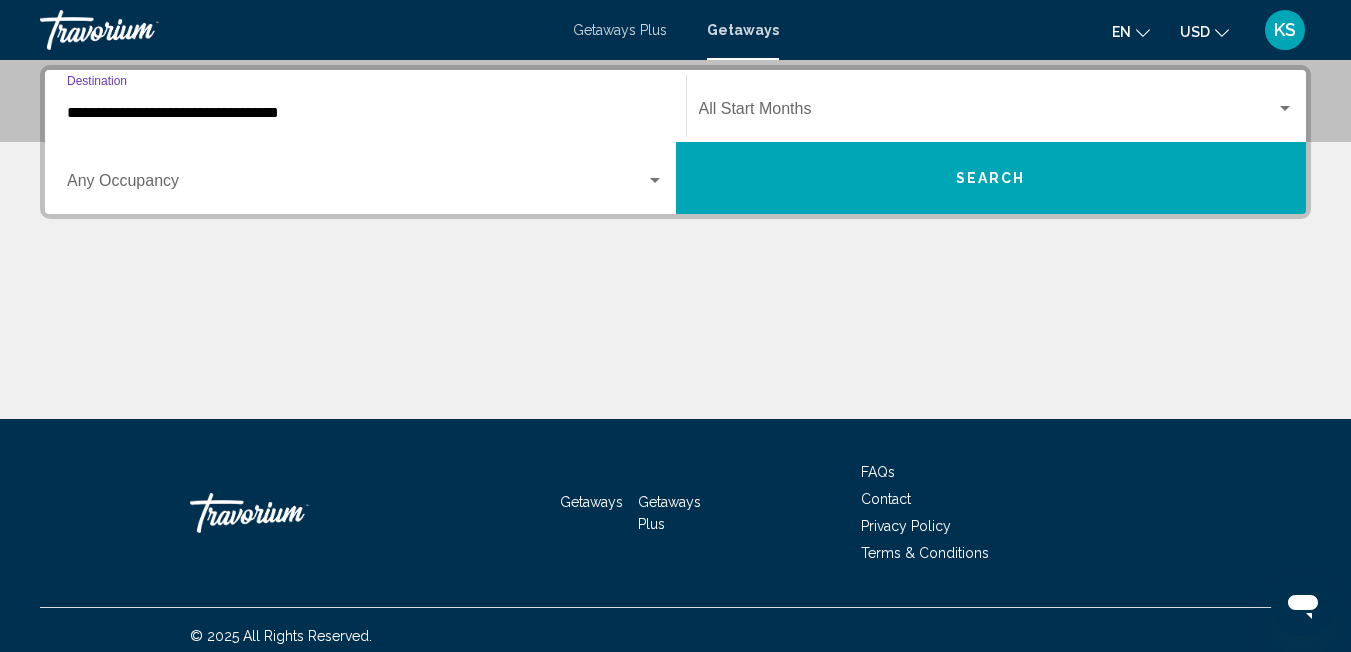 click on "**********" at bounding box center (365, 113) 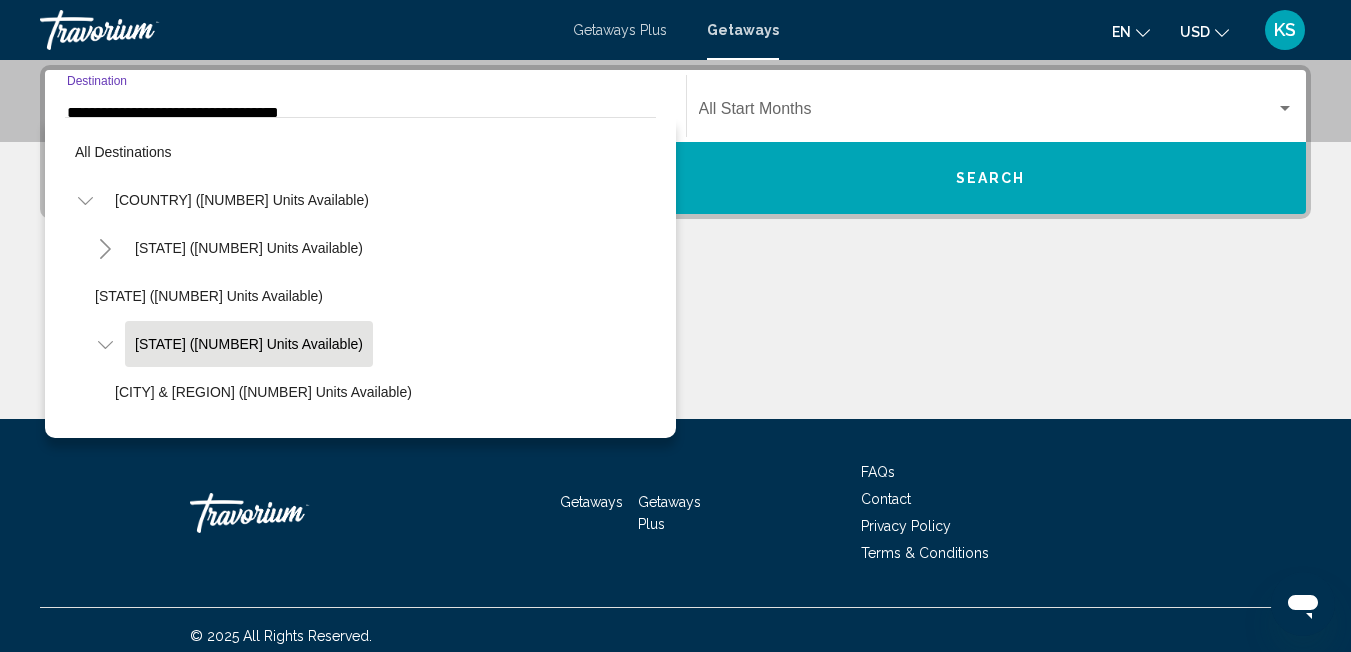 scroll, scrollTop: 405, scrollLeft: 0, axis: vertical 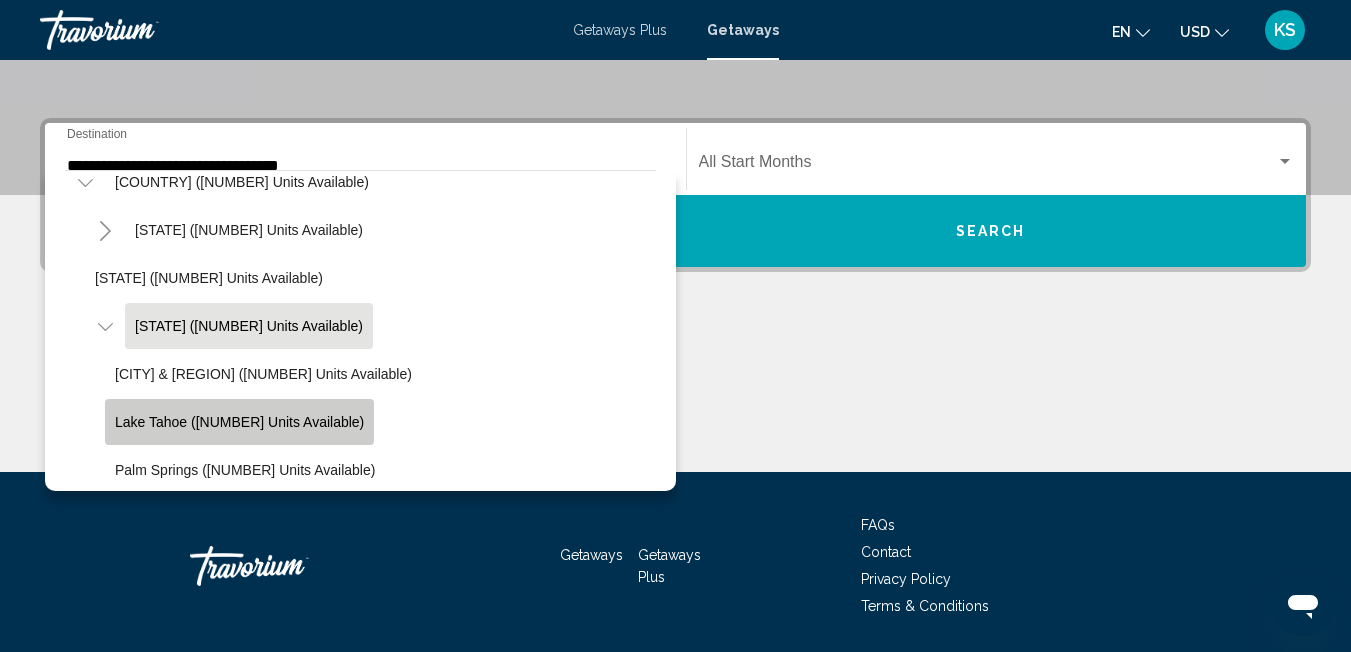 click on "Lake Tahoe (23,591 units available)" 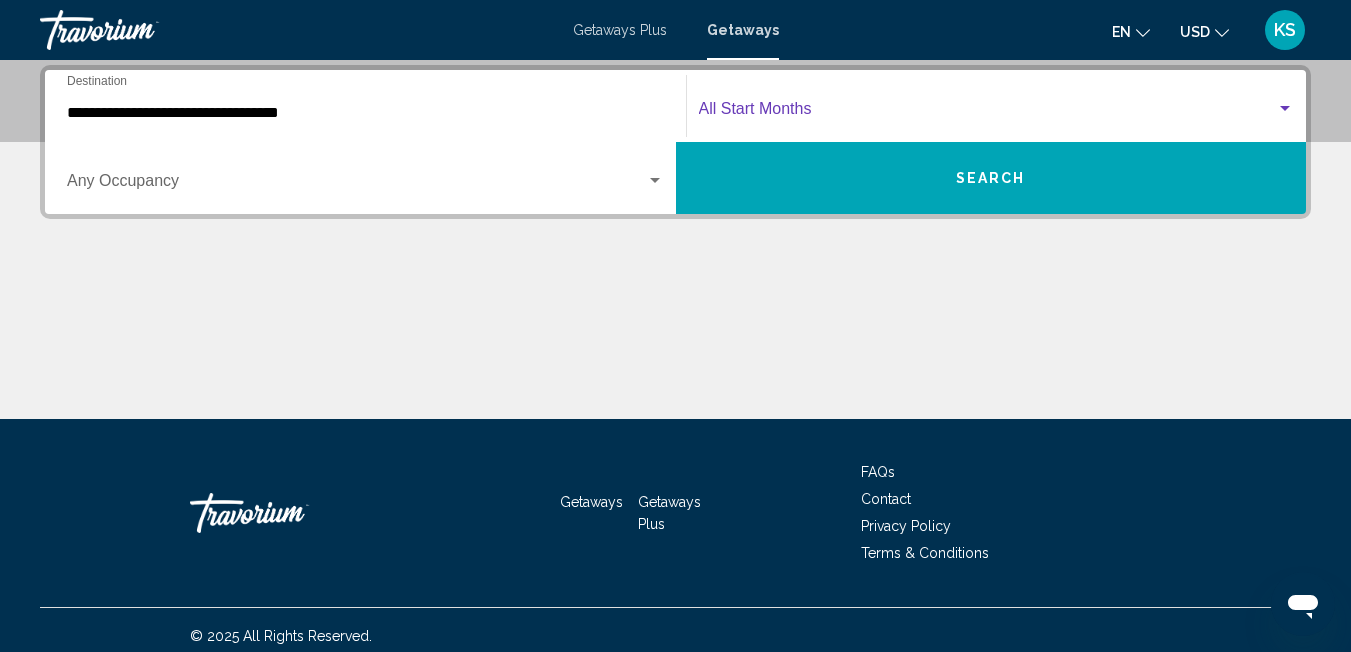 click at bounding box center (988, 113) 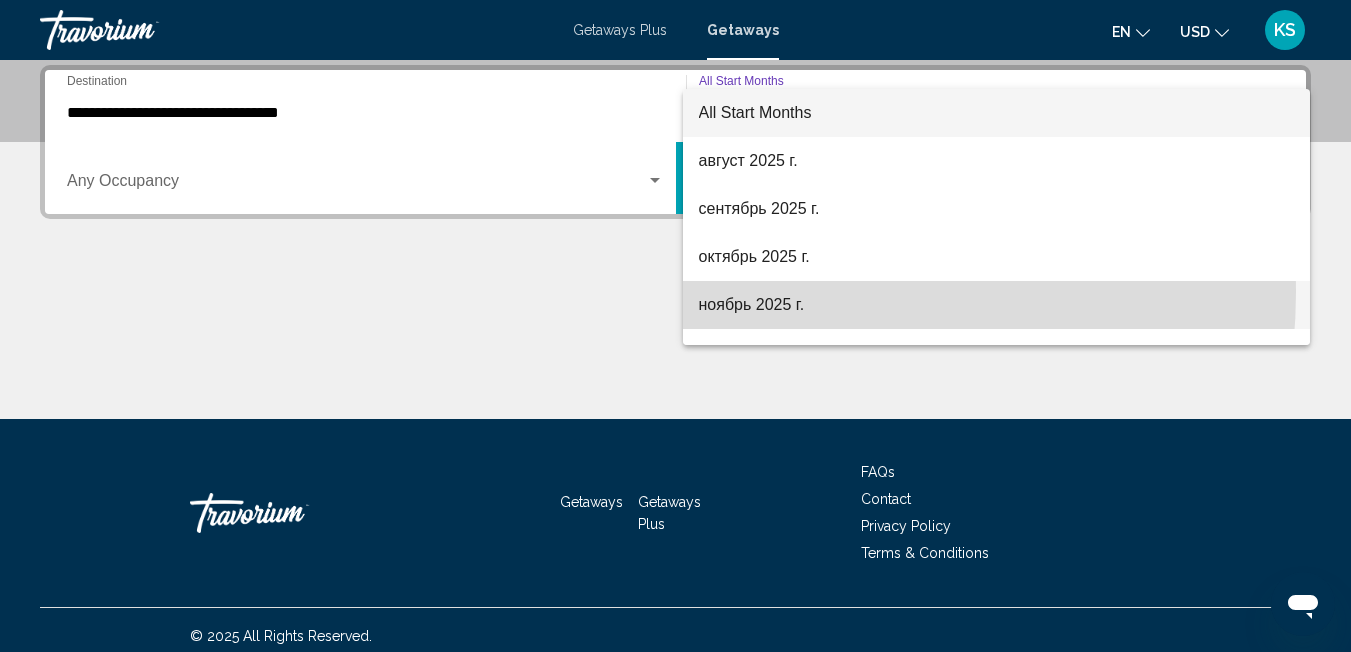 click on "ноябрь 2025 г." at bounding box center [997, 305] 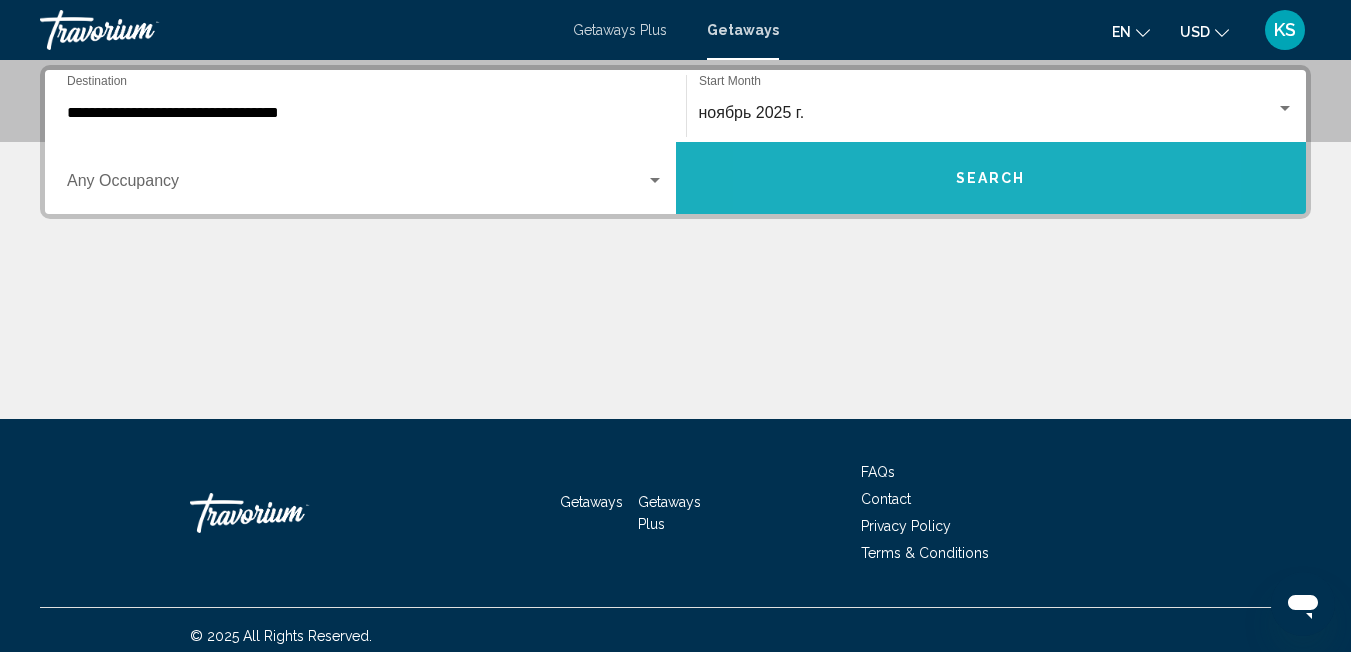 click on "Search" at bounding box center (991, 178) 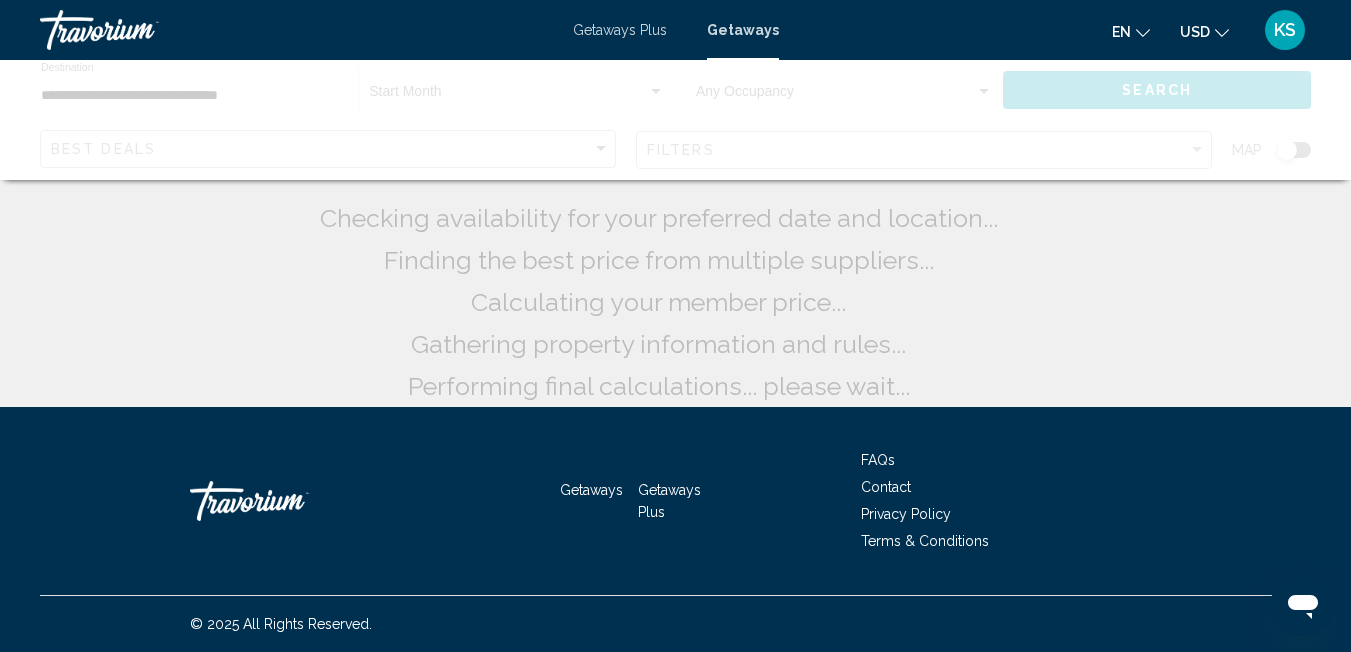 scroll, scrollTop: 0, scrollLeft: 0, axis: both 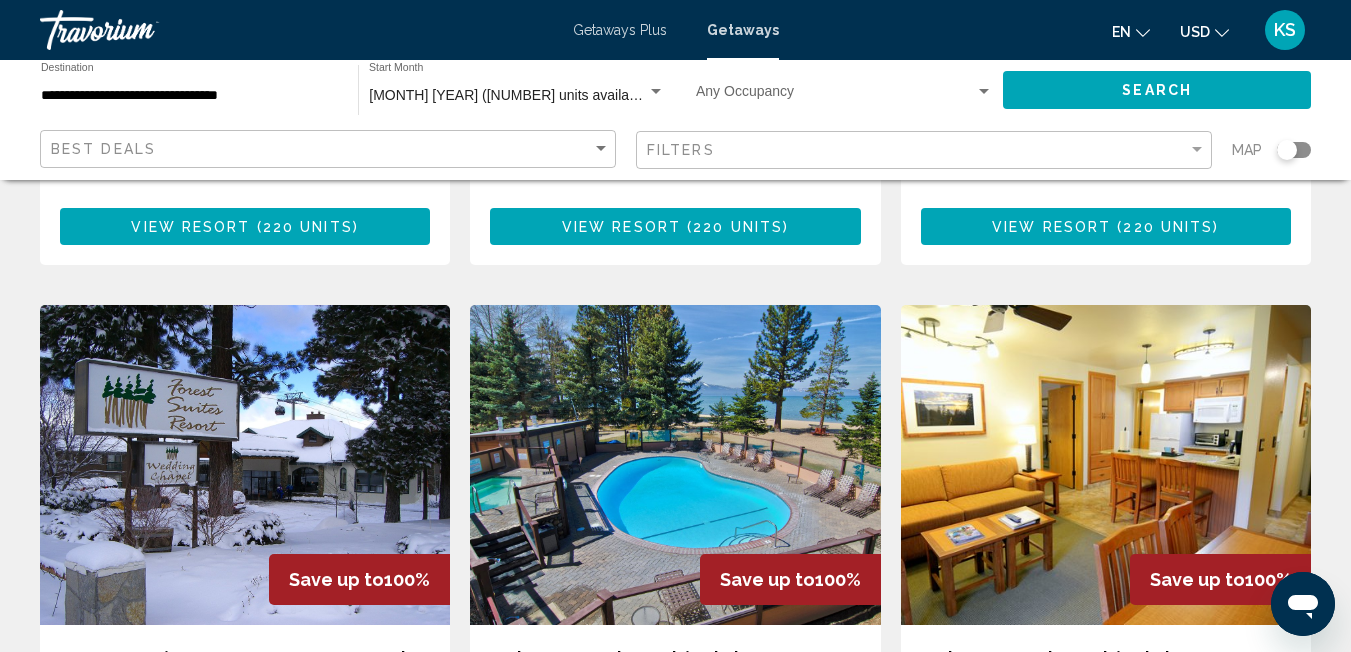 click at bounding box center [245, 465] 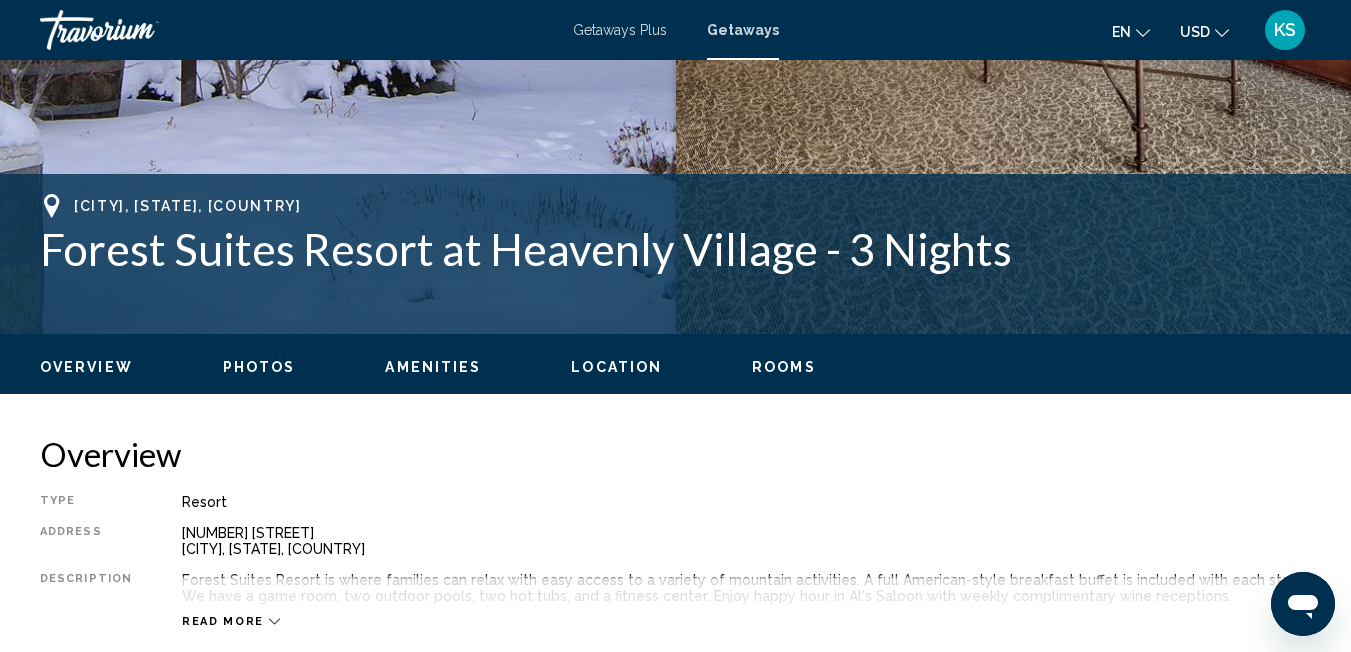 scroll, scrollTop: 209, scrollLeft: 0, axis: vertical 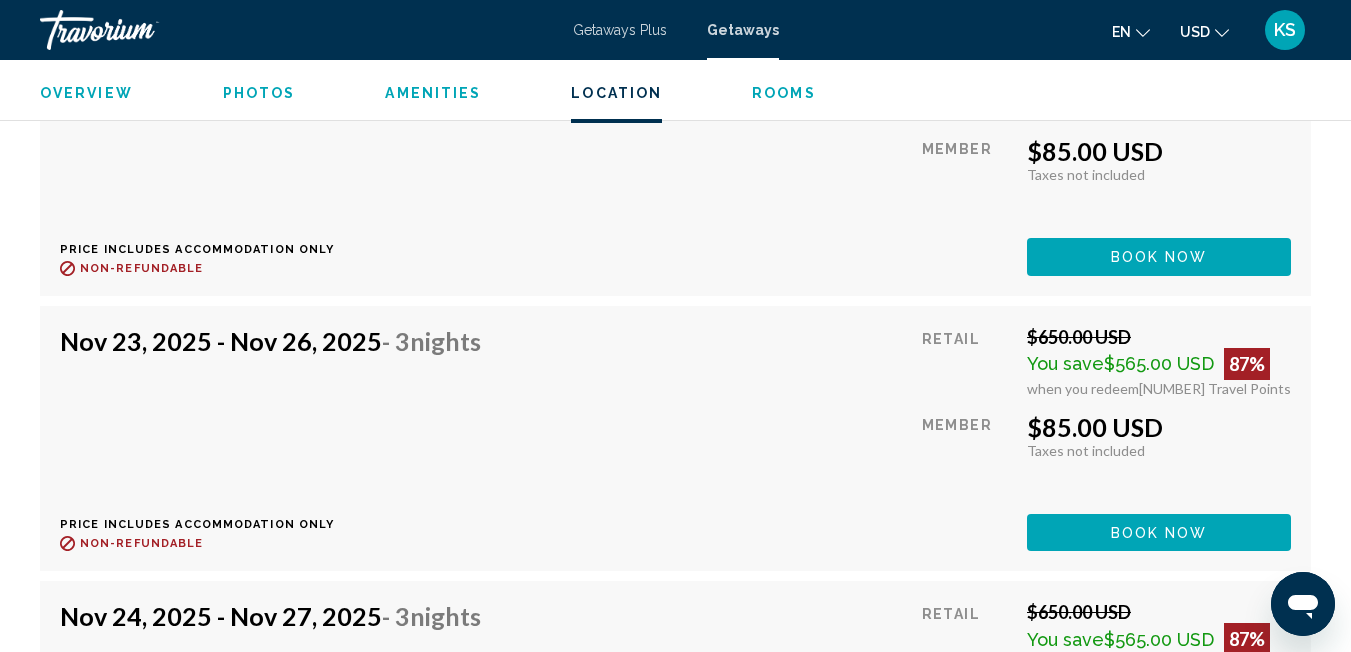 click on "Nov 22, 2025 - Nov 25, 2025  - 3  Nights Price includes accommodation only
Refundable until :
Non-refundable" at bounding box center [399, 162] 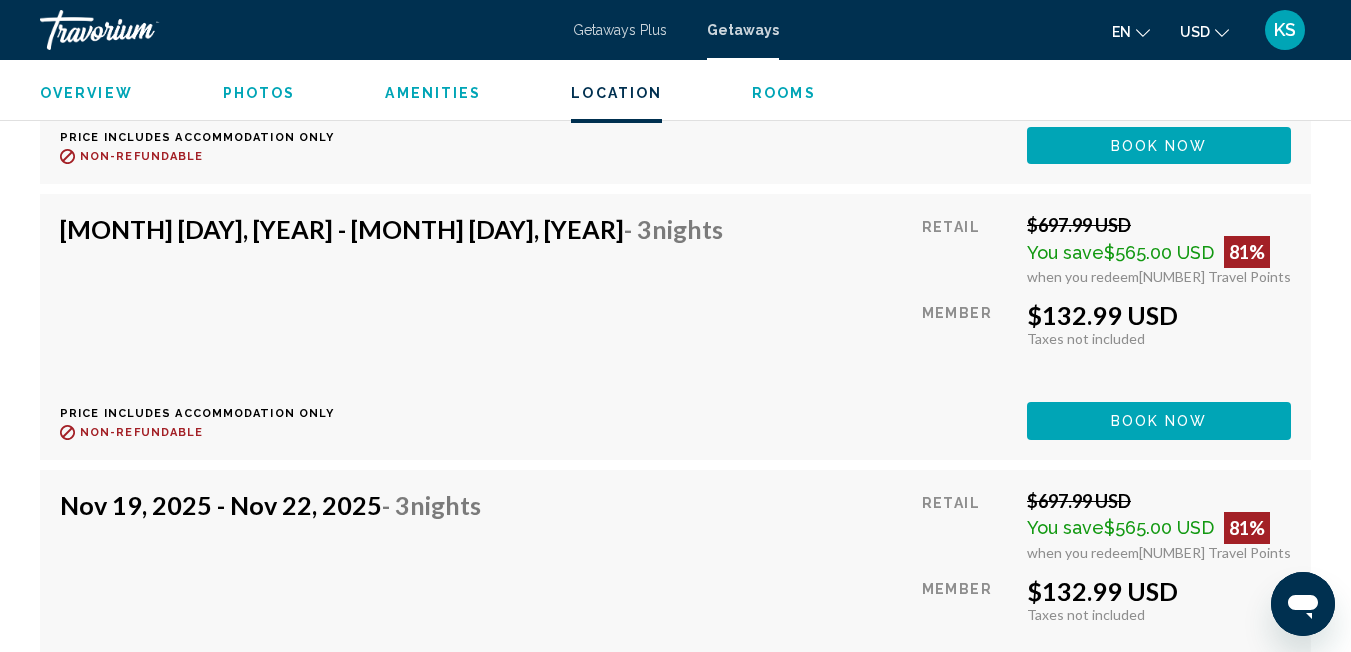 scroll, scrollTop: 8123, scrollLeft: 0, axis: vertical 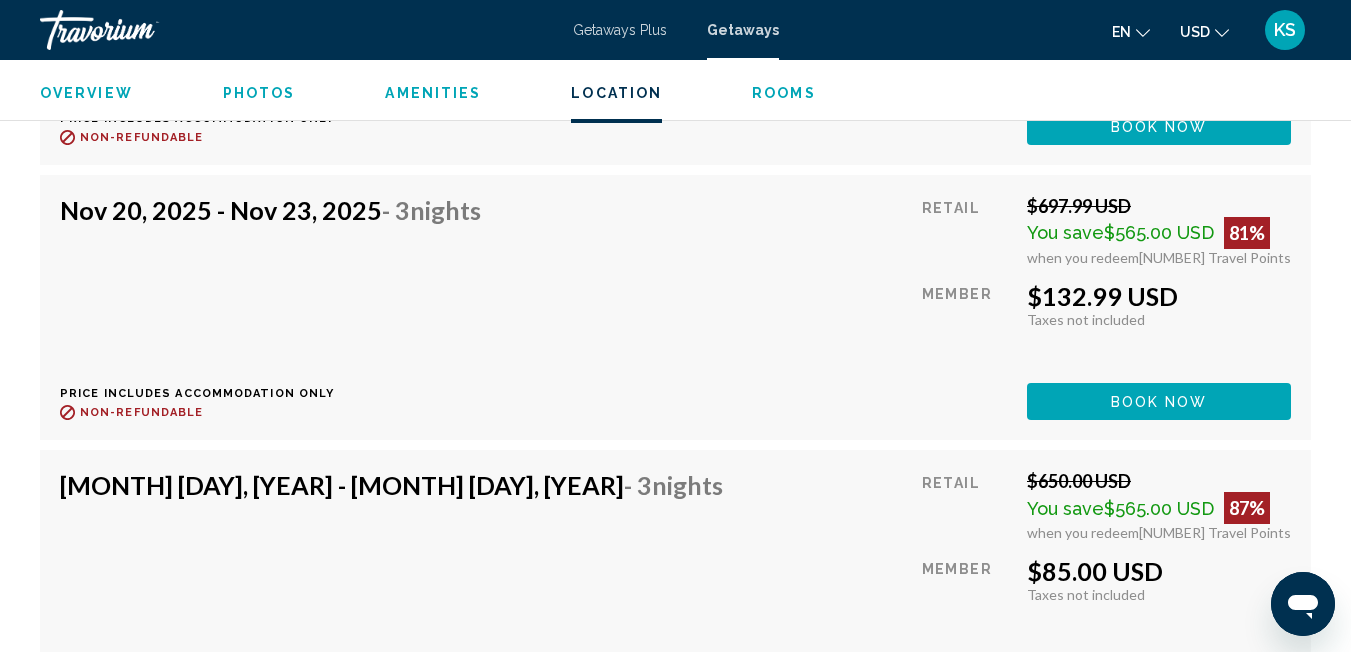 click on "Nov 22, 2025 - Nov 25, 2025  - 3  Nights" at bounding box center [391, 485] 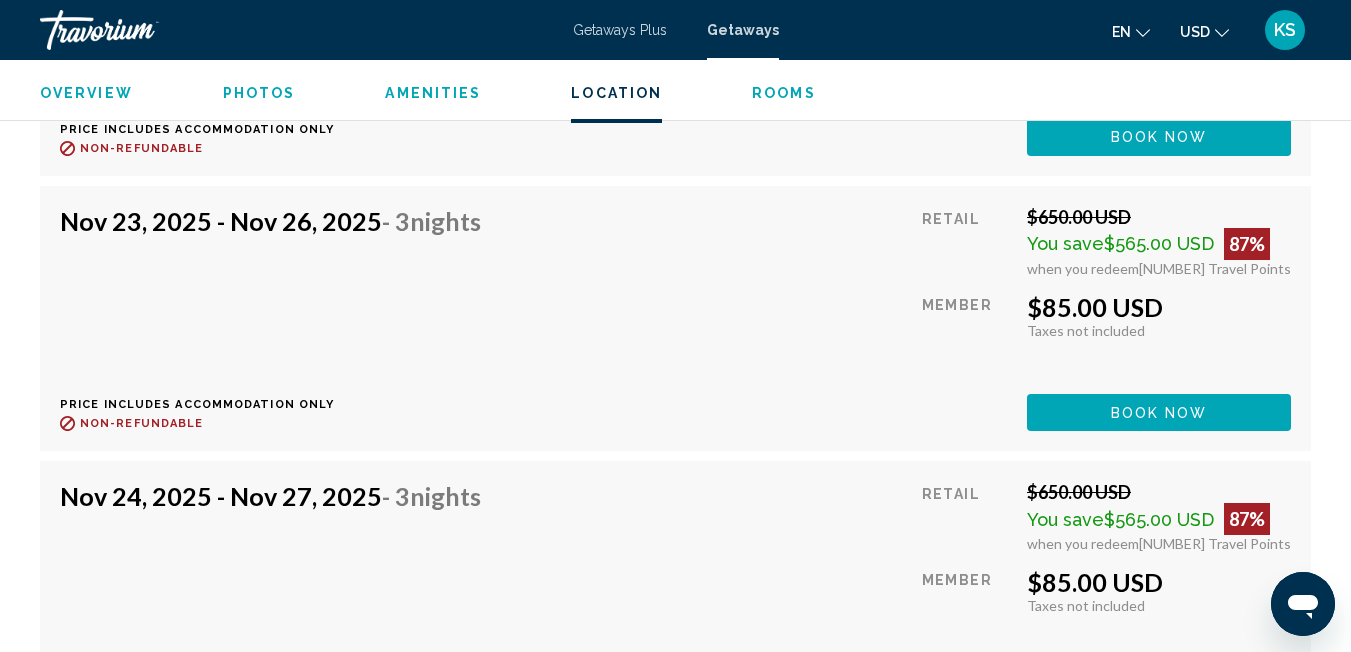 scroll, scrollTop: 8963, scrollLeft: 0, axis: vertical 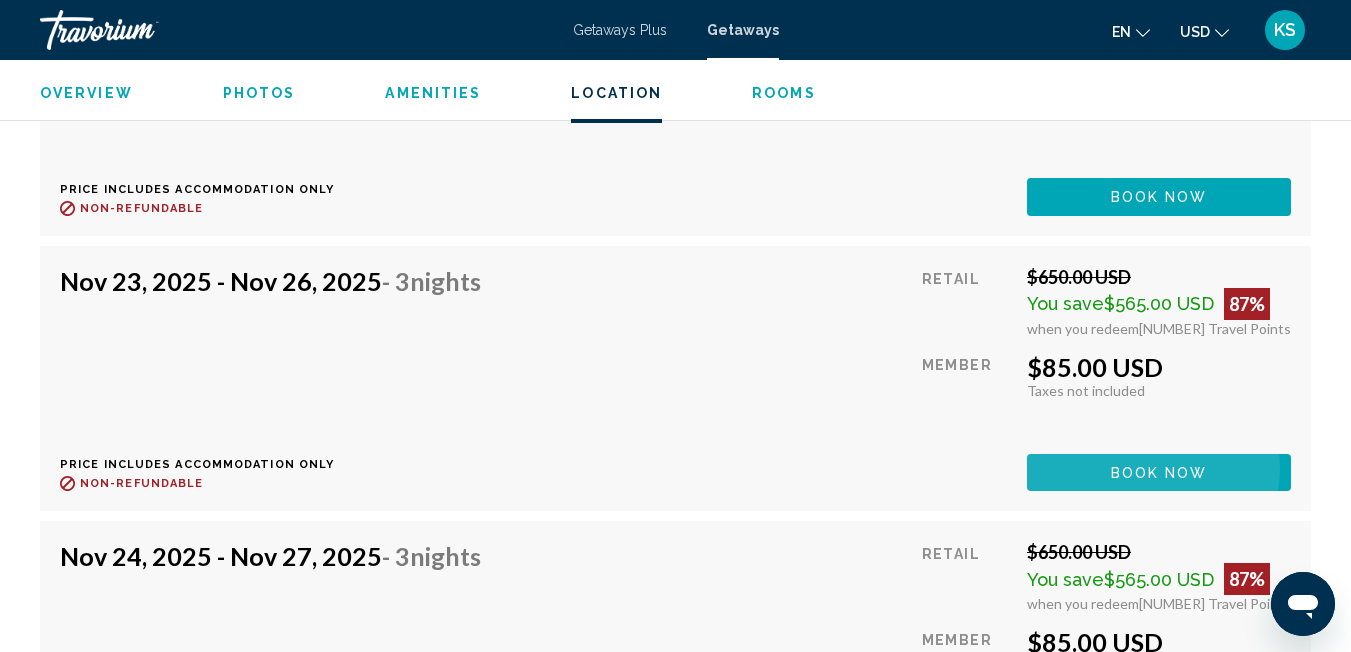 click on "Book now" at bounding box center [1159, 473] 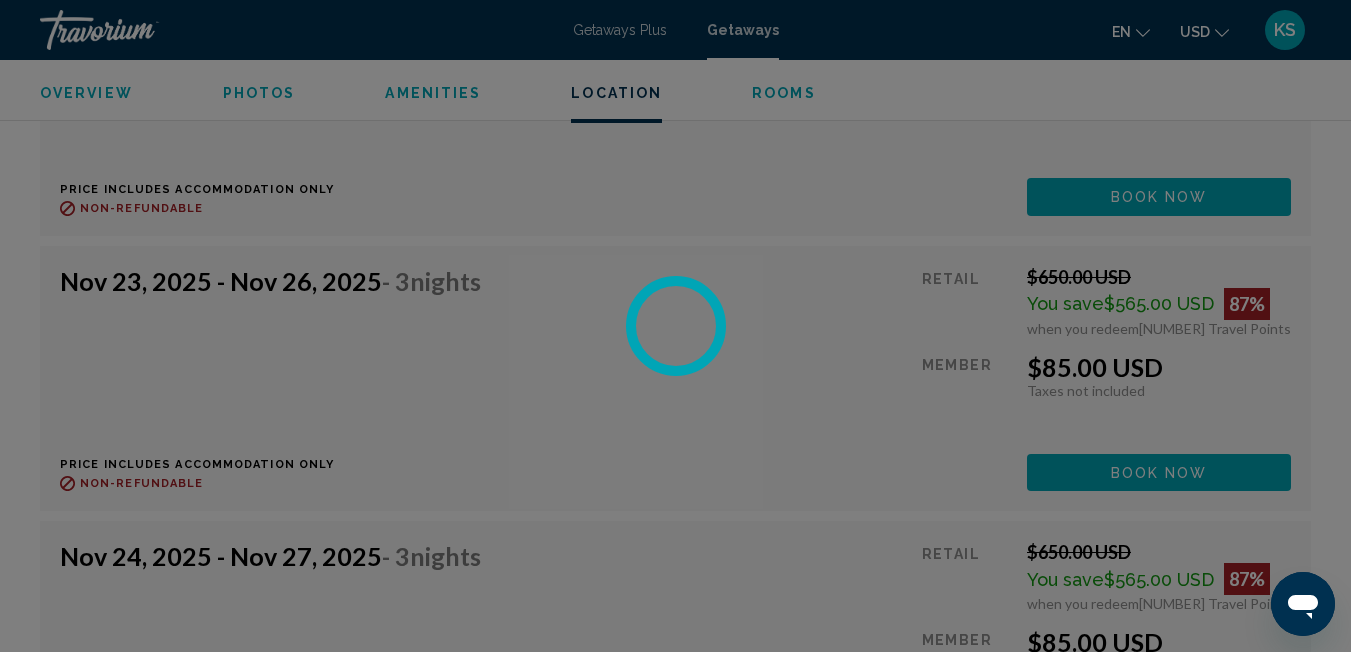 scroll, scrollTop: 0, scrollLeft: 0, axis: both 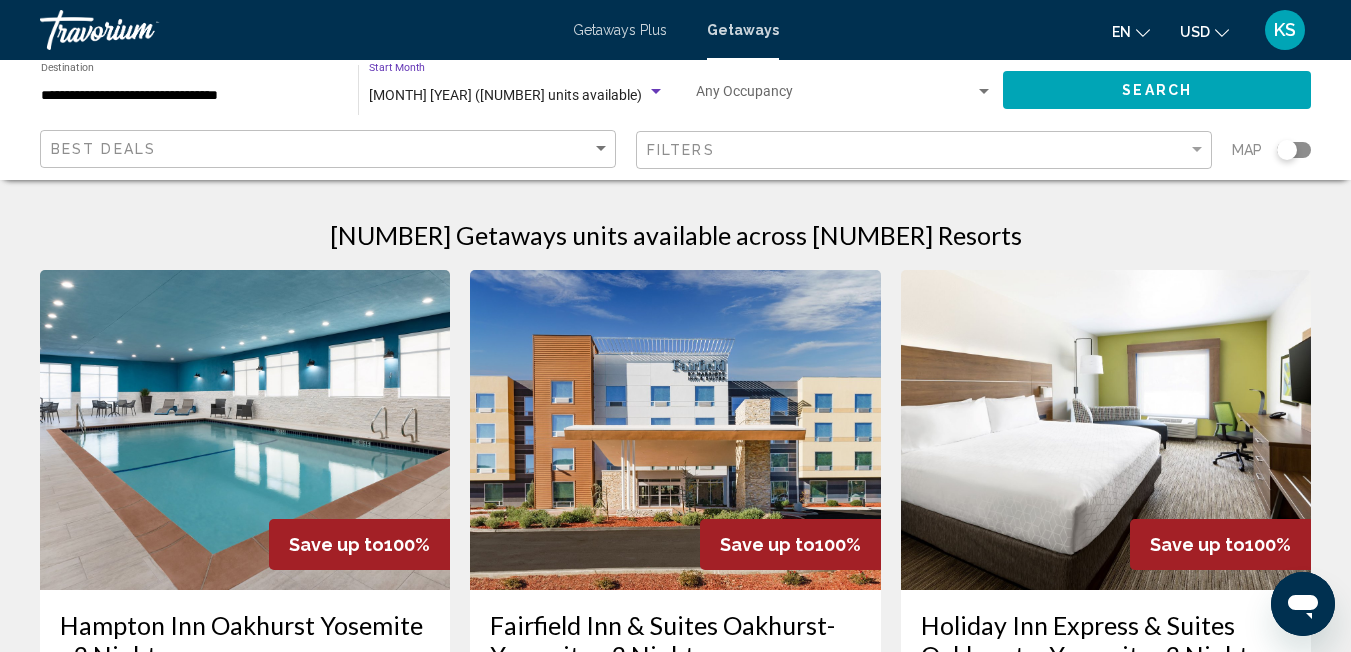 click on "November 2025 (4,121 units available)" at bounding box center (505, 95) 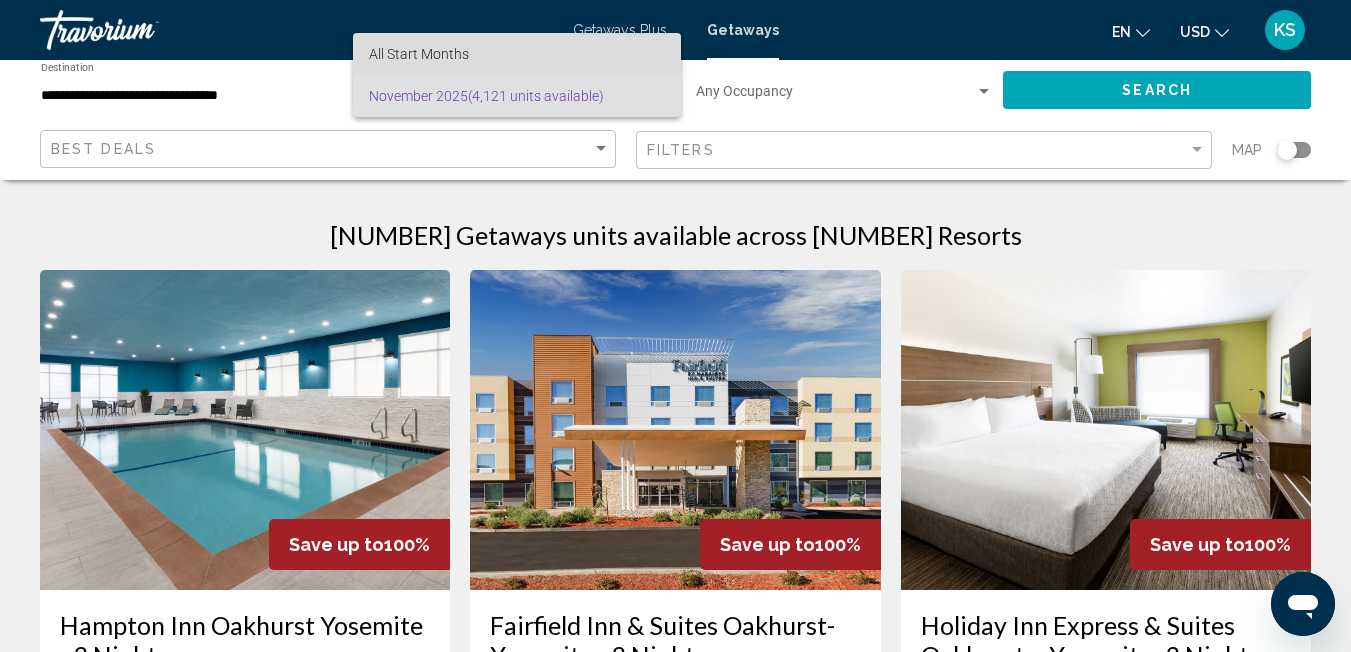 click on "All Start Months" at bounding box center (419, 54) 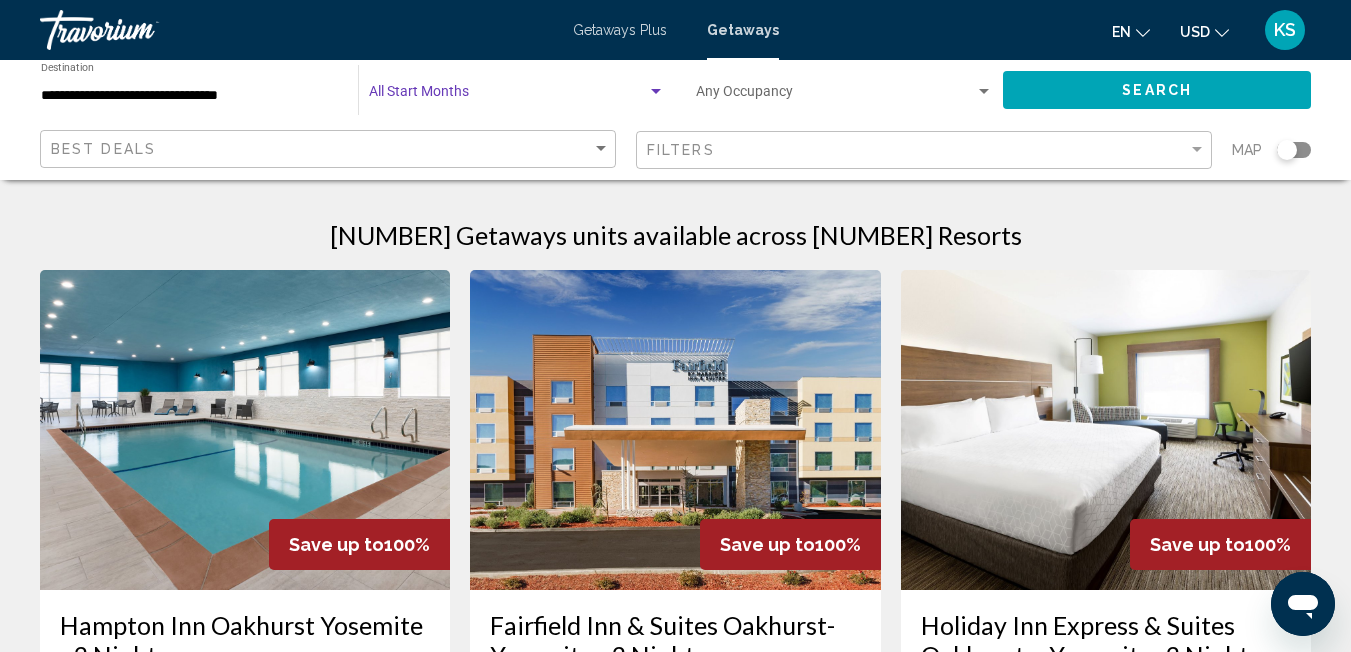 click at bounding box center [508, 96] 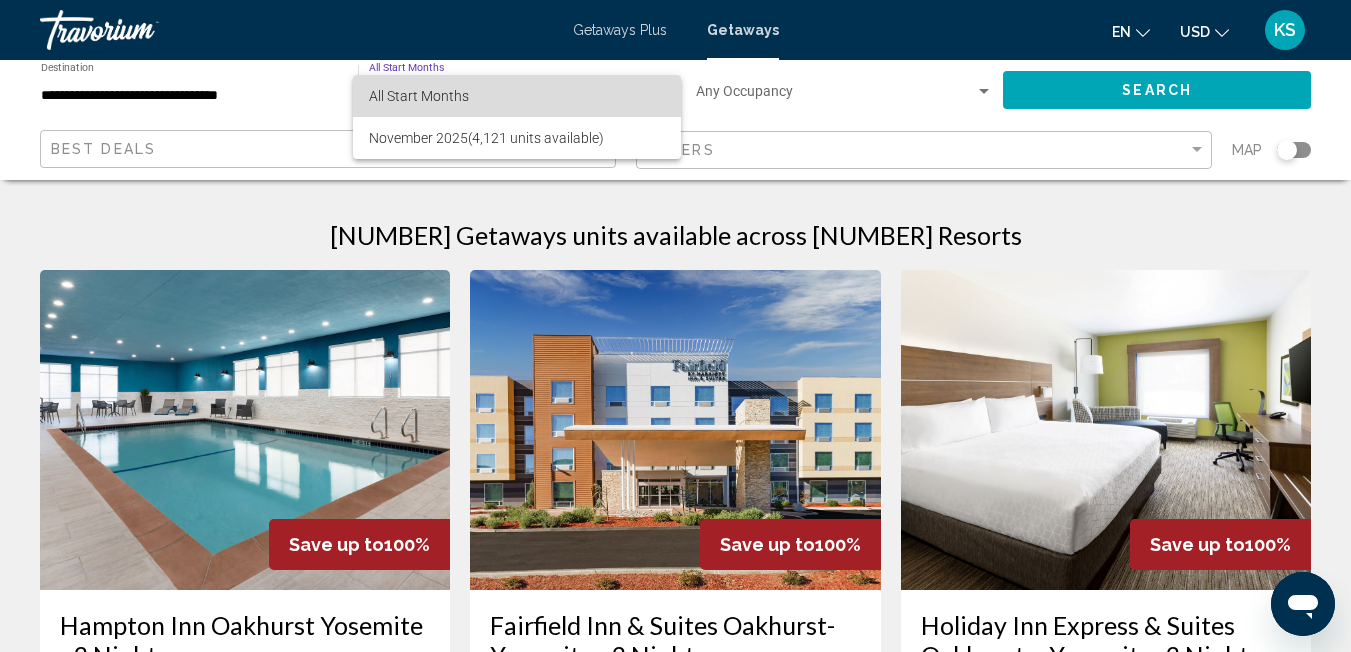 click on "All Start Months" at bounding box center [419, 96] 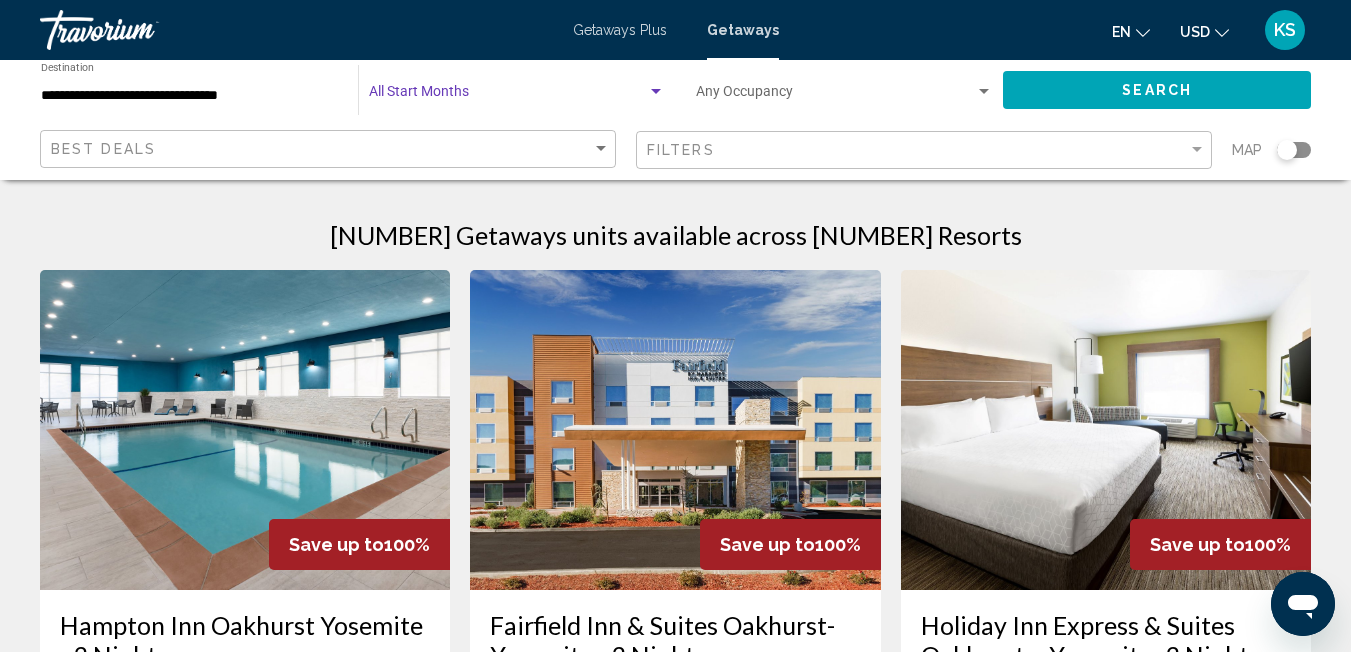click on "Search" 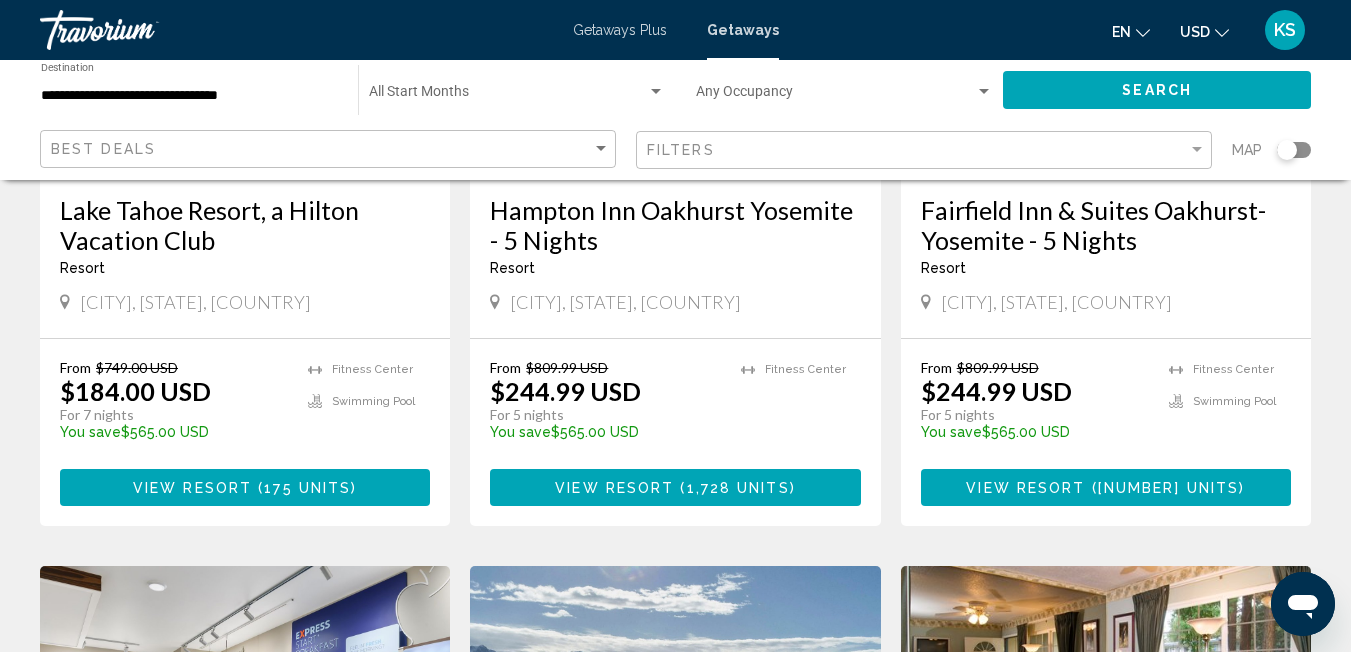 scroll, scrollTop: 1861, scrollLeft: 0, axis: vertical 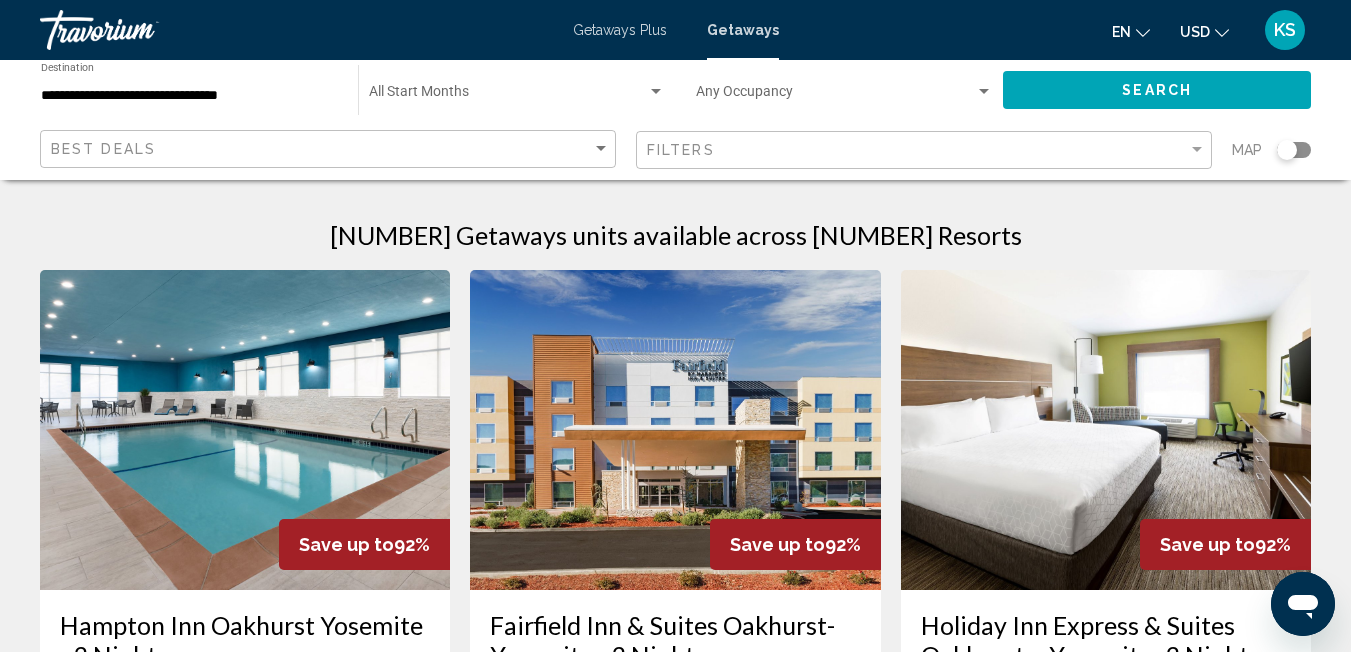 click on "Start Month All Start Months" 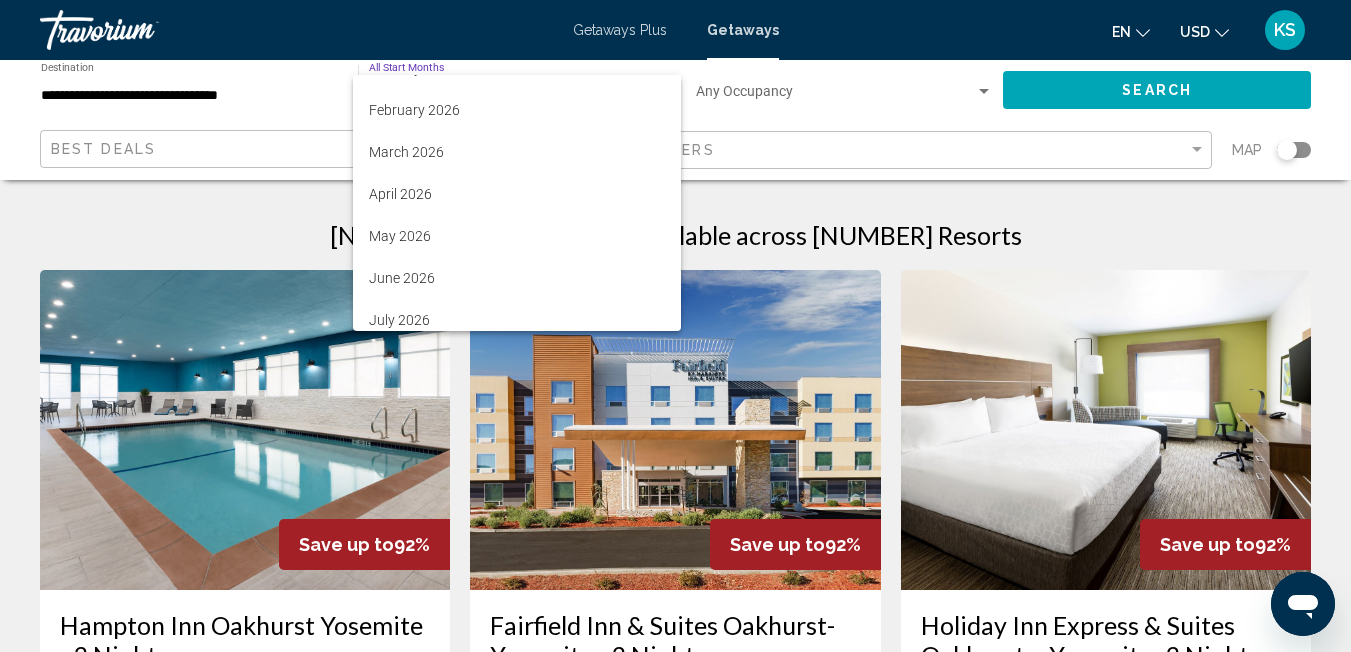 scroll, scrollTop: 290, scrollLeft: 0, axis: vertical 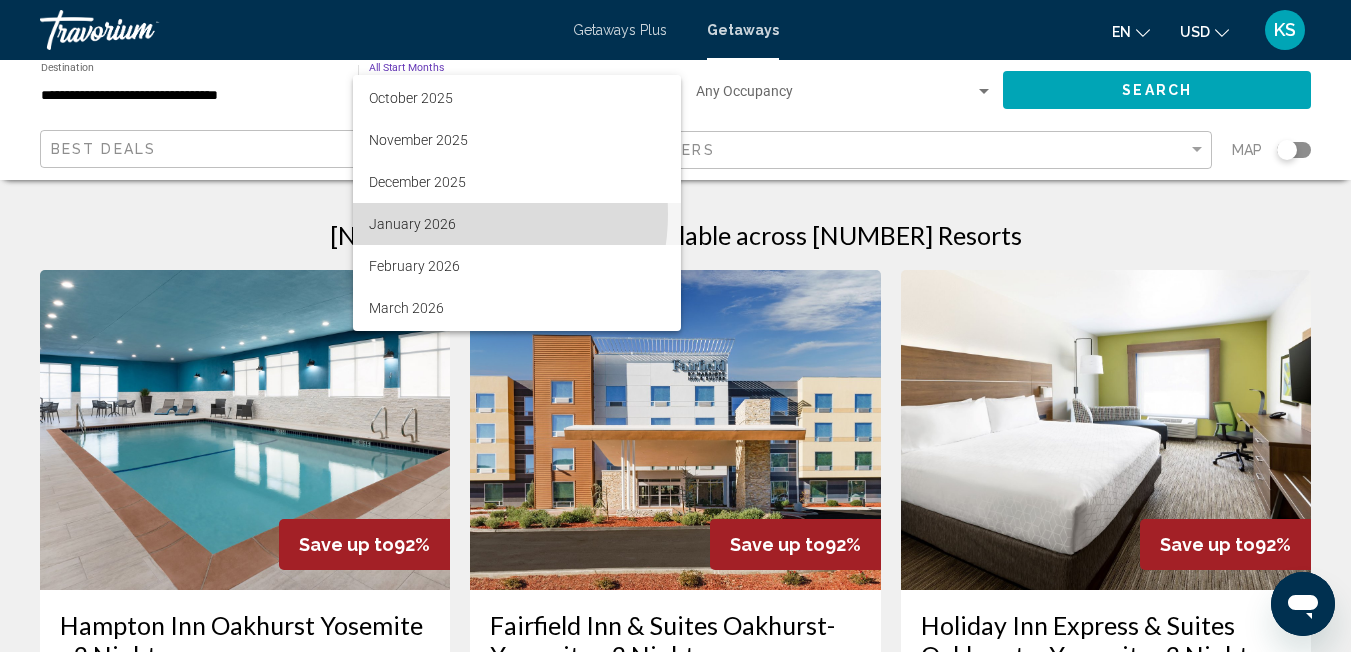 click on "January 2026" at bounding box center (517, 224) 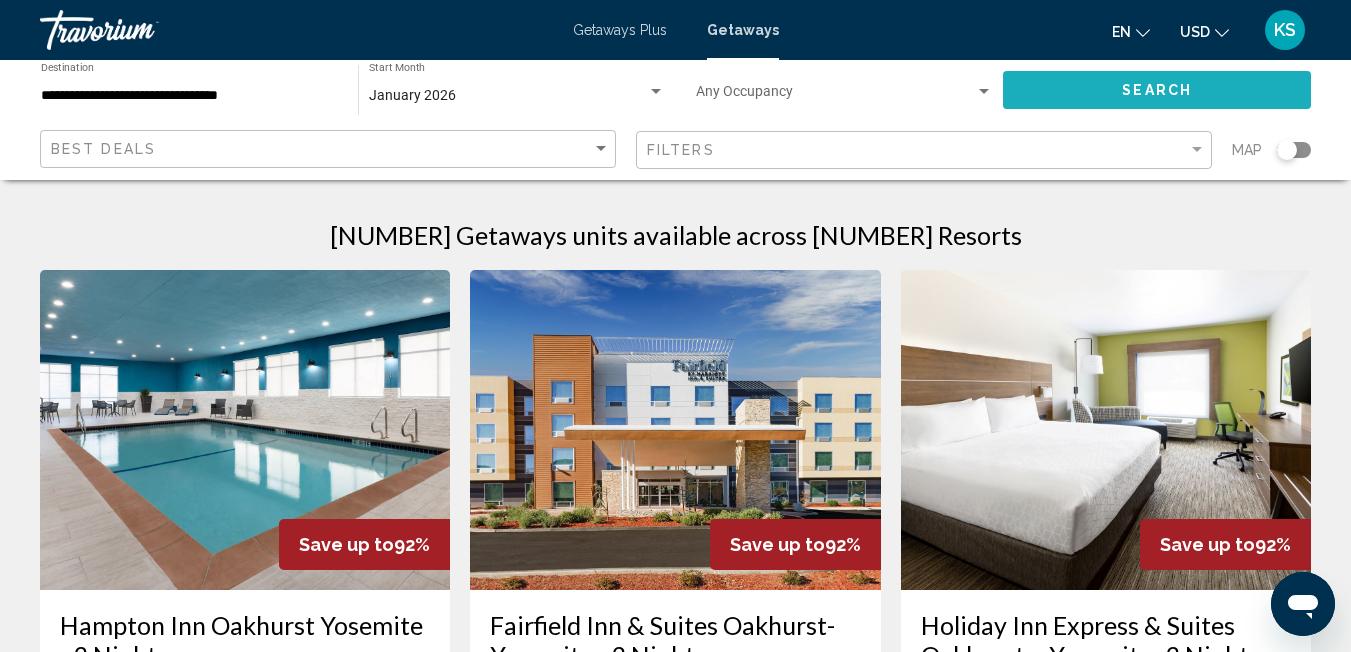 click on "Search" 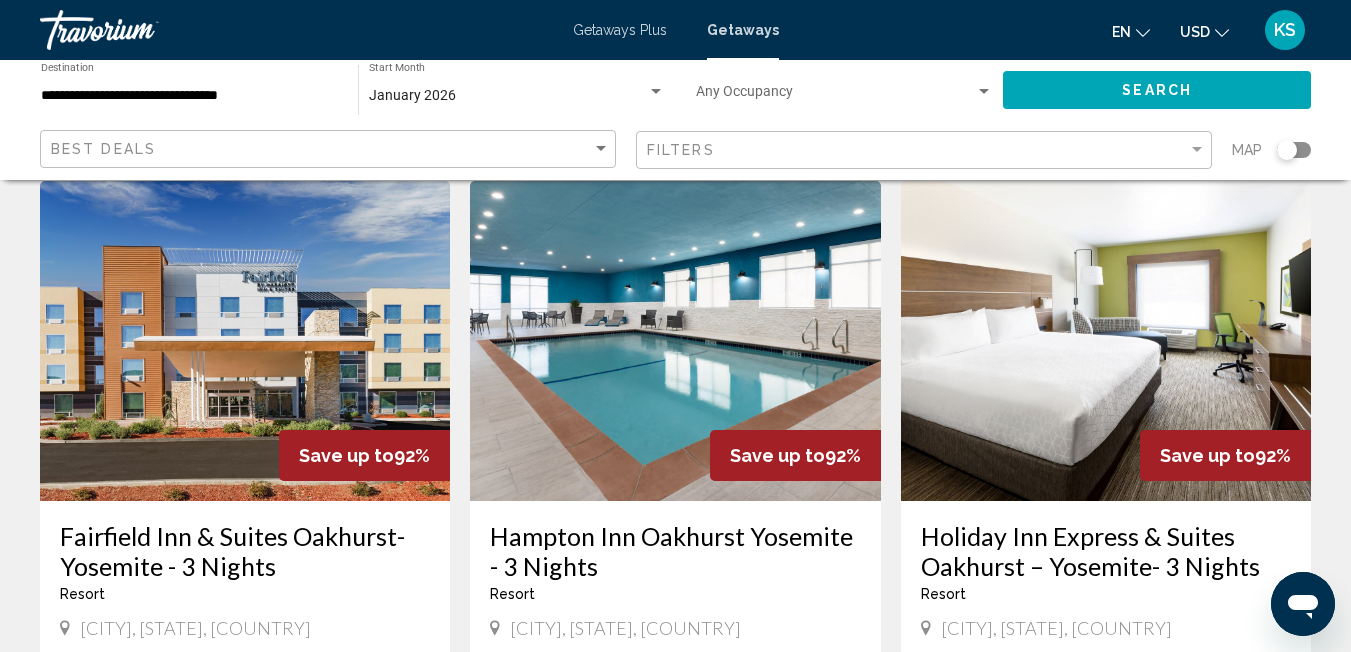 scroll, scrollTop: 105, scrollLeft: 0, axis: vertical 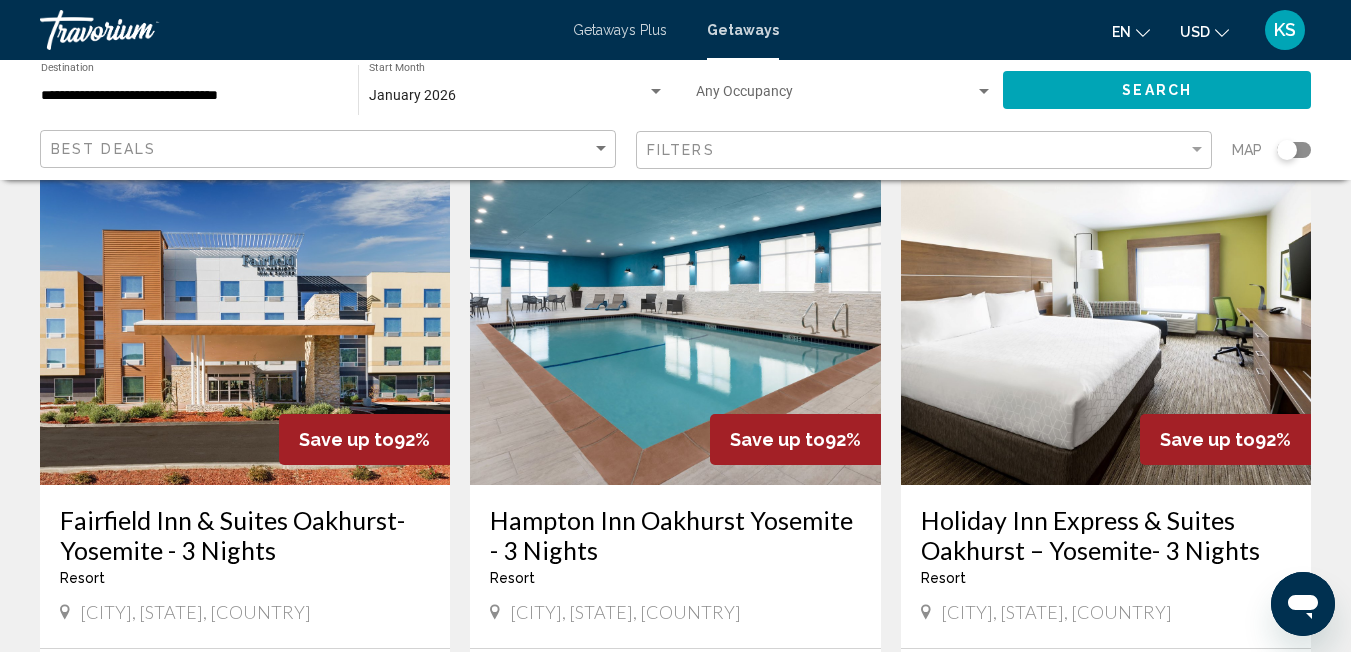 click 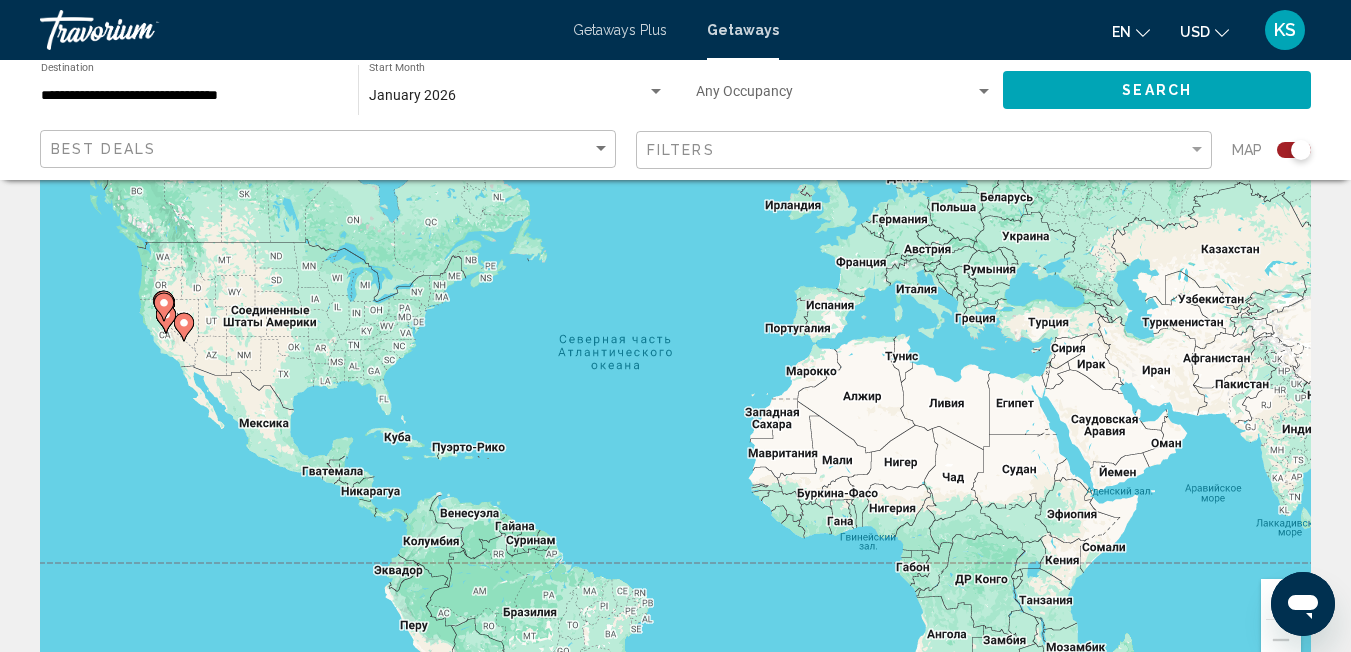 scroll, scrollTop: 103, scrollLeft: 0, axis: vertical 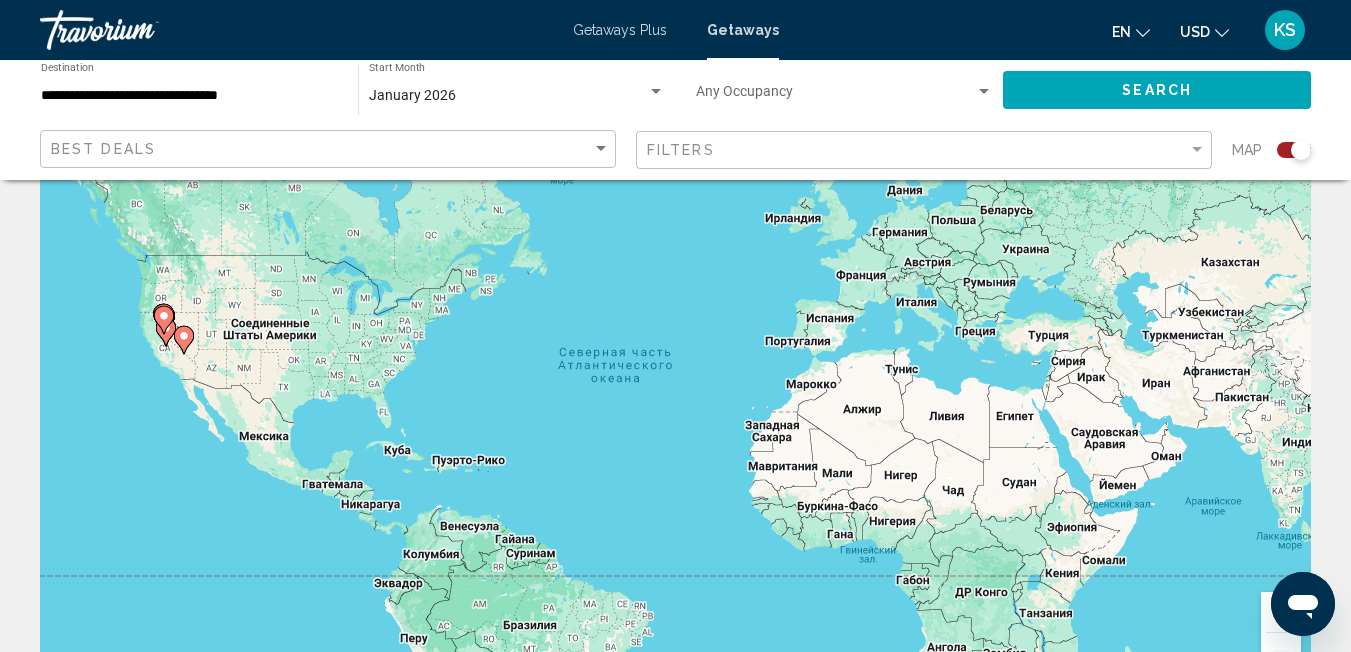click 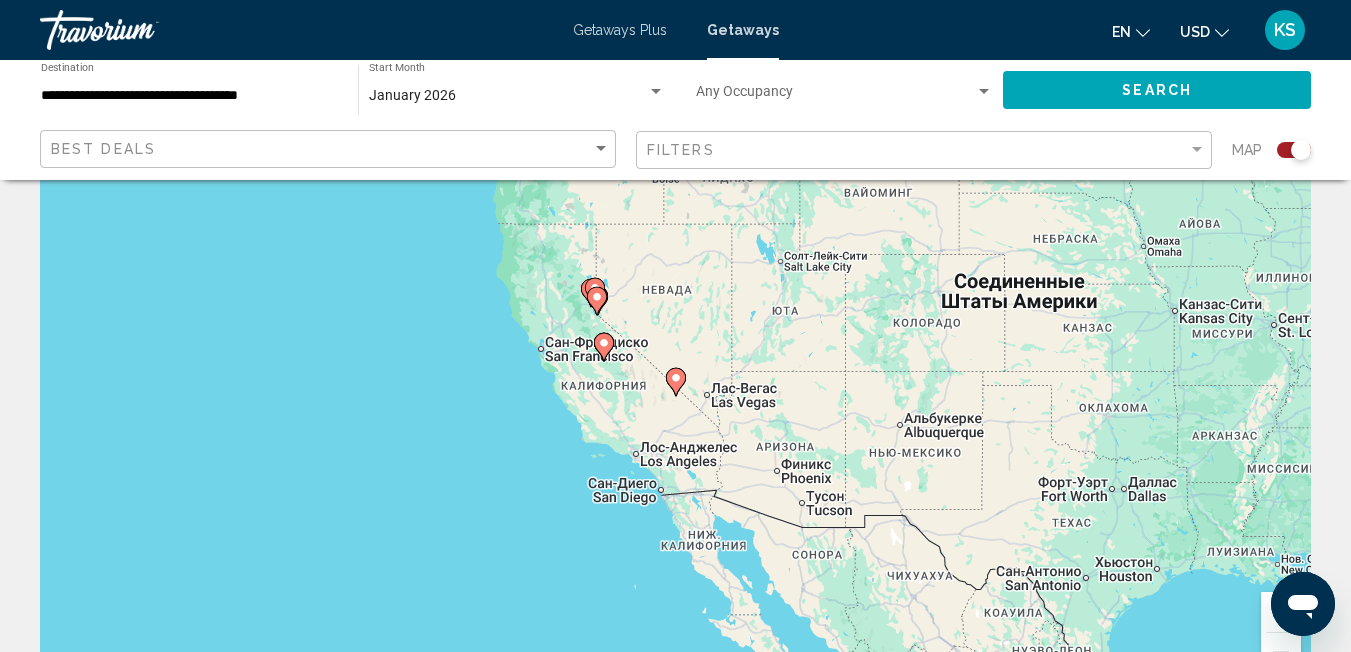 click 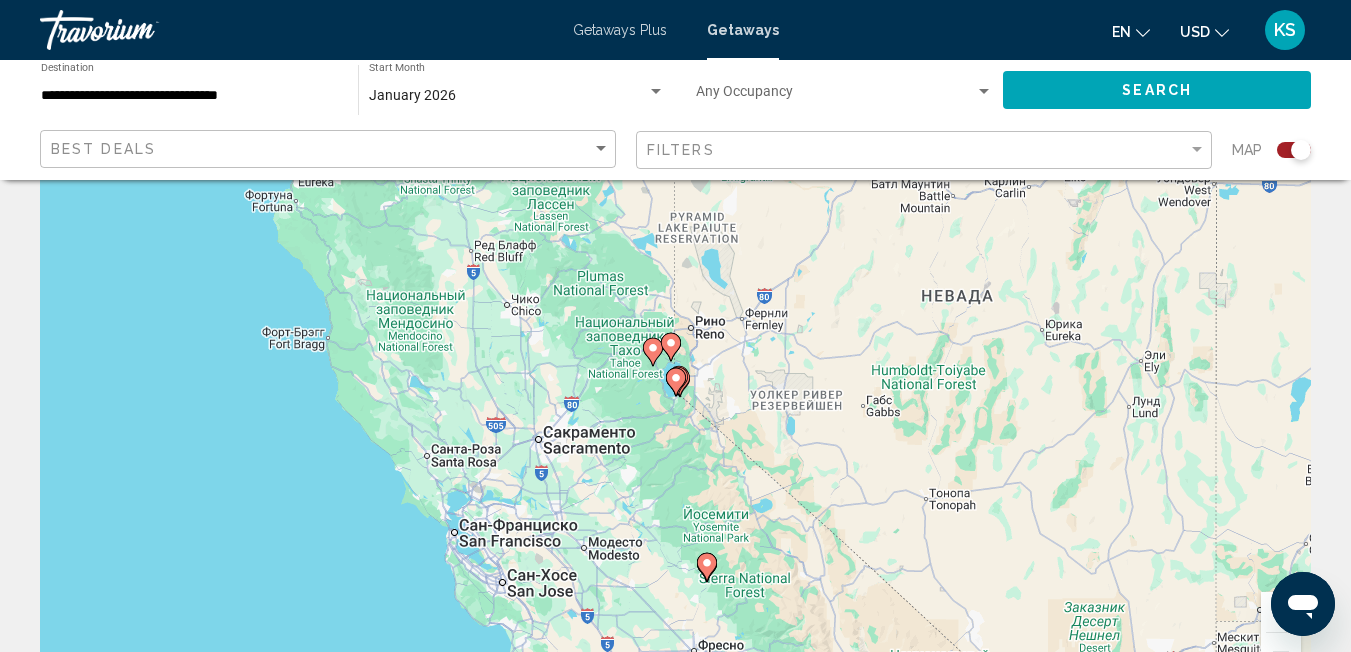 click 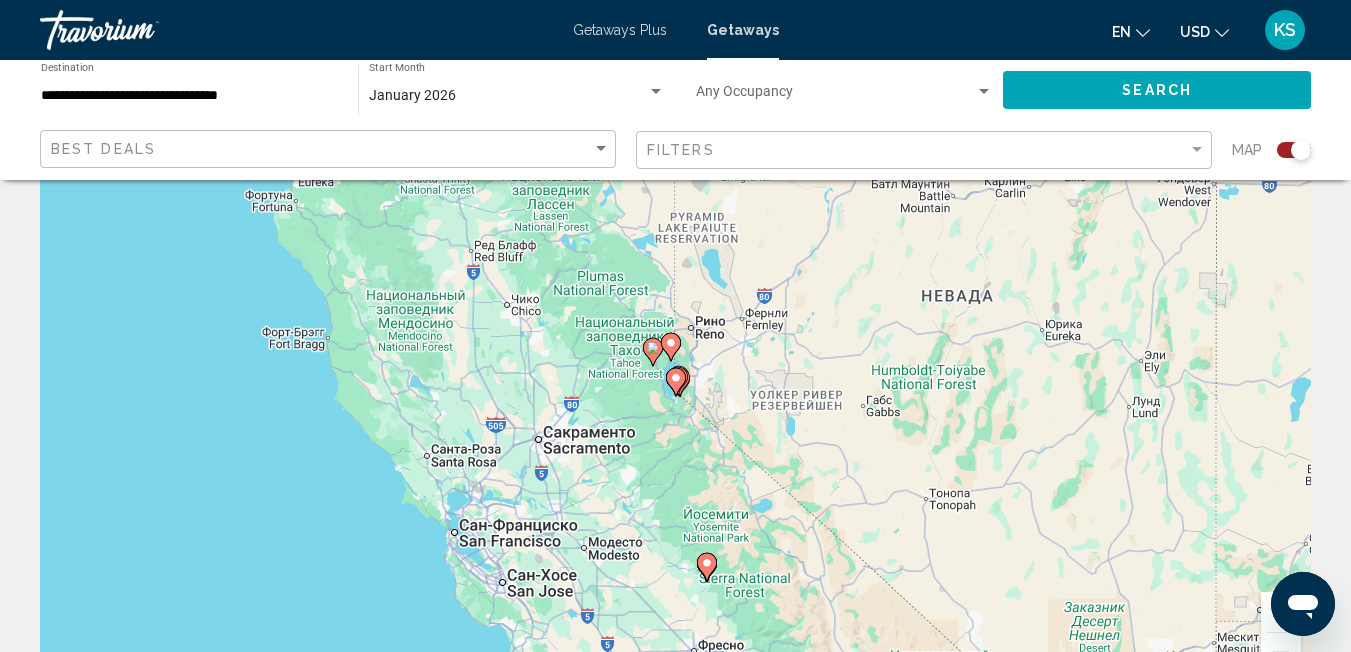type on "**********" 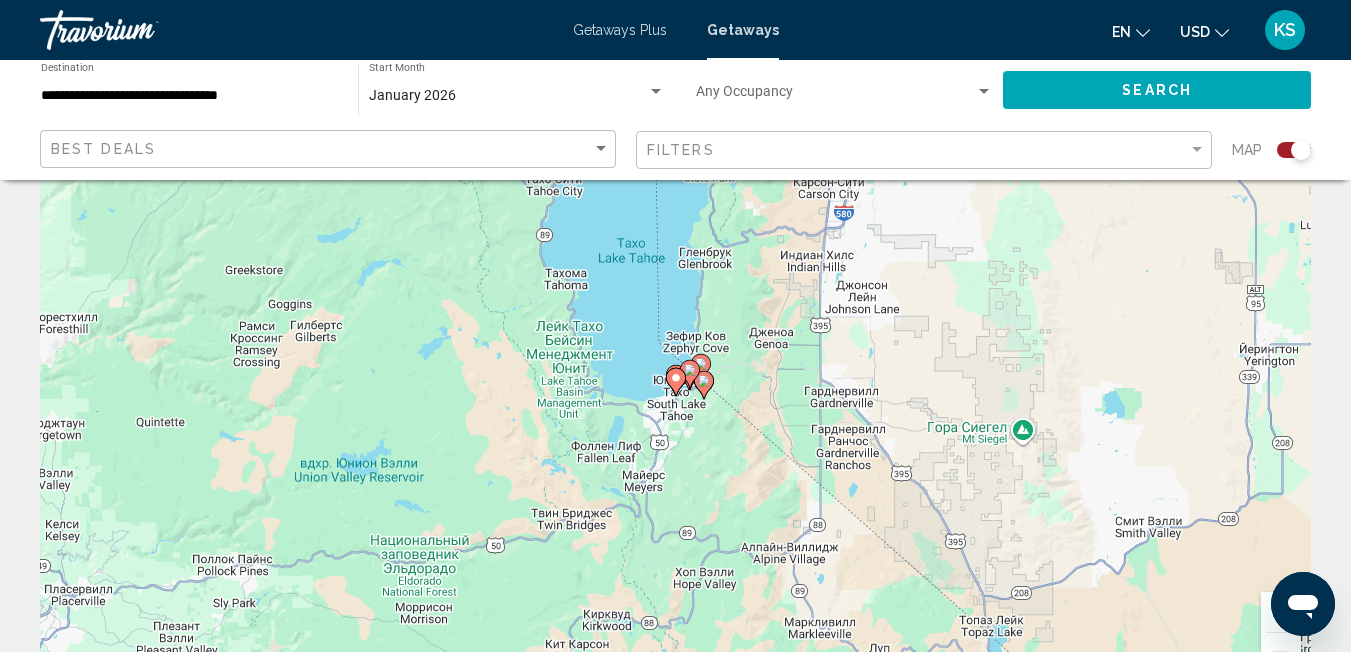 click 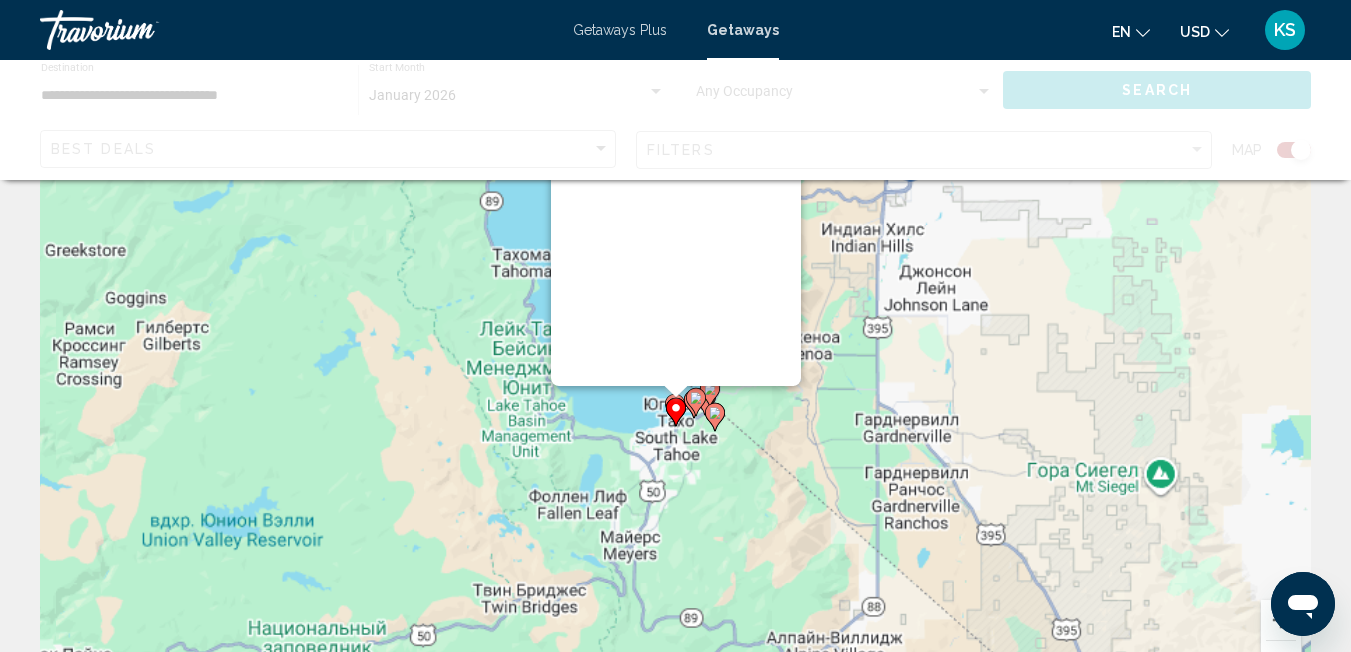 scroll, scrollTop: 0, scrollLeft: 0, axis: both 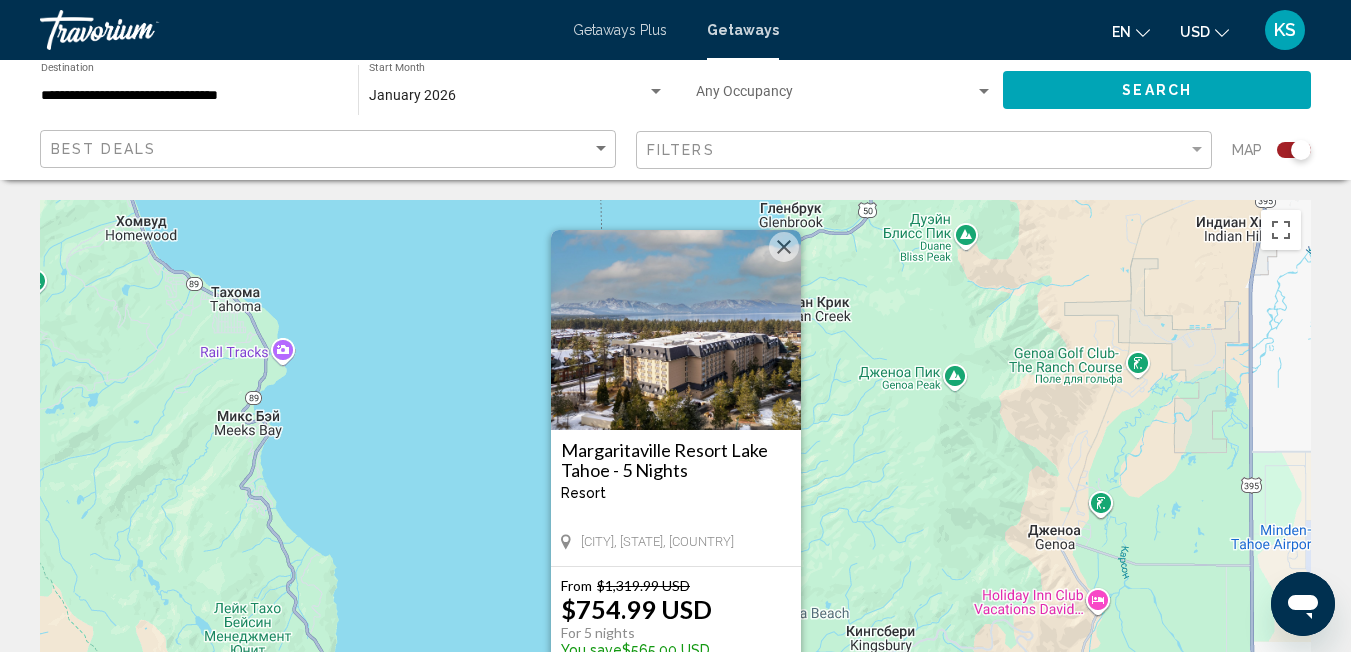 click at bounding box center (784, 247) 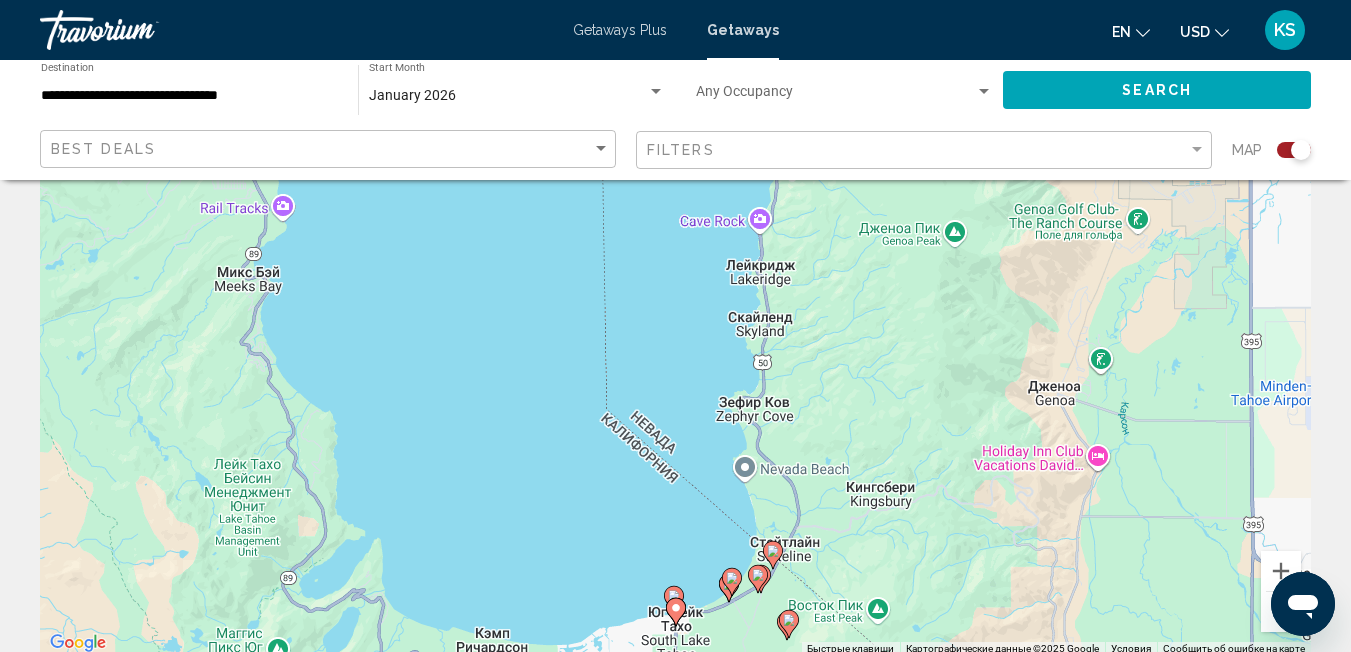 scroll, scrollTop: 0, scrollLeft: 0, axis: both 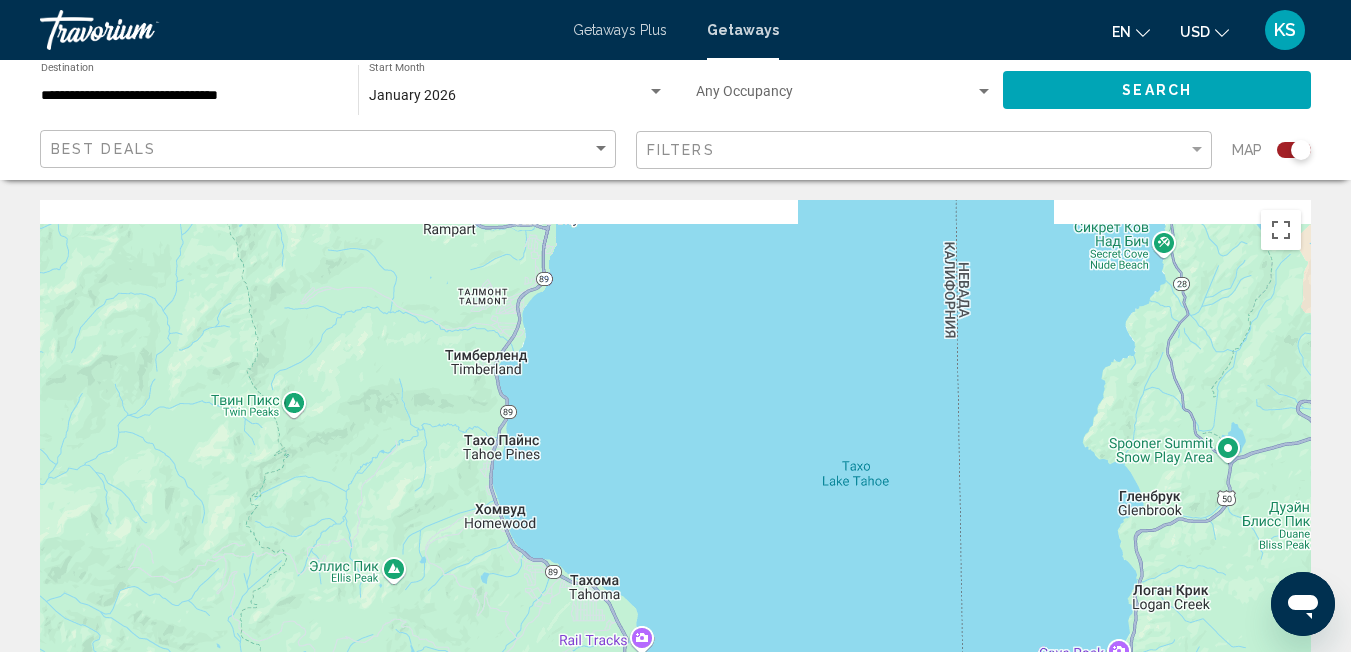 drag, startPoint x: 405, startPoint y: 368, endPoint x: 793, endPoint y: 670, distance: 491.67877 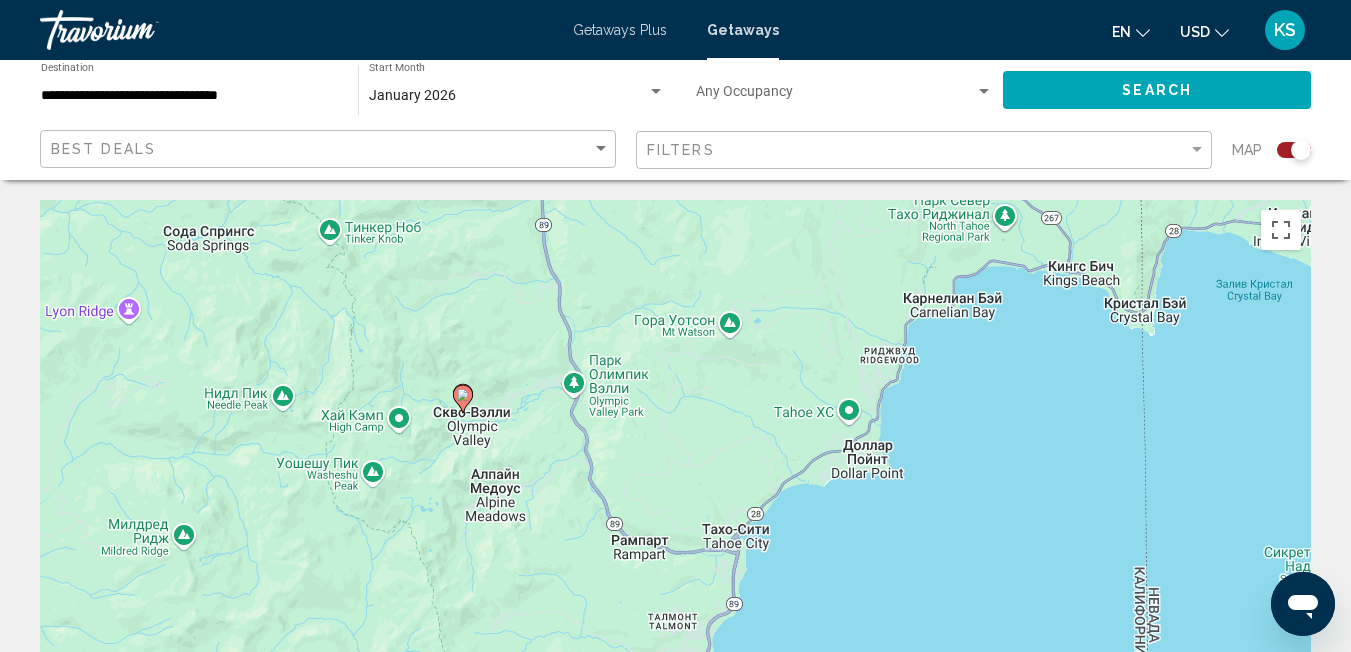 drag, startPoint x: 512, startPoint y: 374, endPoint x: 705, endPoint y: 690, distance: 370.27692 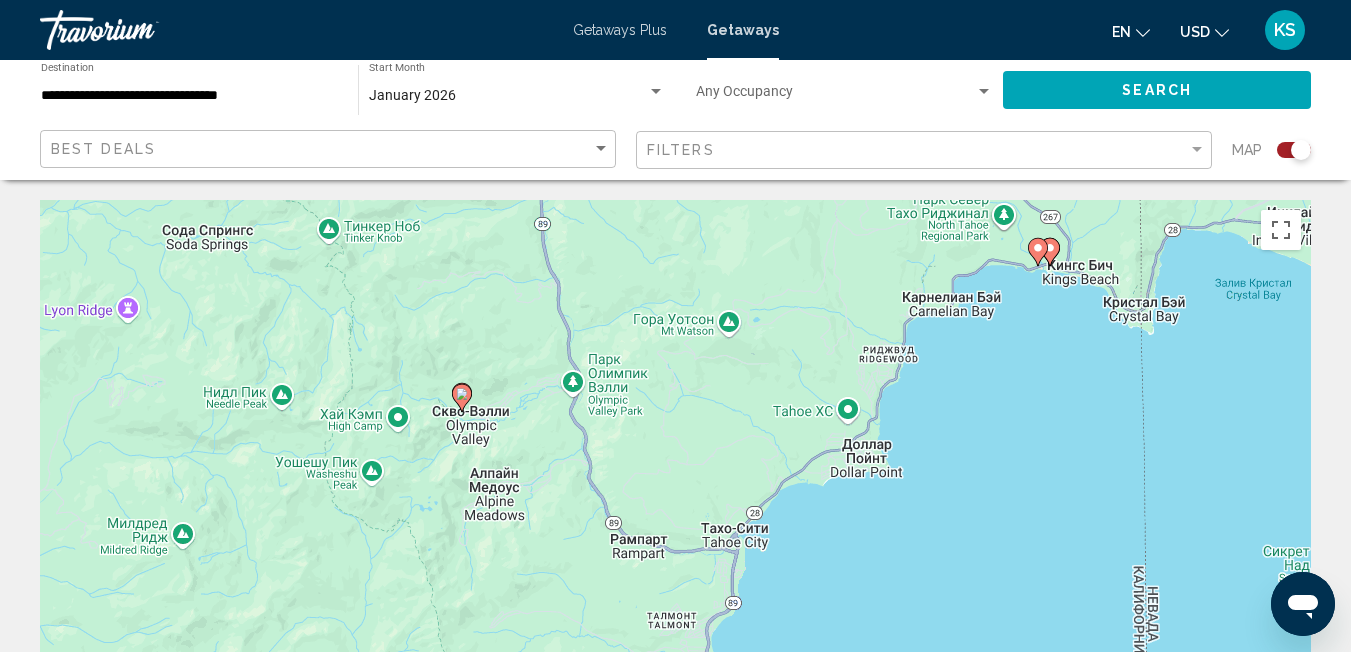 click 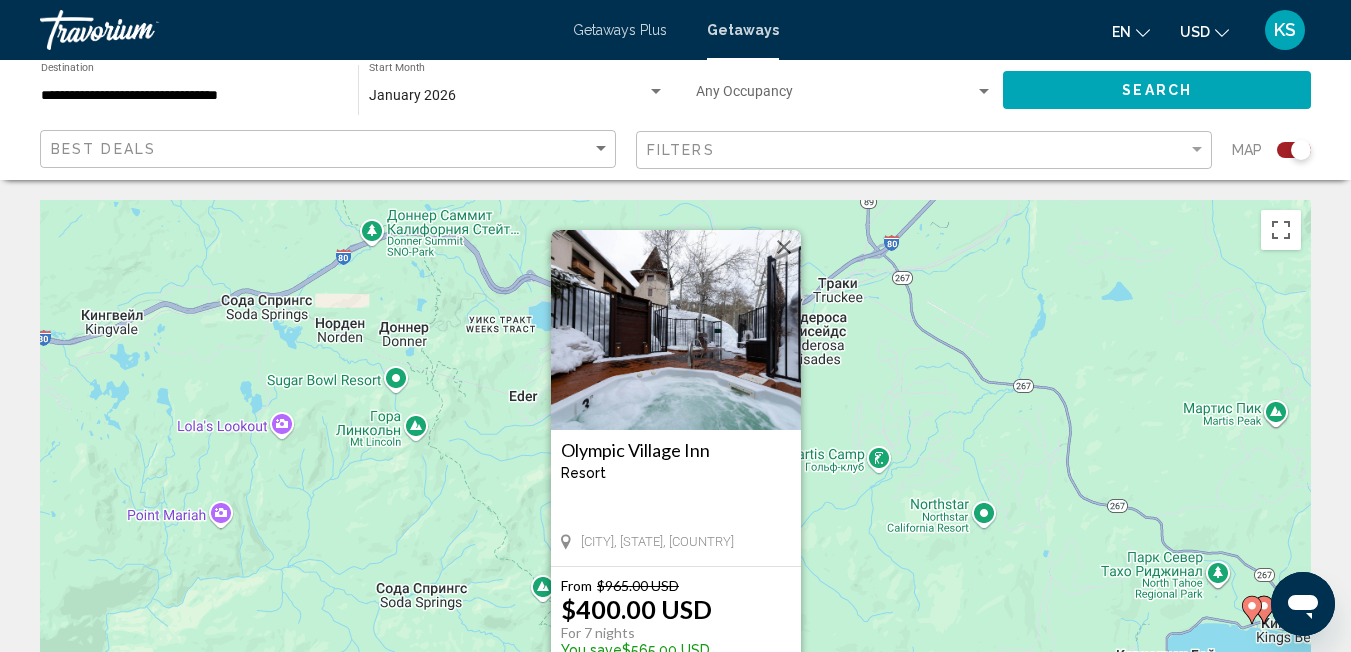 click at bounding box center [784, 247] 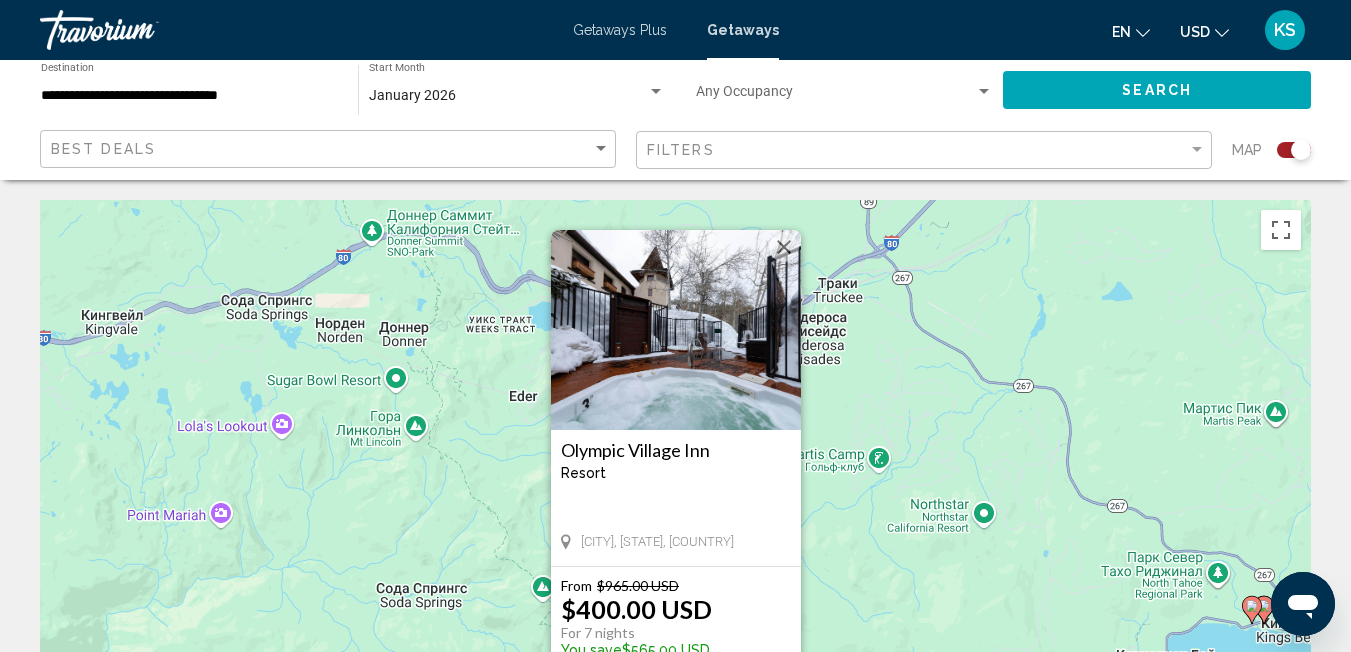 click on "Чтобы активировать перетаскивание с помощью клавиатуры, нажмите Alt + Ввод. После этого перемещайте маркер, используя клавиши со стрелками. Чтобы завершить перетаскивание, нажмите клавишу Ввод. Чтобы отменить действие, нажмите клавишу Esc.  Olympic Village Inn  Resort  -  This is an adults only resort
Olympic Valley, CA, USA From $965.00 USD $400.00 USD For 7 nights You save  $565.00 USD  View Resort" at bounding box center [675, 500] 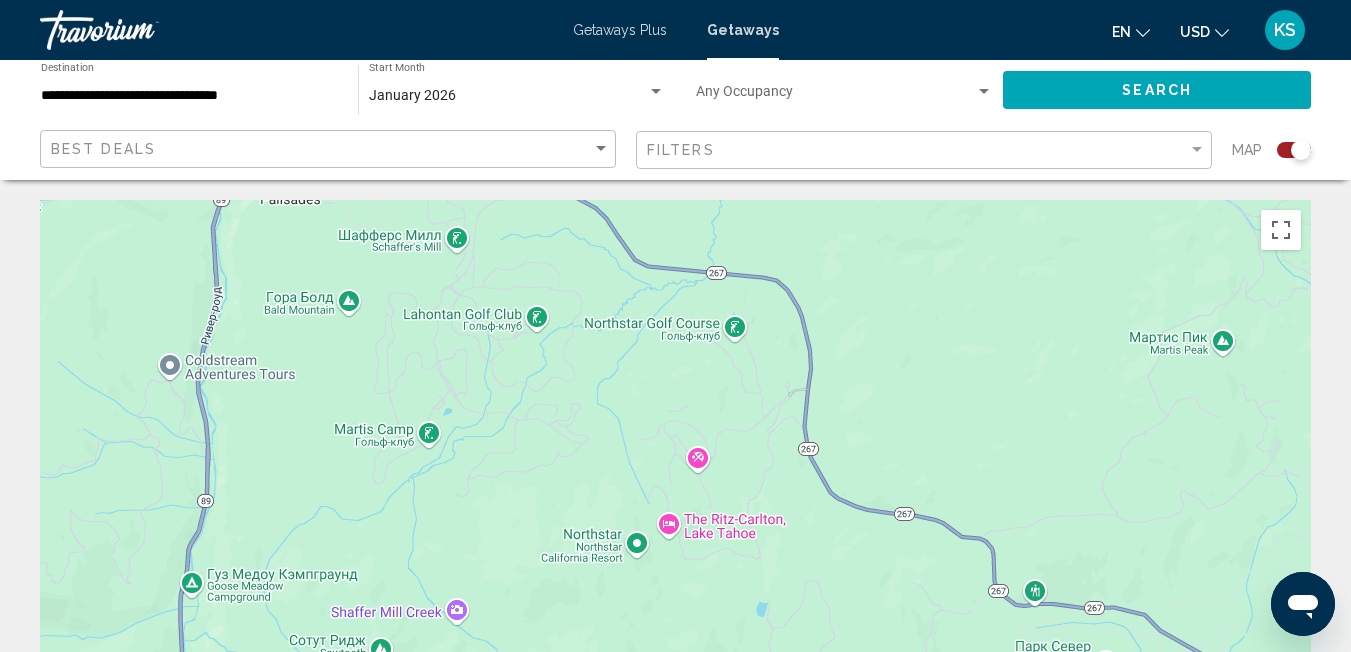 drag, startPoint x: 976, startPoint y: 507, endPoint x: 403, endPoint y: 253, distance: 626.7735 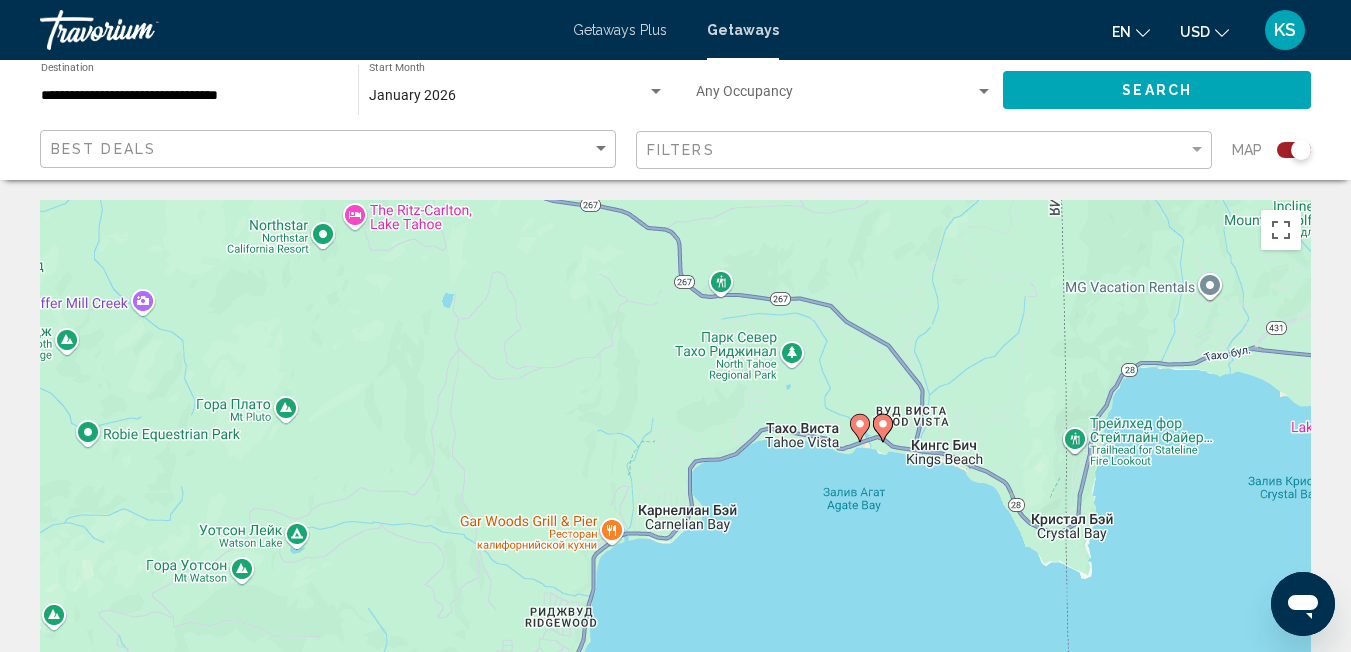 drag, startPoint x: 862, startPoint y: 475, endPoint x: 548, endPoint y: 182, distance: 429.4706 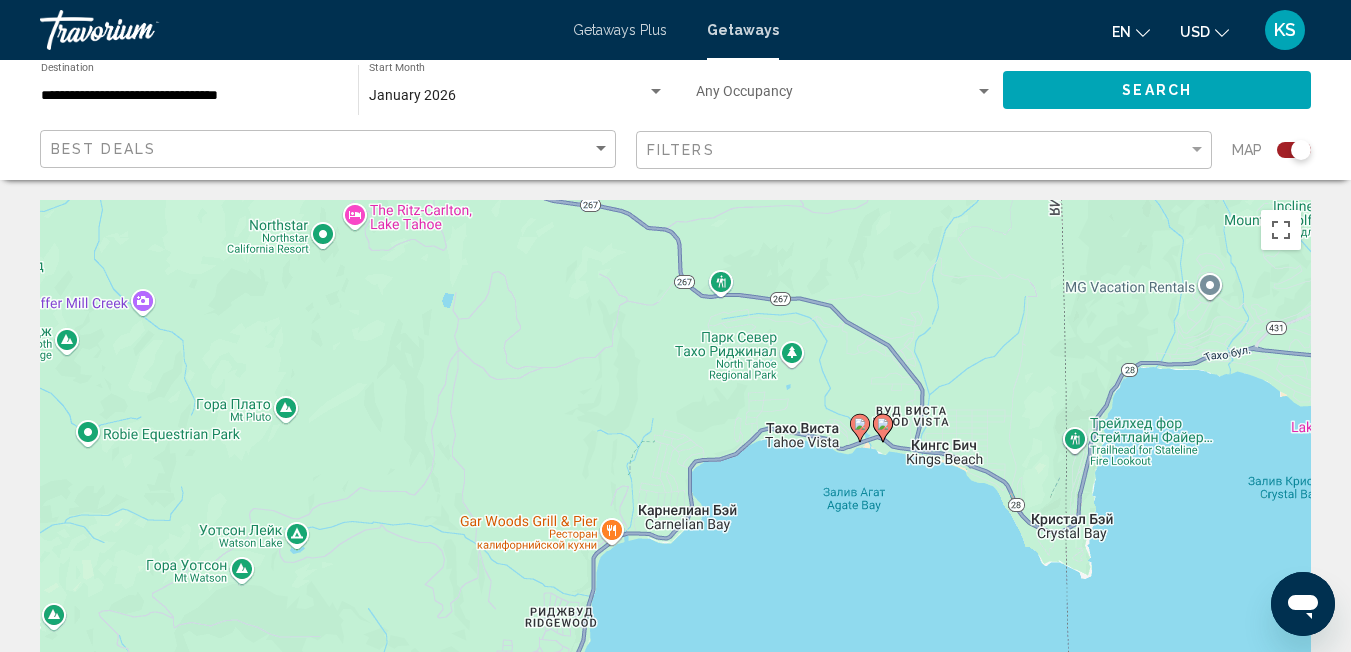 click on "**********" at bounding box center [675, 1892] 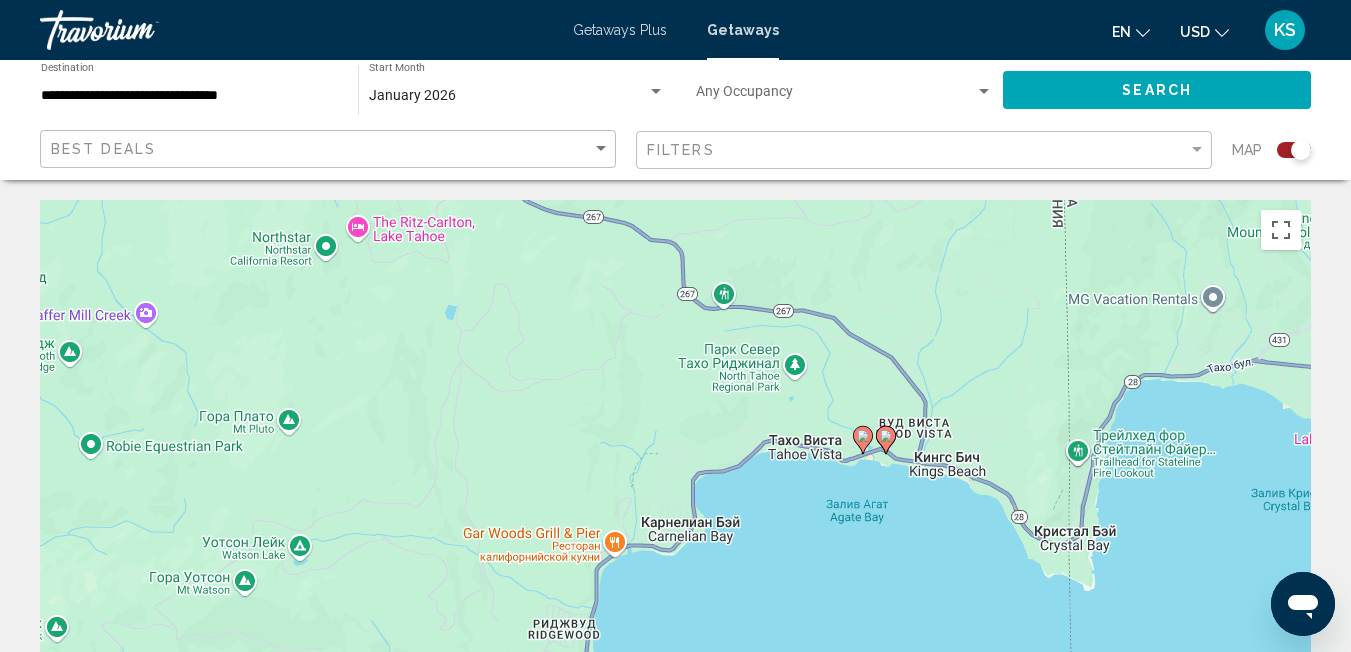 click 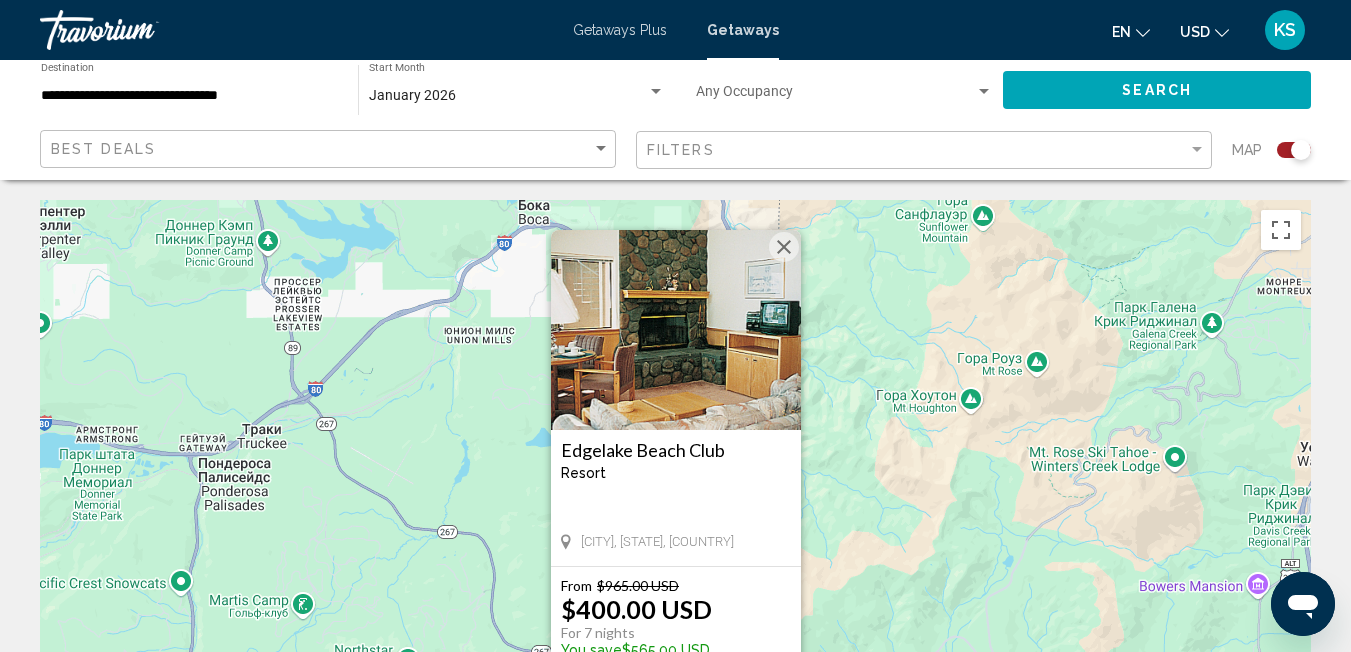 click at bounding box center (784, 247) 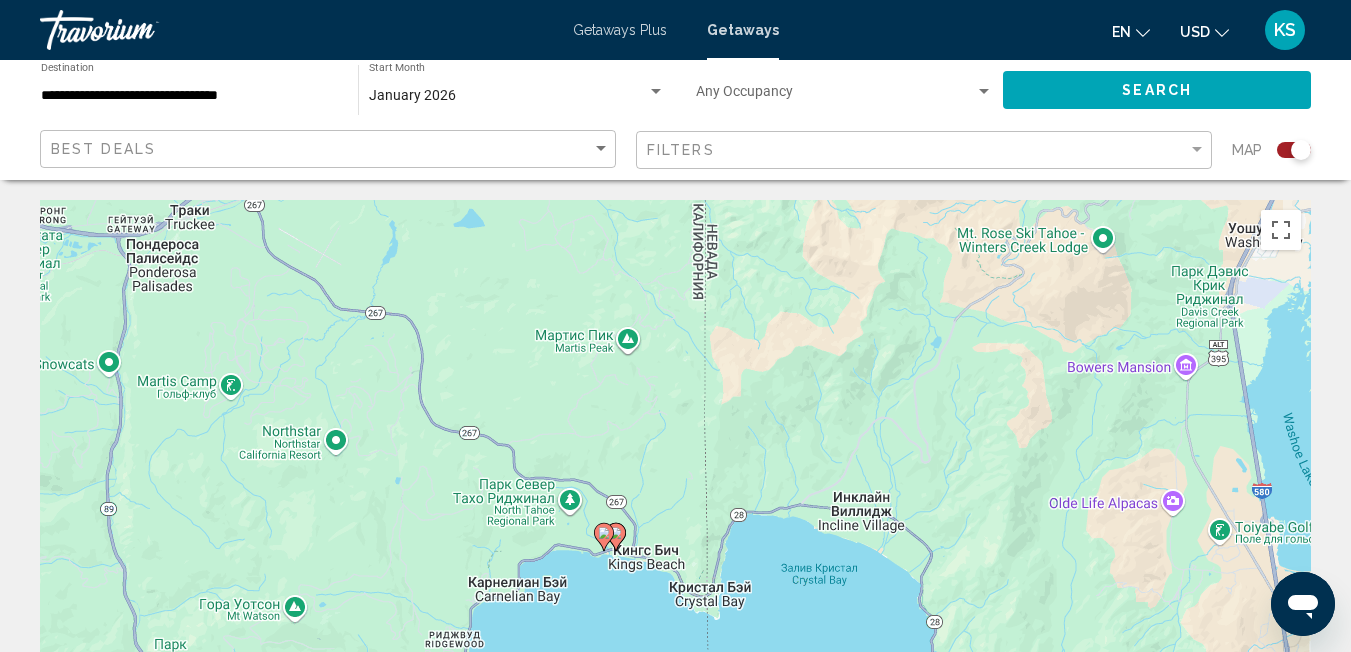 drag, startPoint x: 873, startPoint y: 505, endPoint x: 792, endPoint y: 268, distance: 250.45958 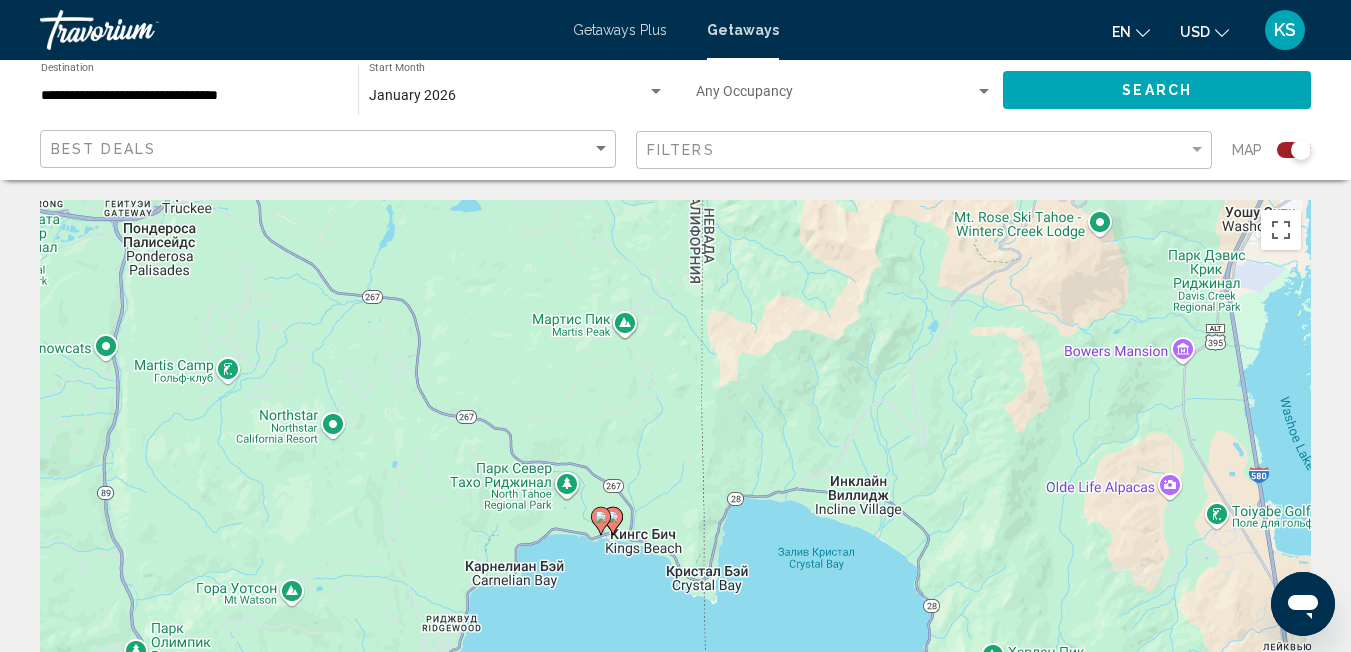 click 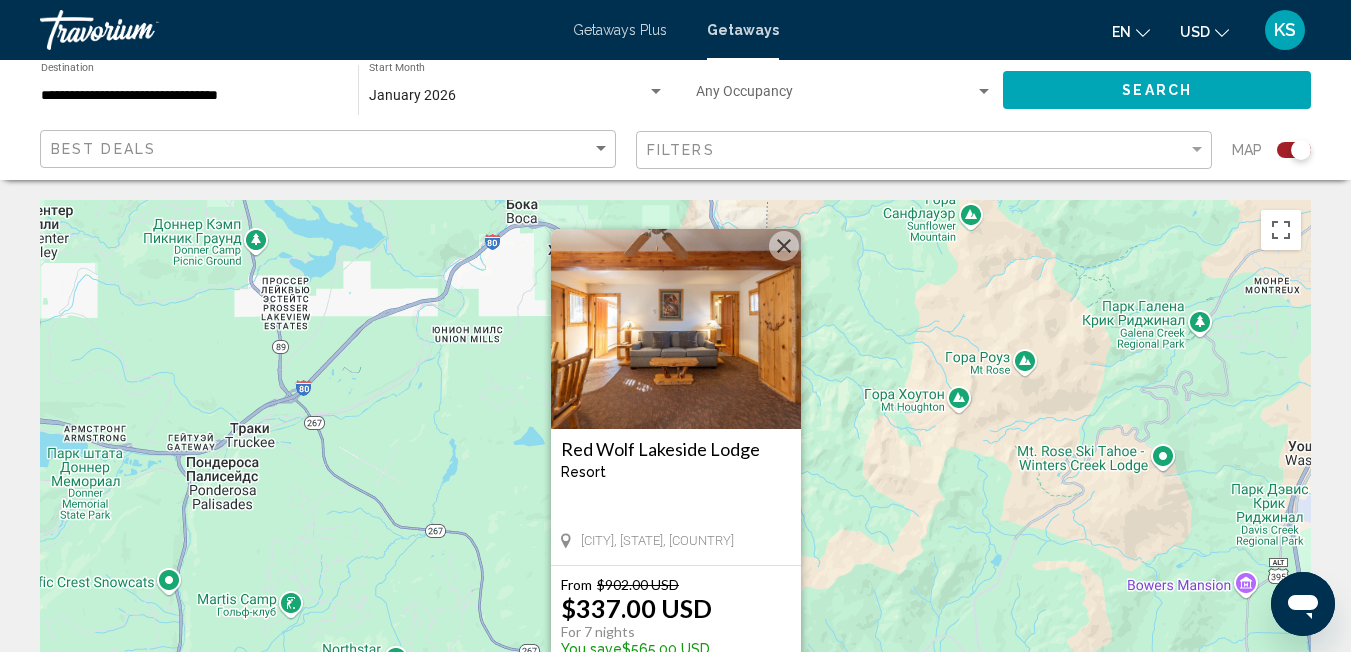 click at bounding box center (676, 329) 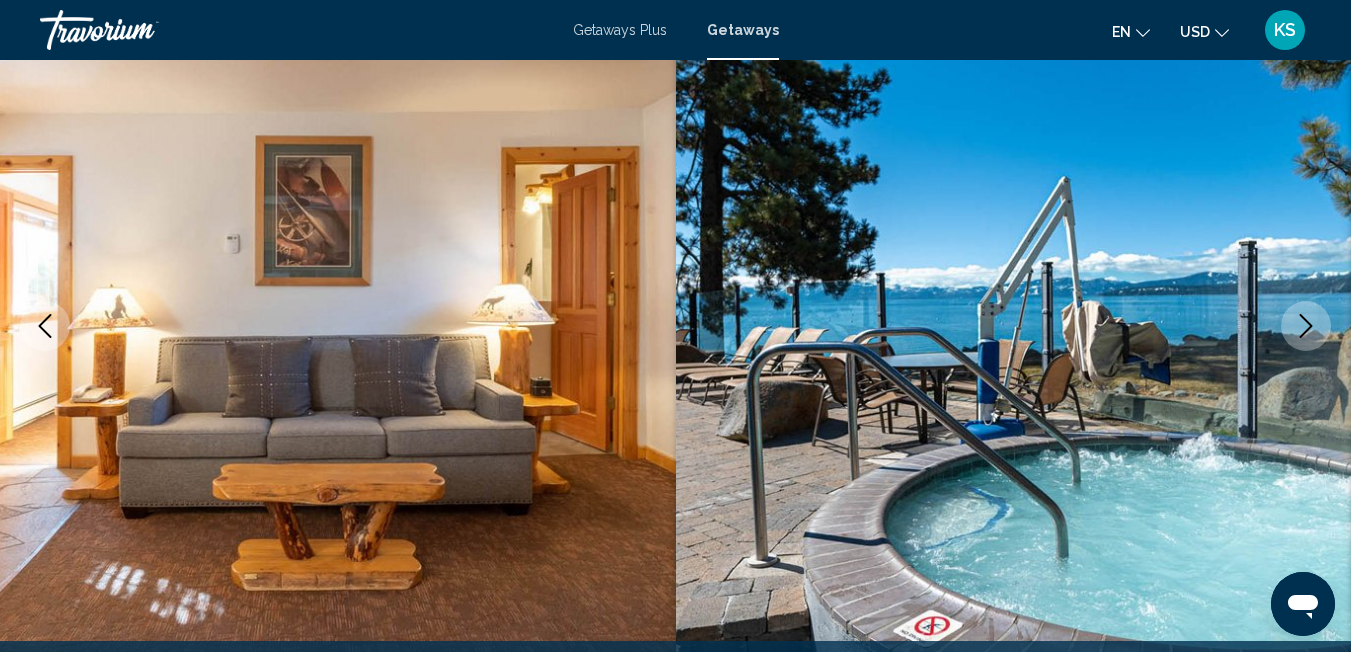 scroll, scrollTop: 337, scrollLeft: 0, axis: vertical 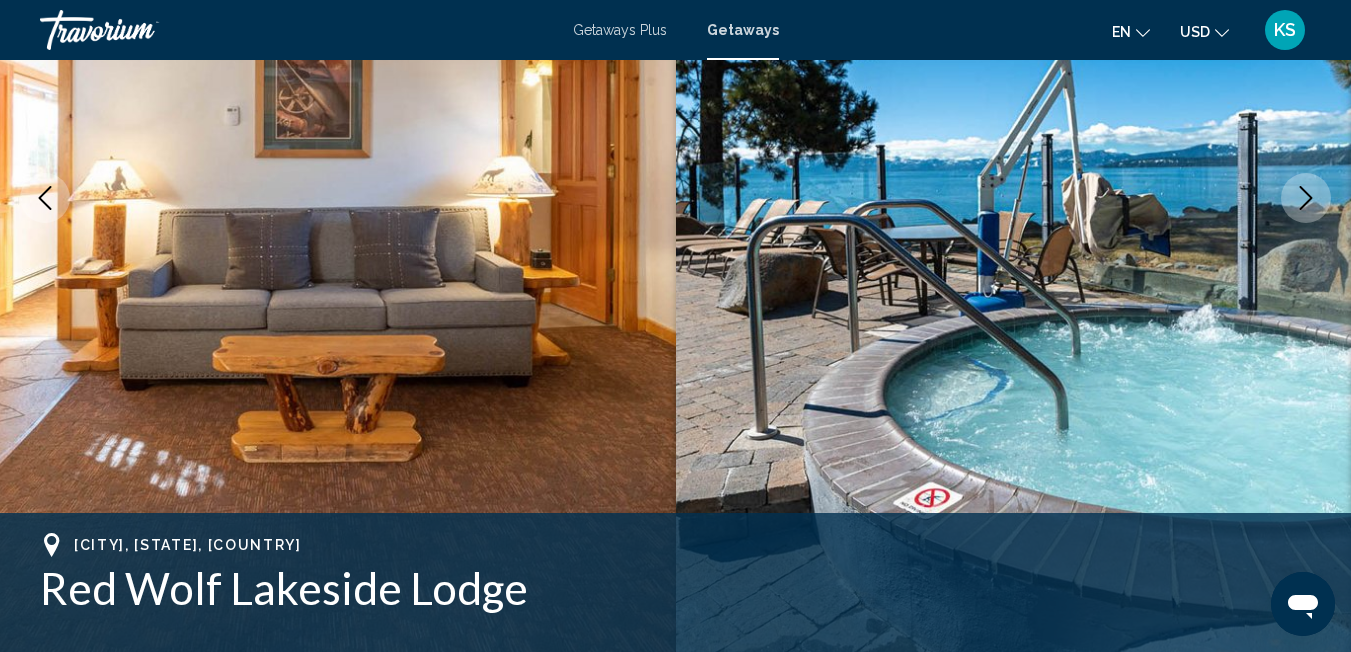click at bounding box center [1306, 198] 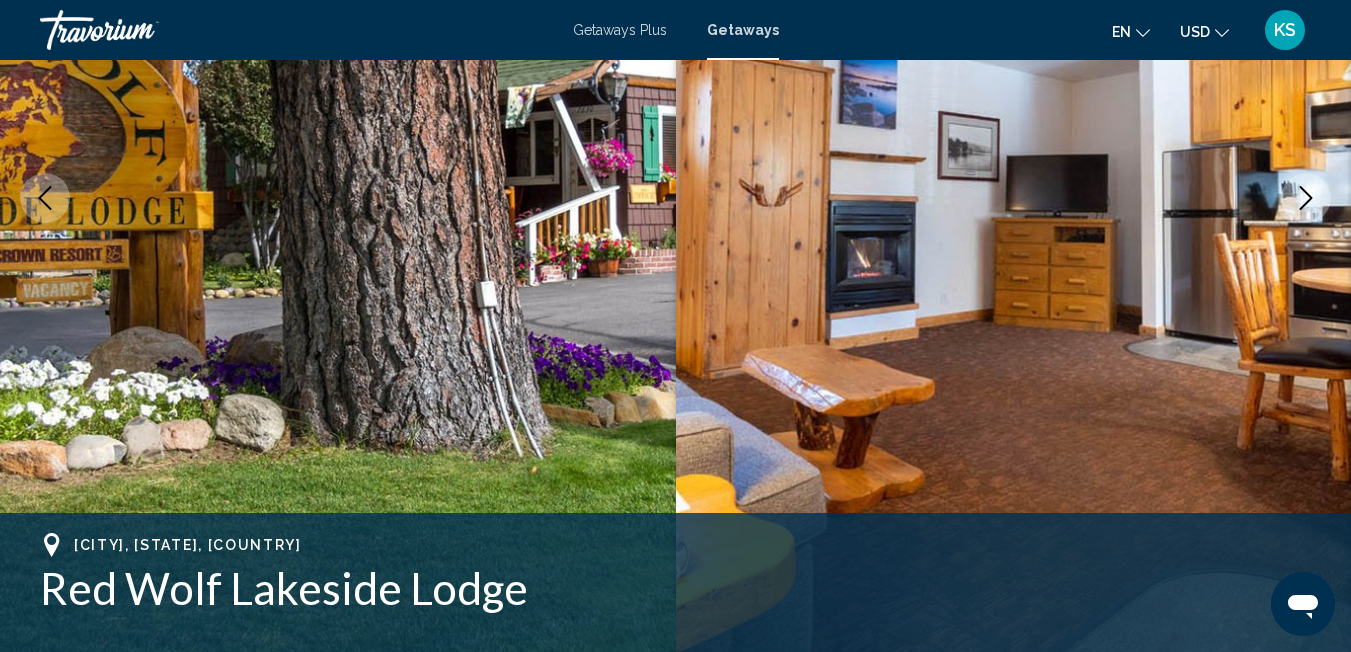 click at bounding box center [1306, 198] 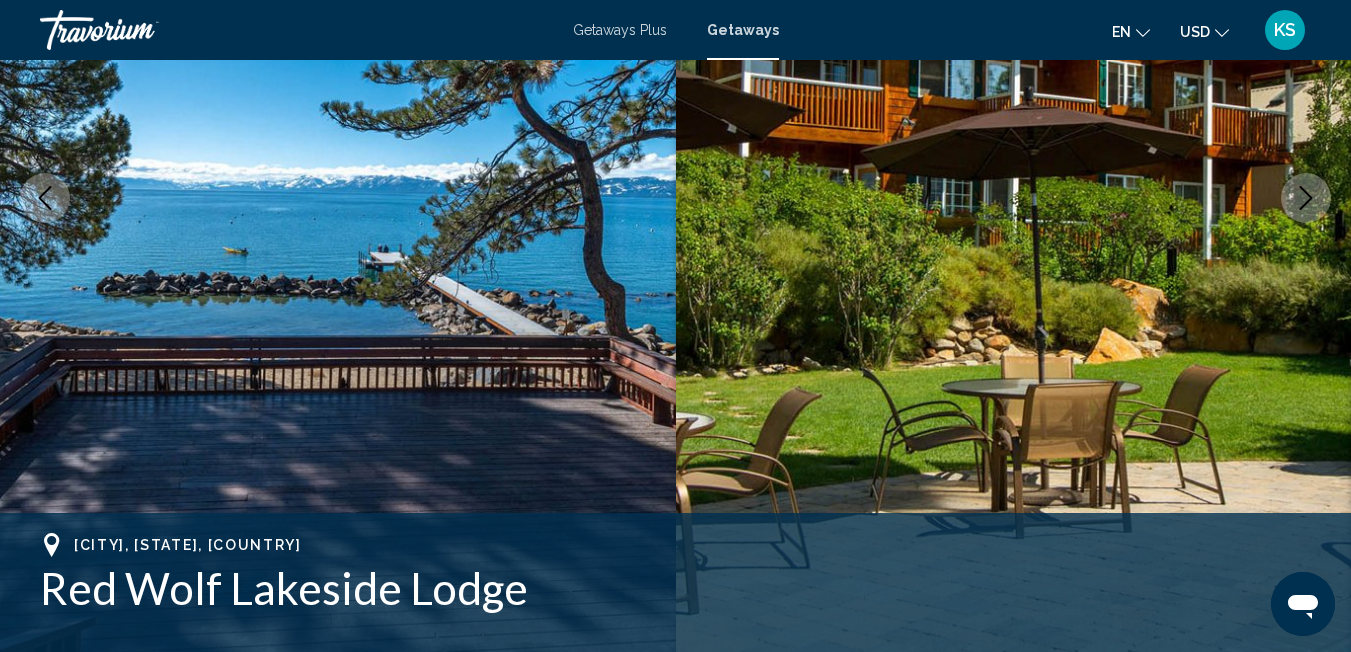 click at bounding box center (1306, 198) 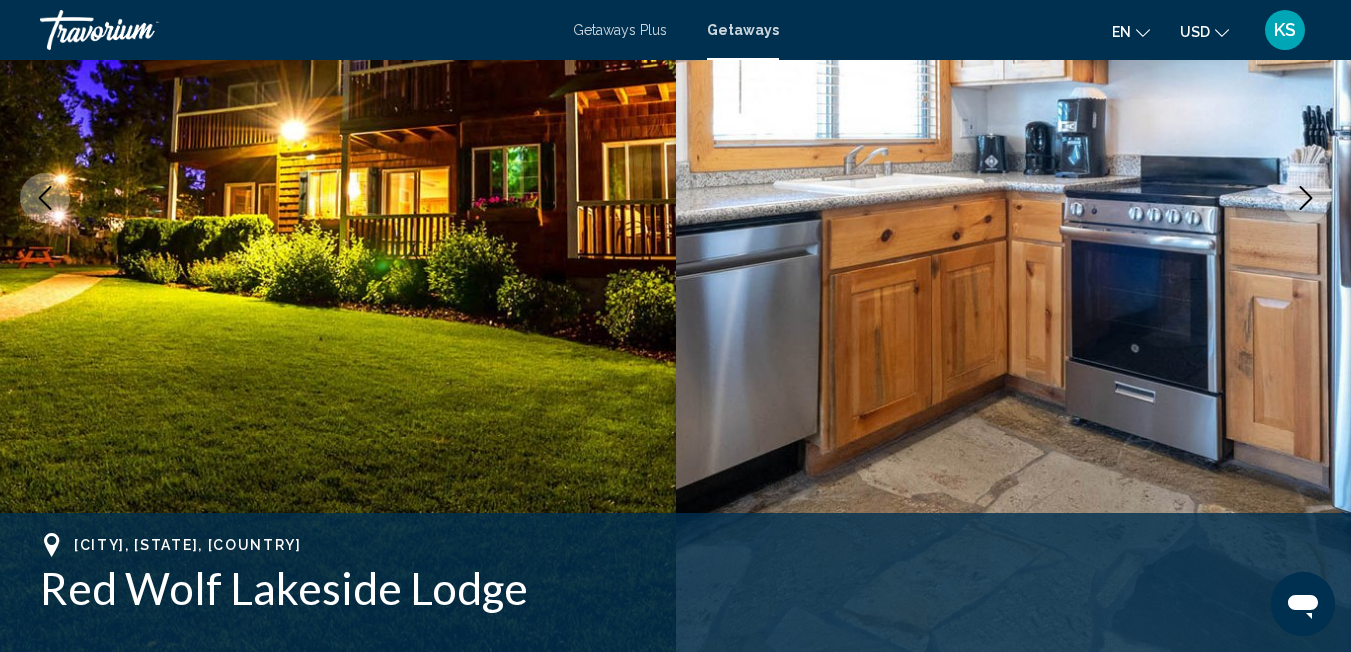click at bounding box center [1306, 198] 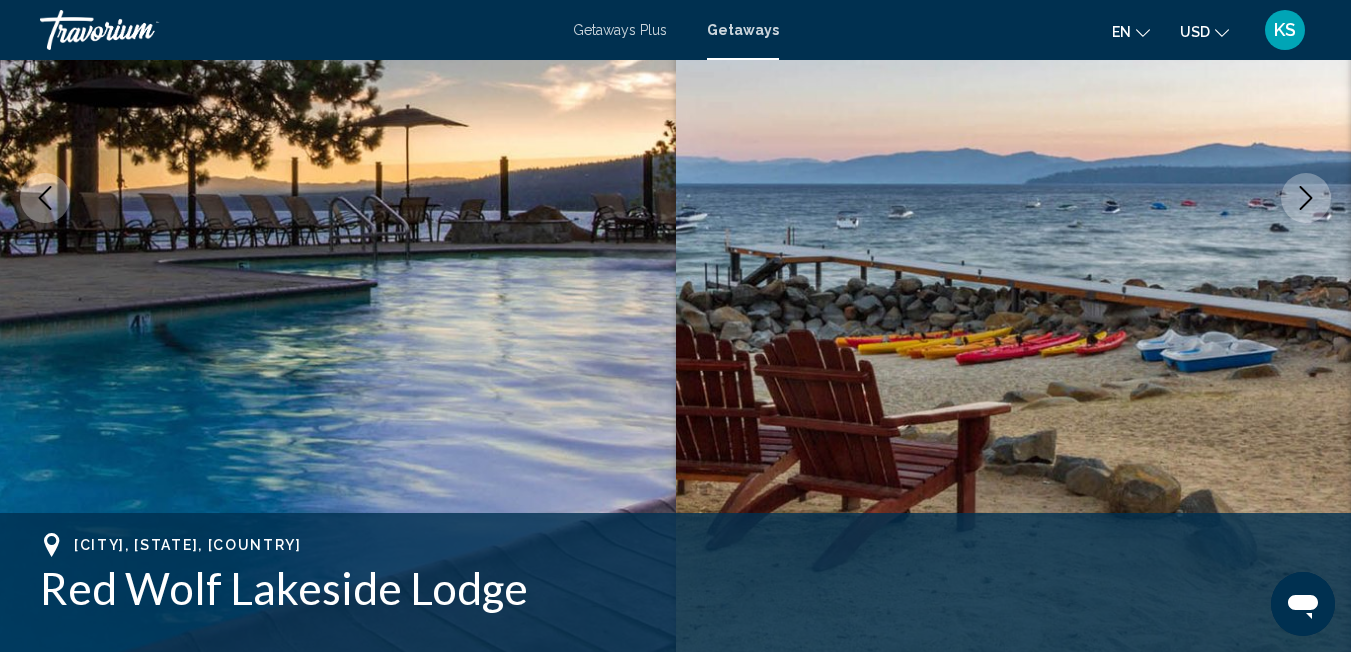 click at bounding box center [1306, 198] 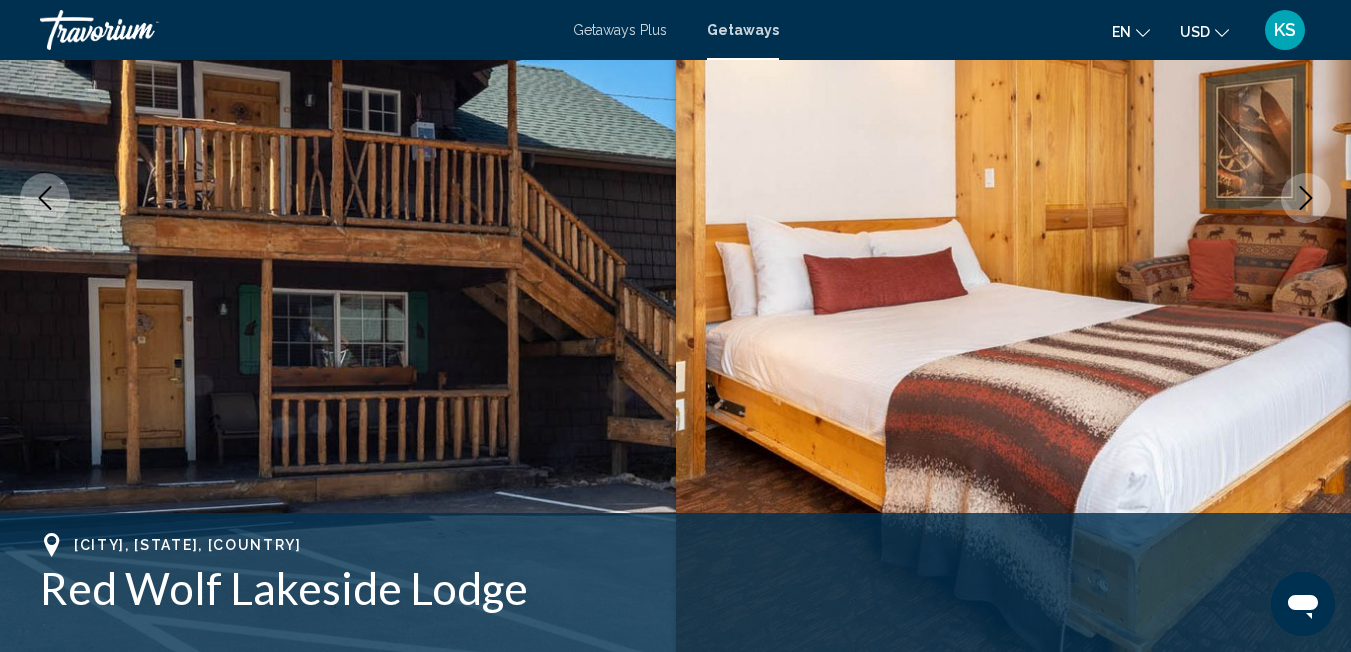 click at bounding box center (1306, 198) 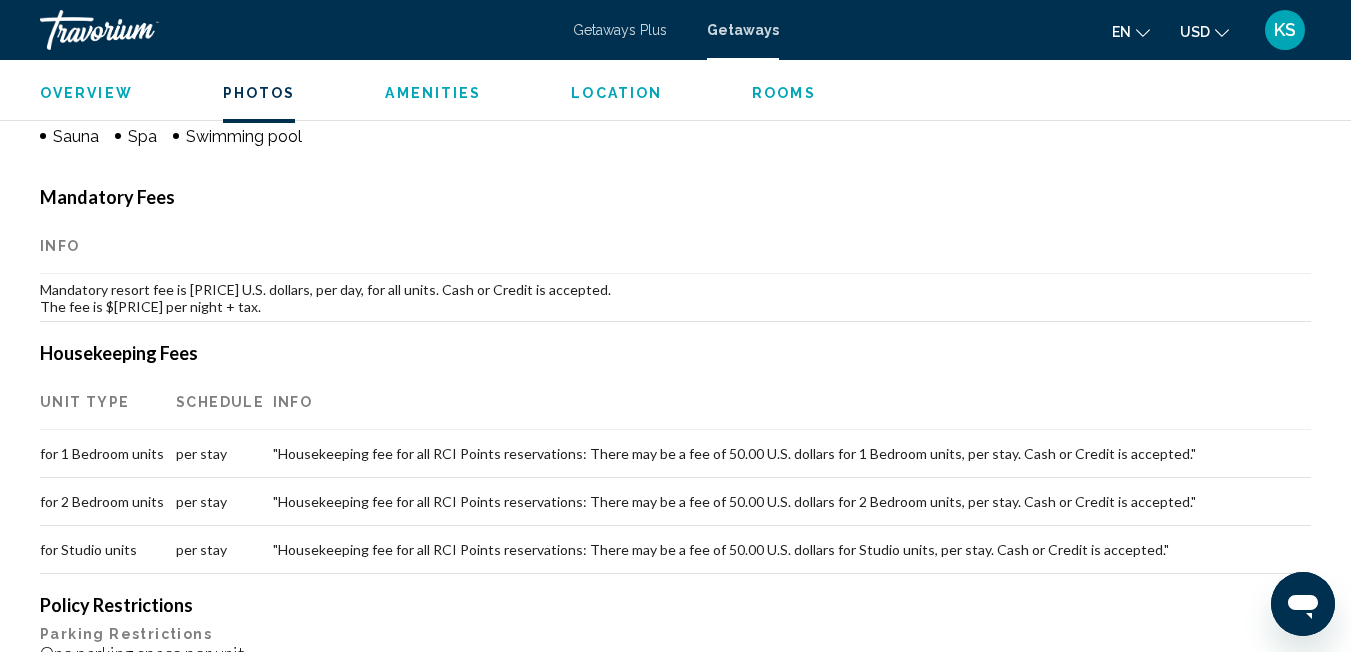 scroll, scrollTop: 1679, scrollLeft: 0, axis: vertical 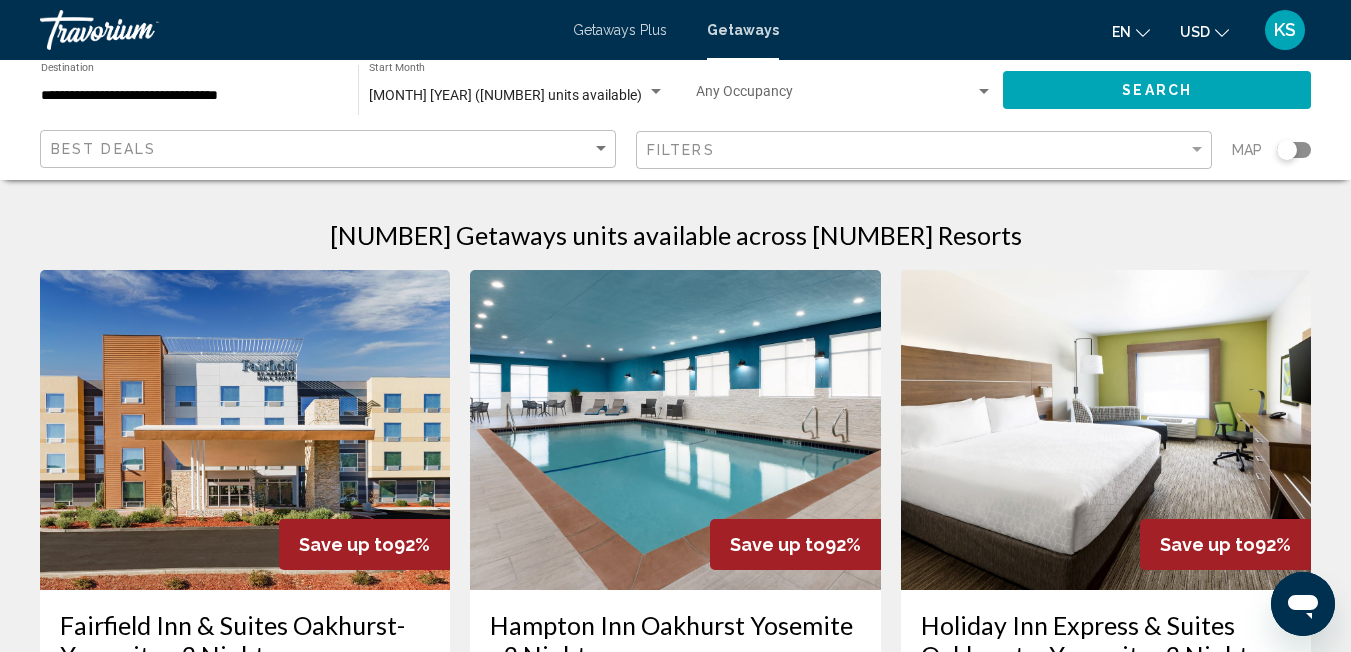 click on "**********" at bounding box center (189, 96) 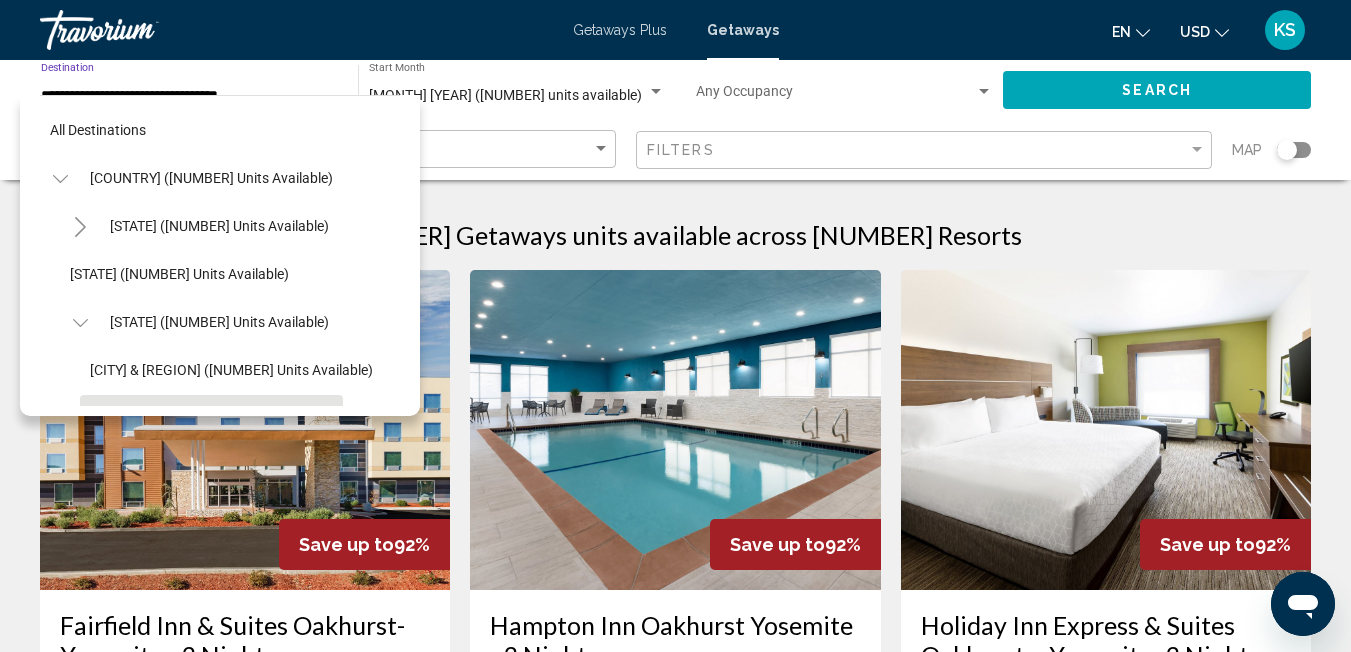 scroll, scrollTop: 175, scrollLeft: 0, axis: vertical 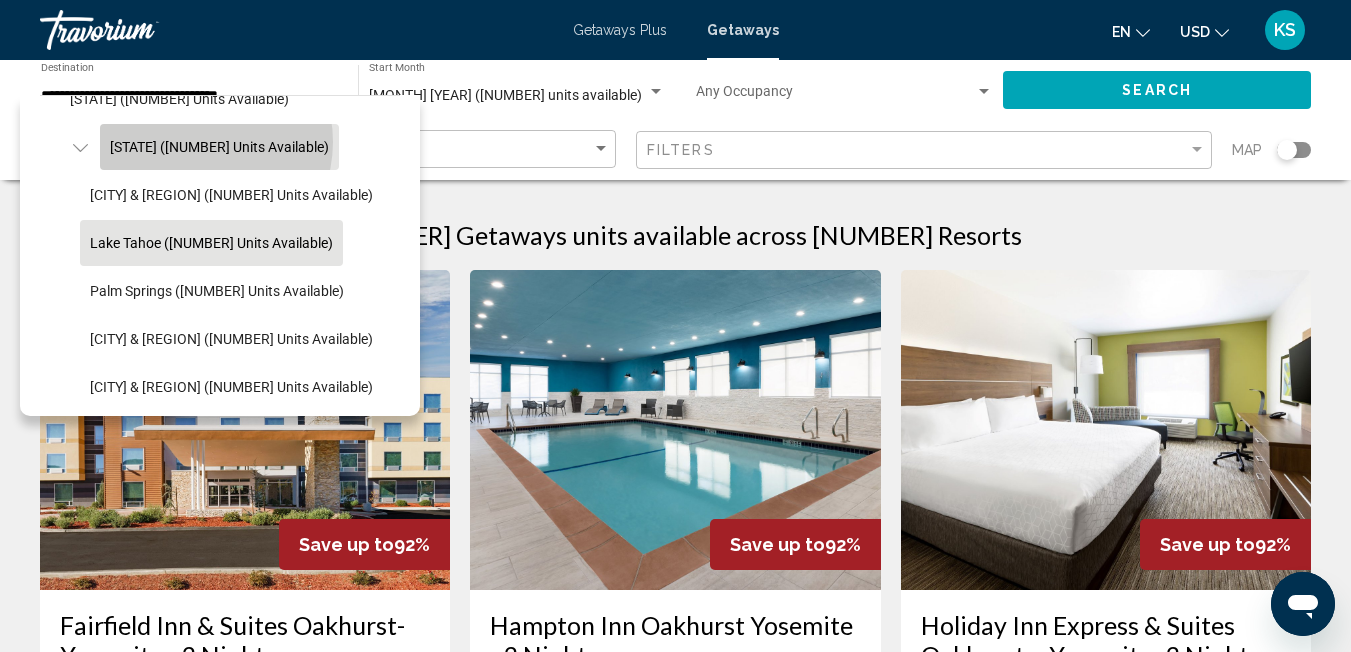 click on "California (74,187 units available)" 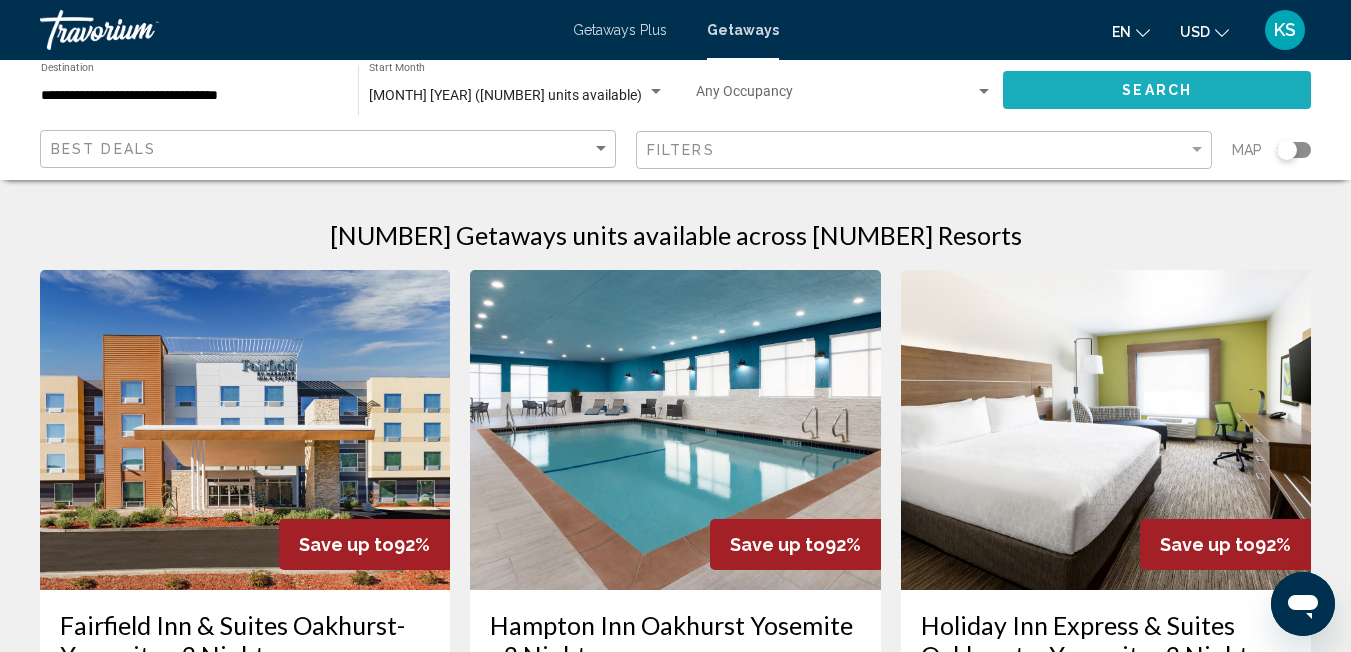 click on "Search" 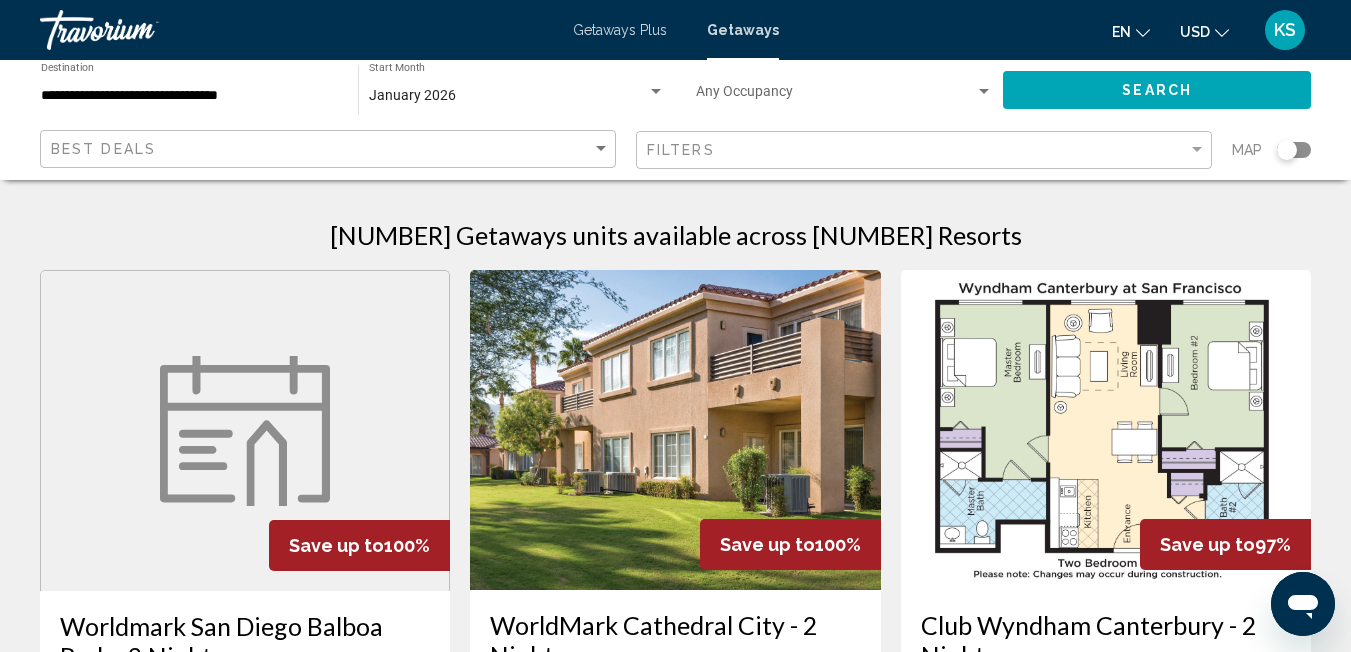 click 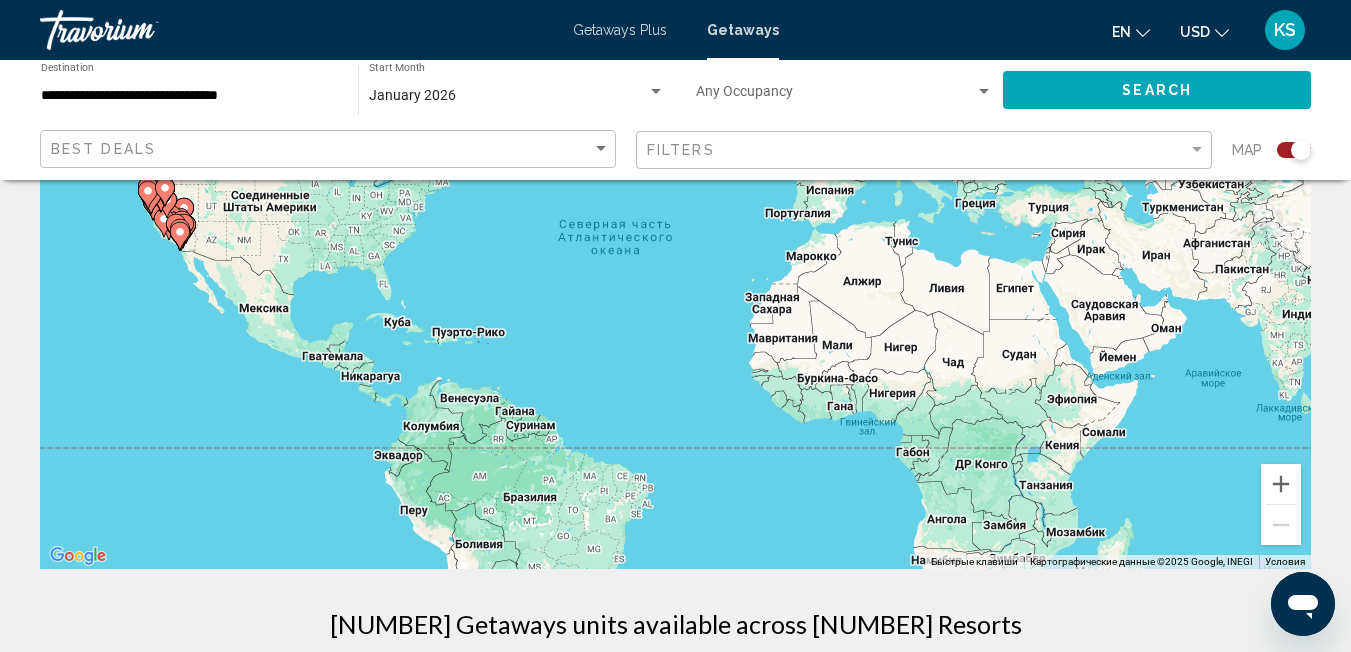 scroll, scrollTop: 191, scrollLeft: 0, axis: vertical 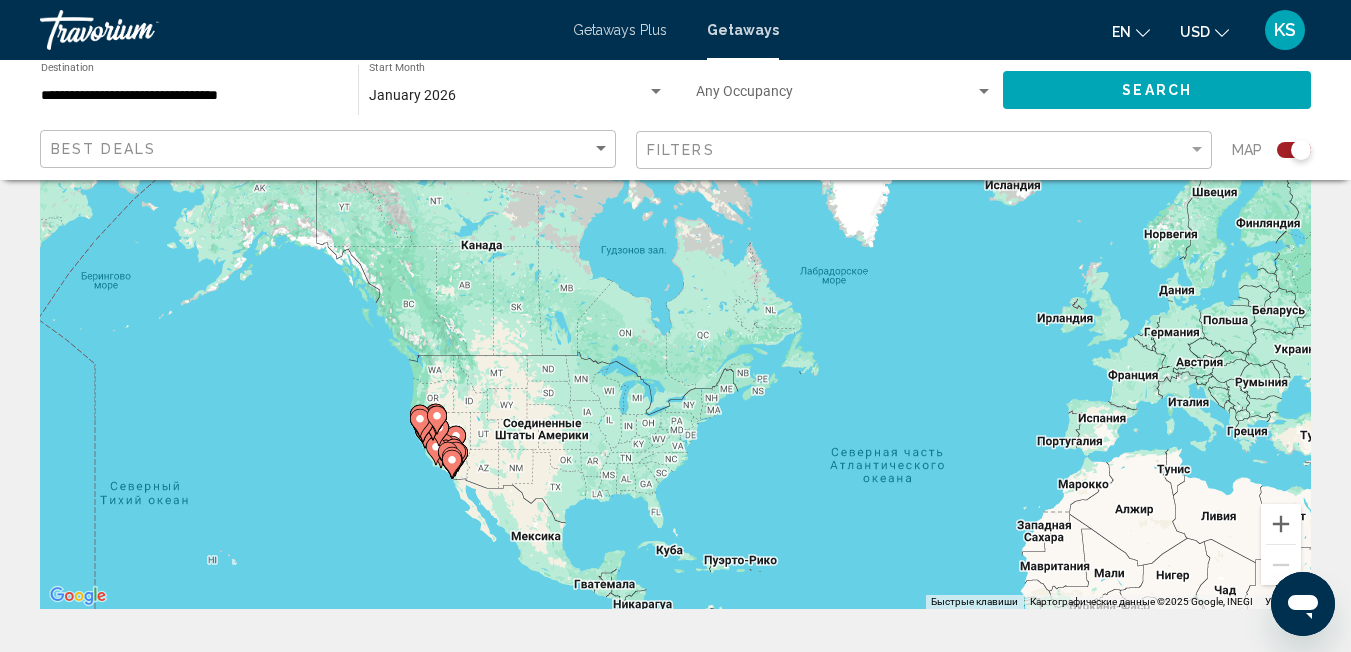 drag, startPoint x: 176, startPoint y: 368, endPoint x: 453, endPoint y: 584, distance: 351.26202 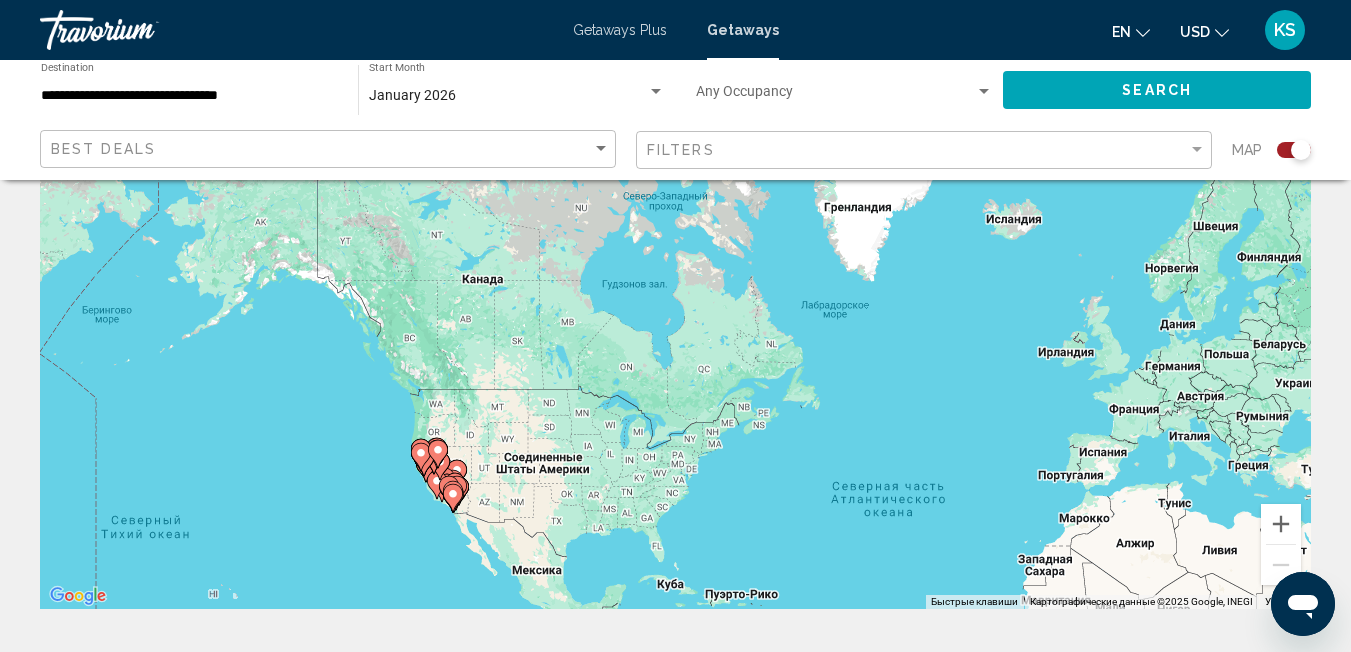 click 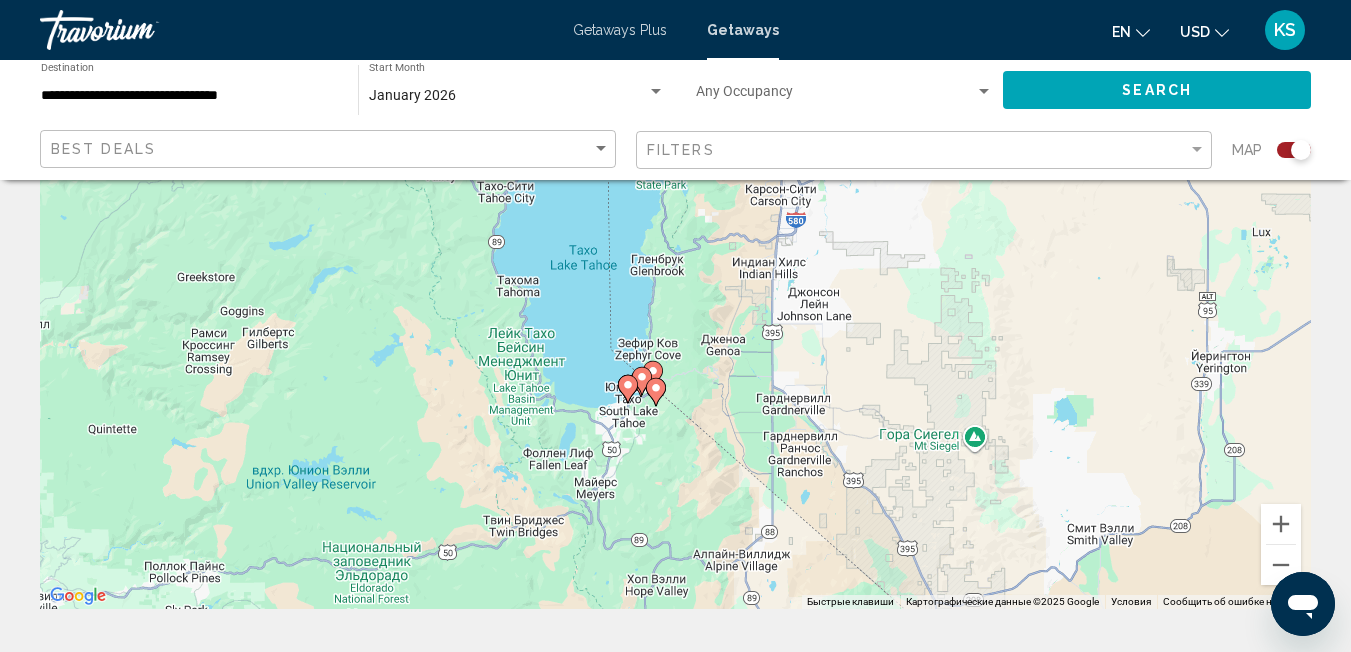 drag, startPoint x: 596, startPoint y: 384, endPoint x: 576, endPoint y: 478, distance: 96.10411 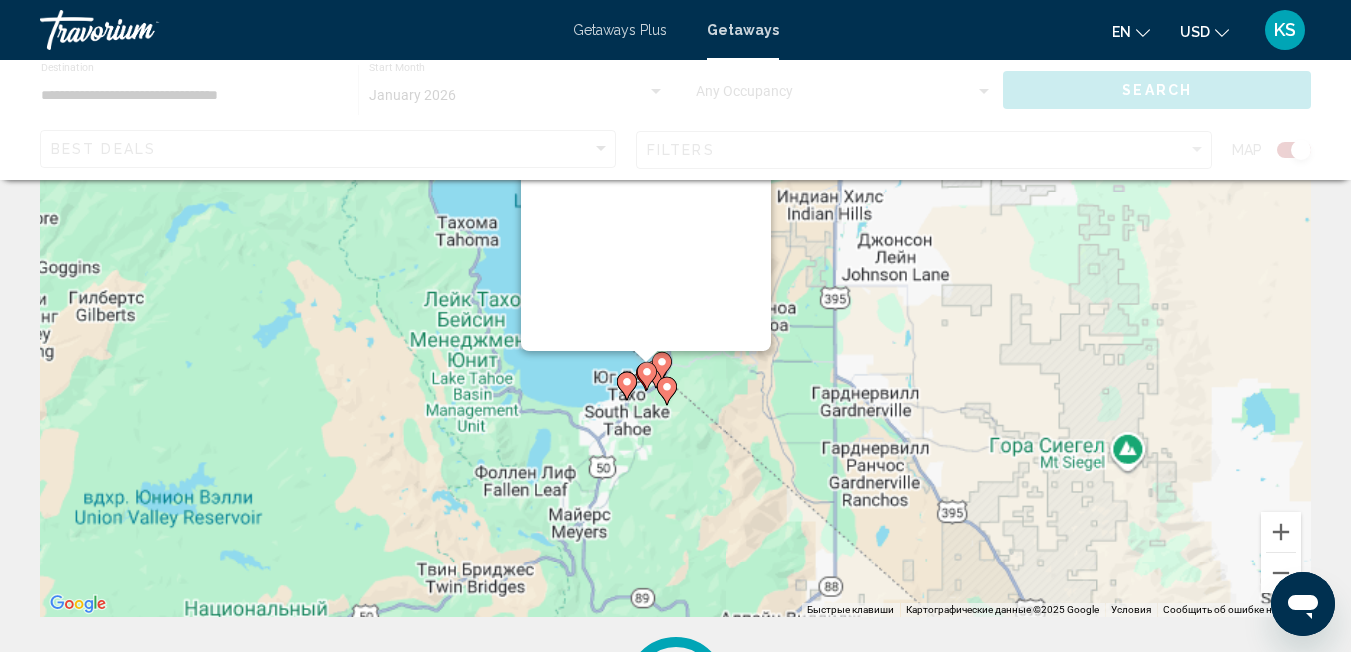 scroll, scrollTop: 30, scrollLeft: 0, axis: vertical 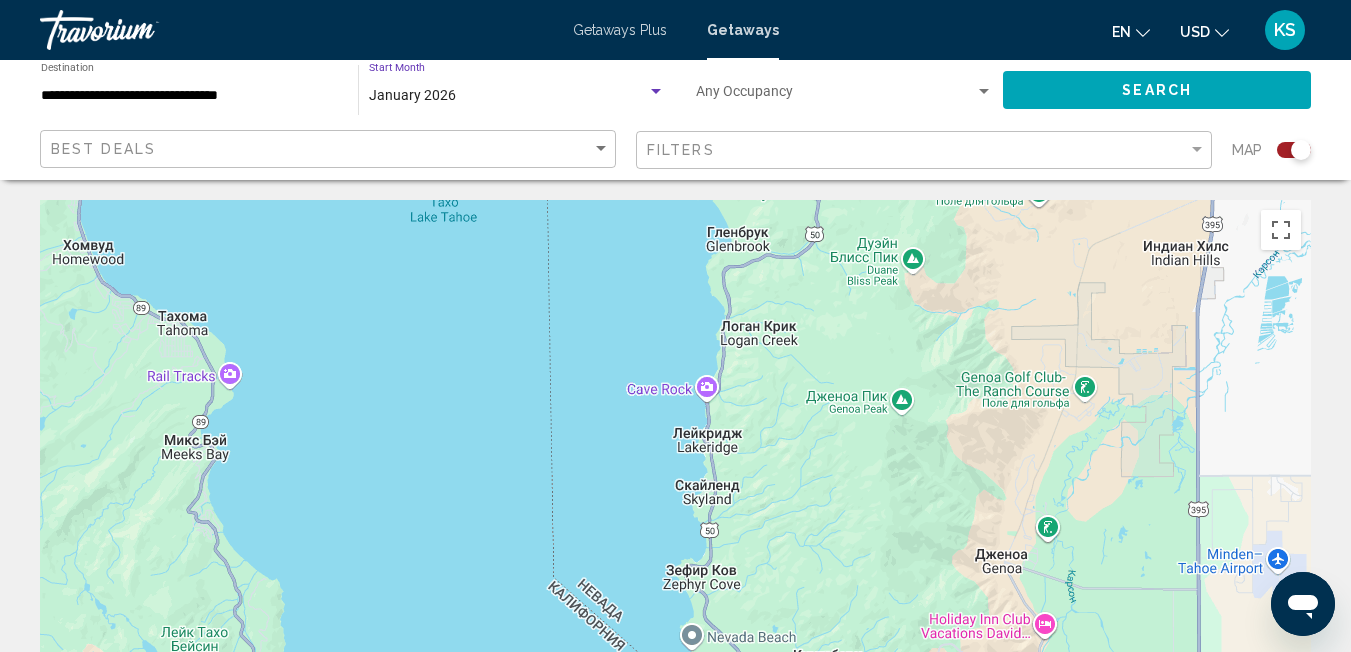 click at bounding box center [656, 92] 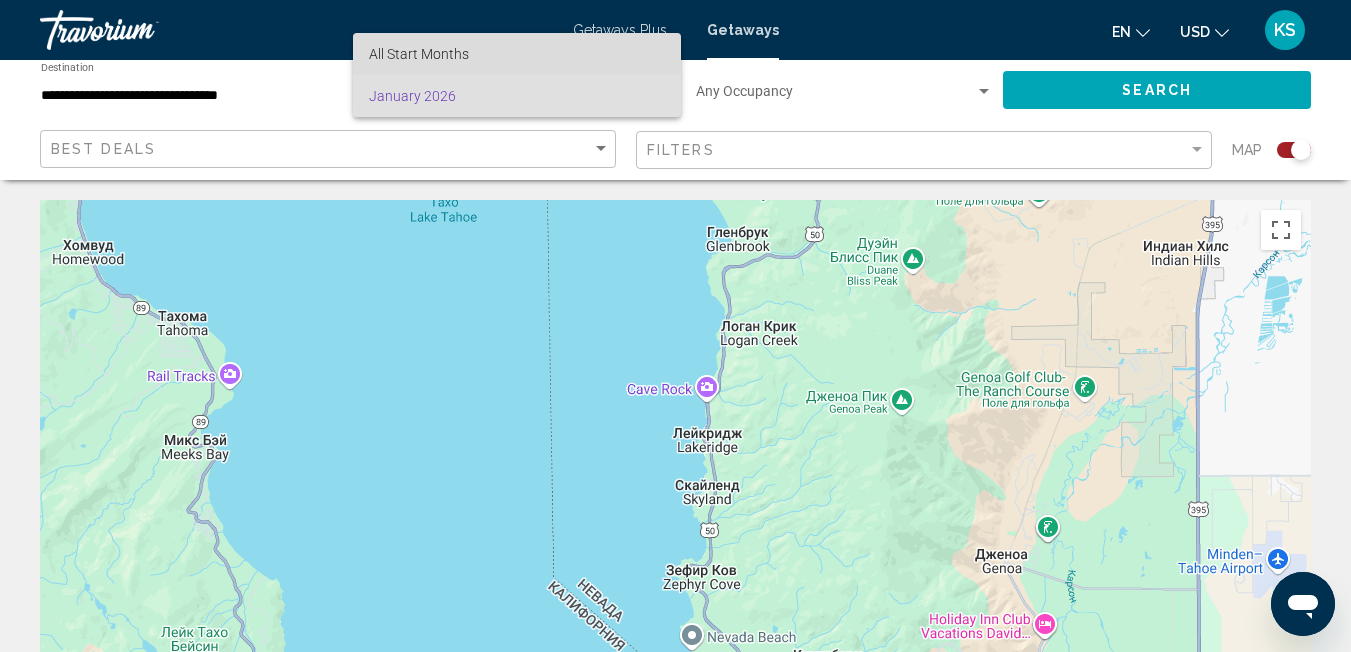 click on "All Start Months" at bounding box center (517, 54) 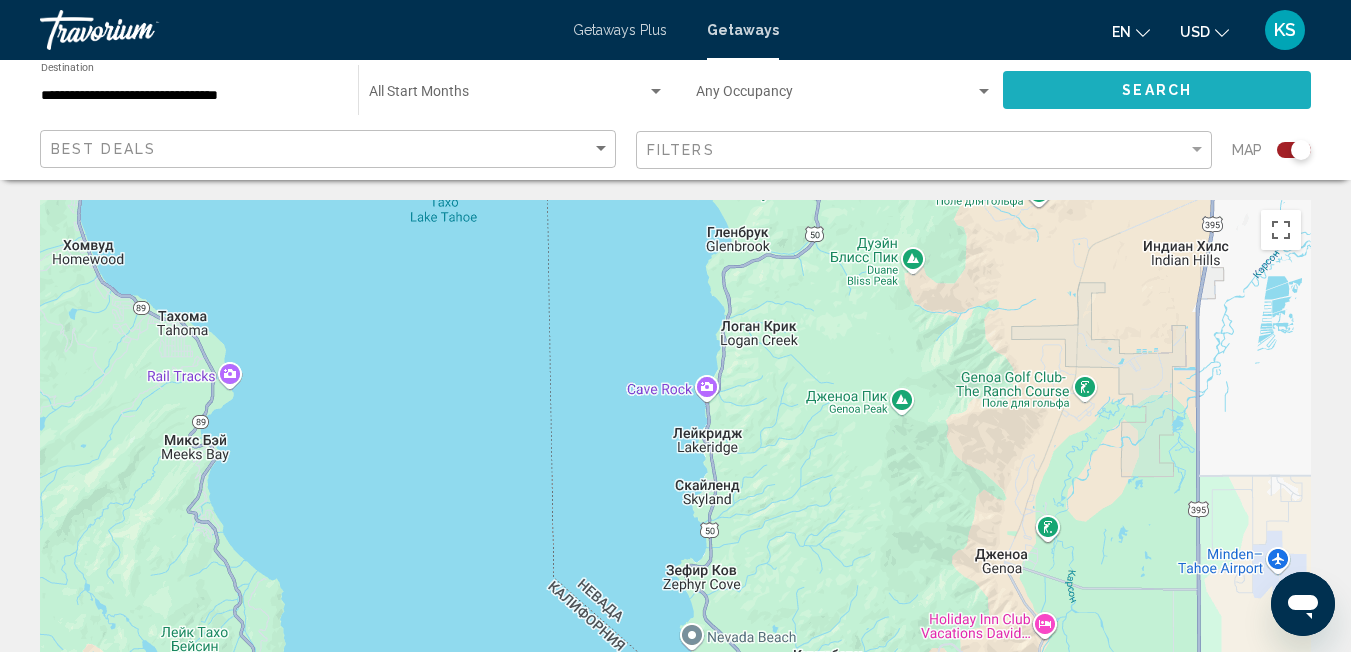 click on "Search" 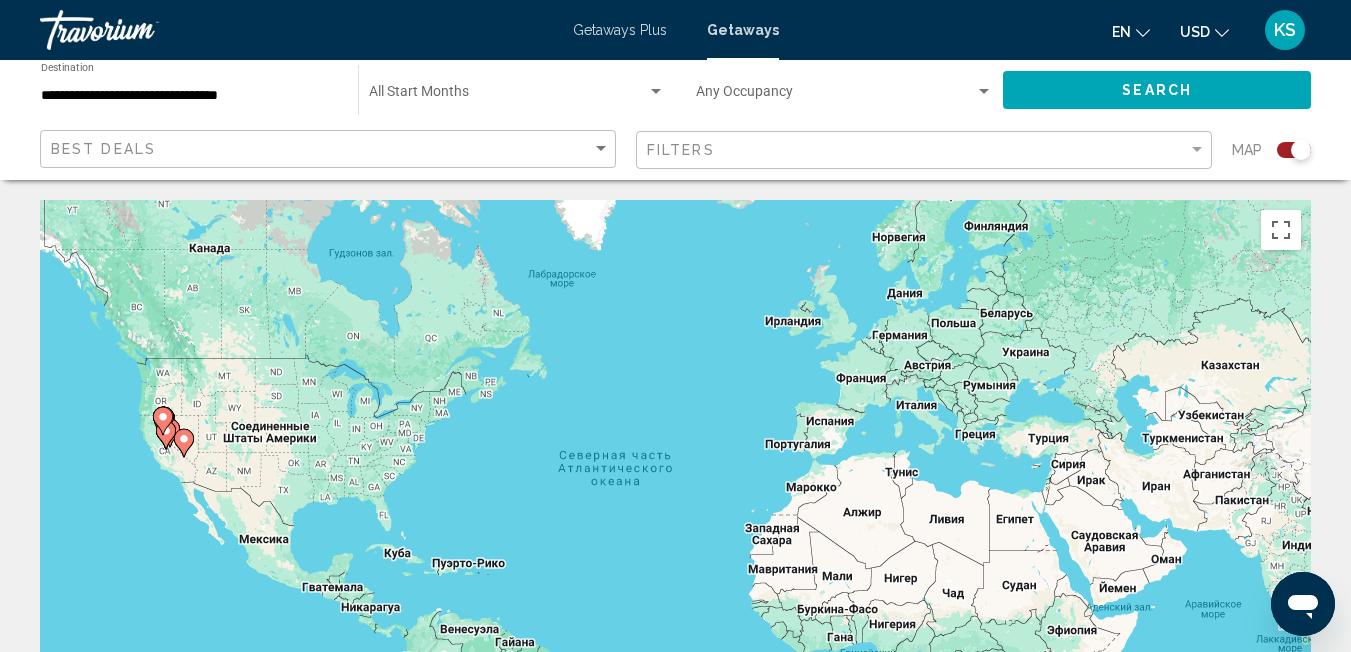 click at bounding box center (163, 421) 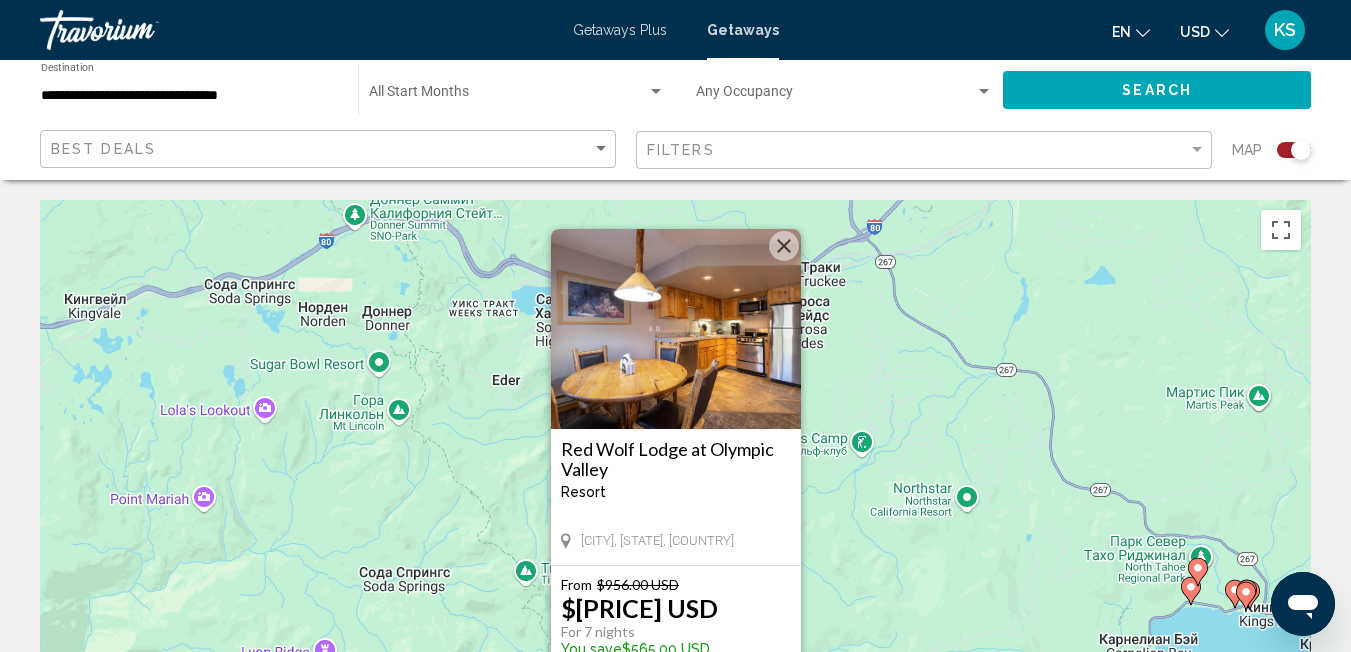 click at bounding box center (784, 246) 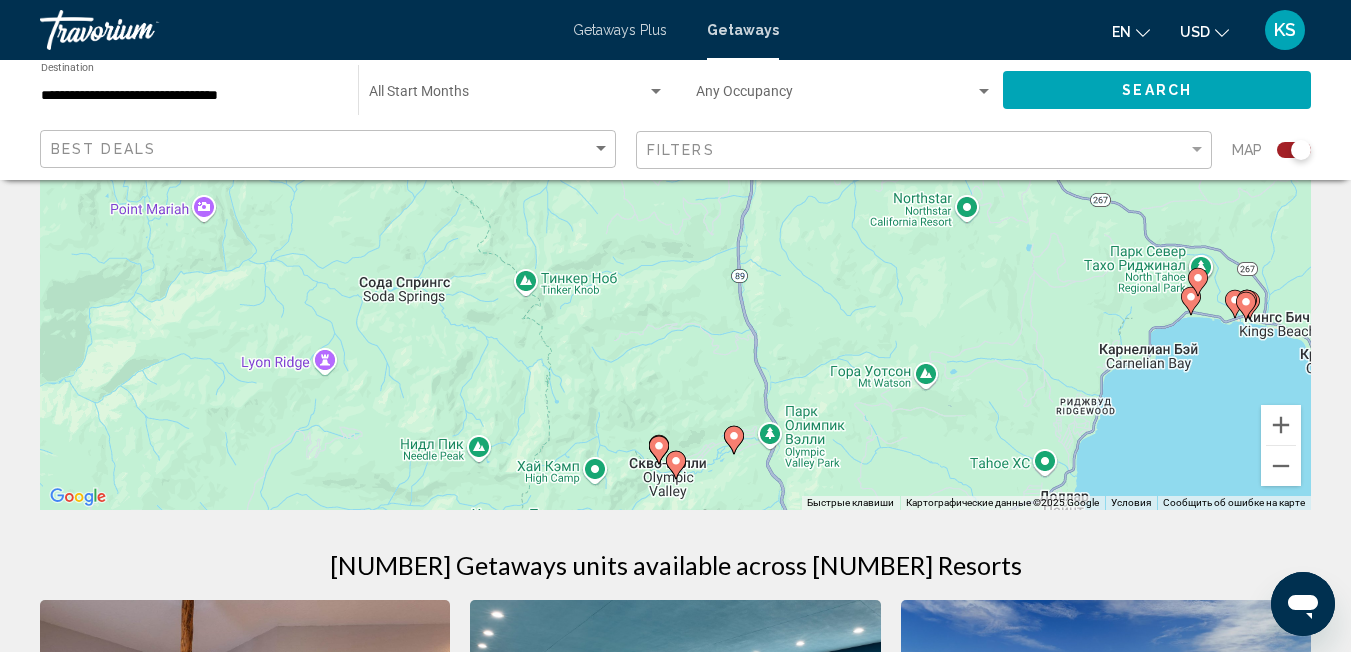 scroll, scrollTop: 237, scrollLeft: 0, axis: vertical 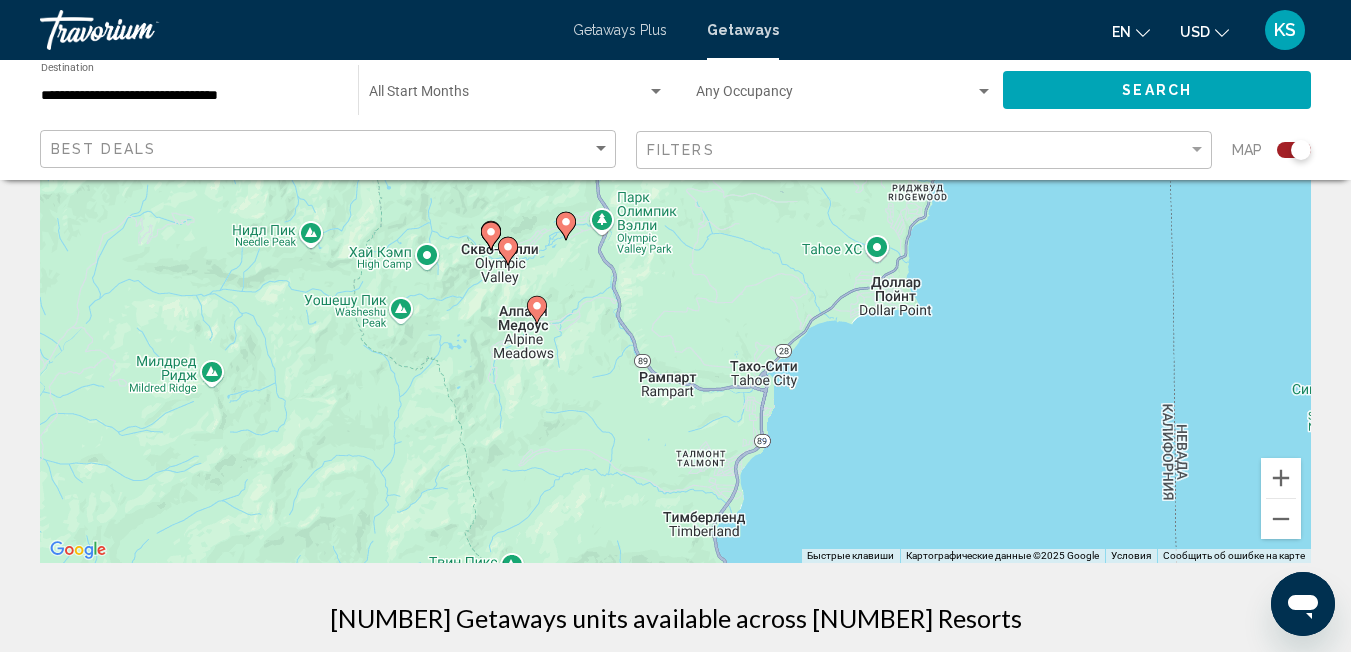 drag, startPoint x: 830, startPoint y: 451, endPoint x: 657, endPoint y: 181, distance: 320.66962 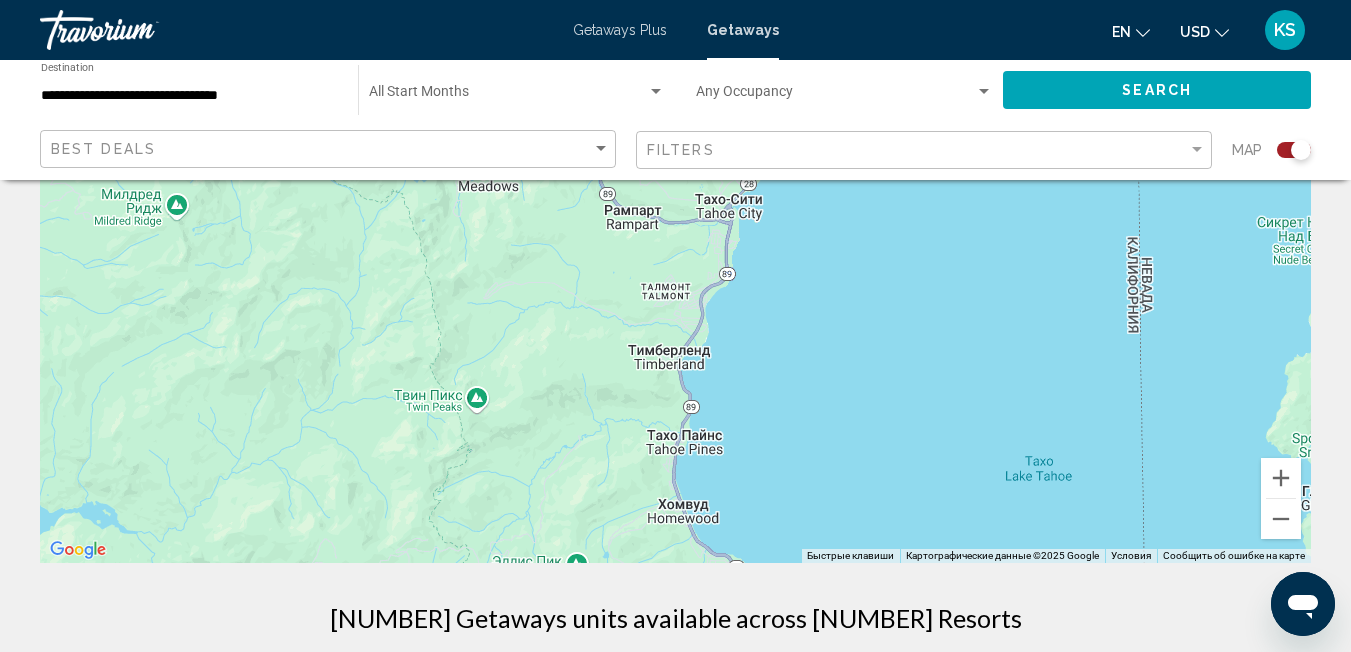 drag, startPoint x: 696, startPoint y: 368, endPoint x: 653, endPoint y: 111, distance: 260.57245 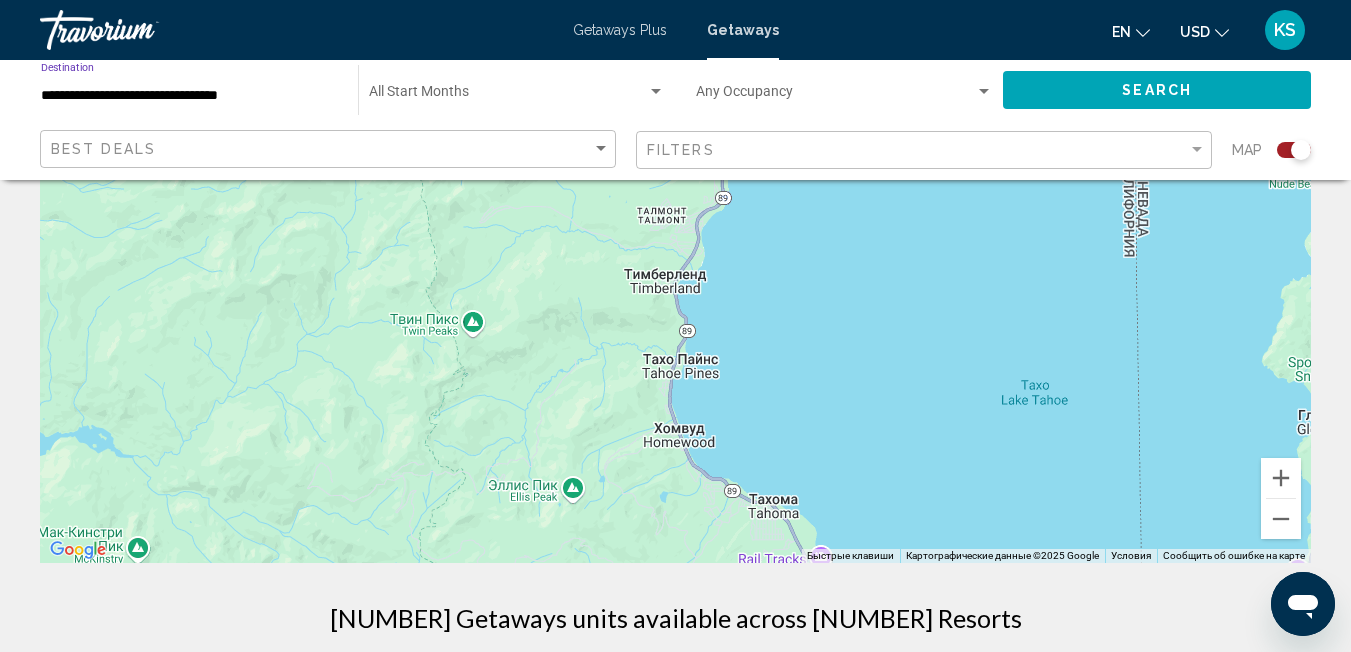 click on "**********" at bounding box center [189, 96] 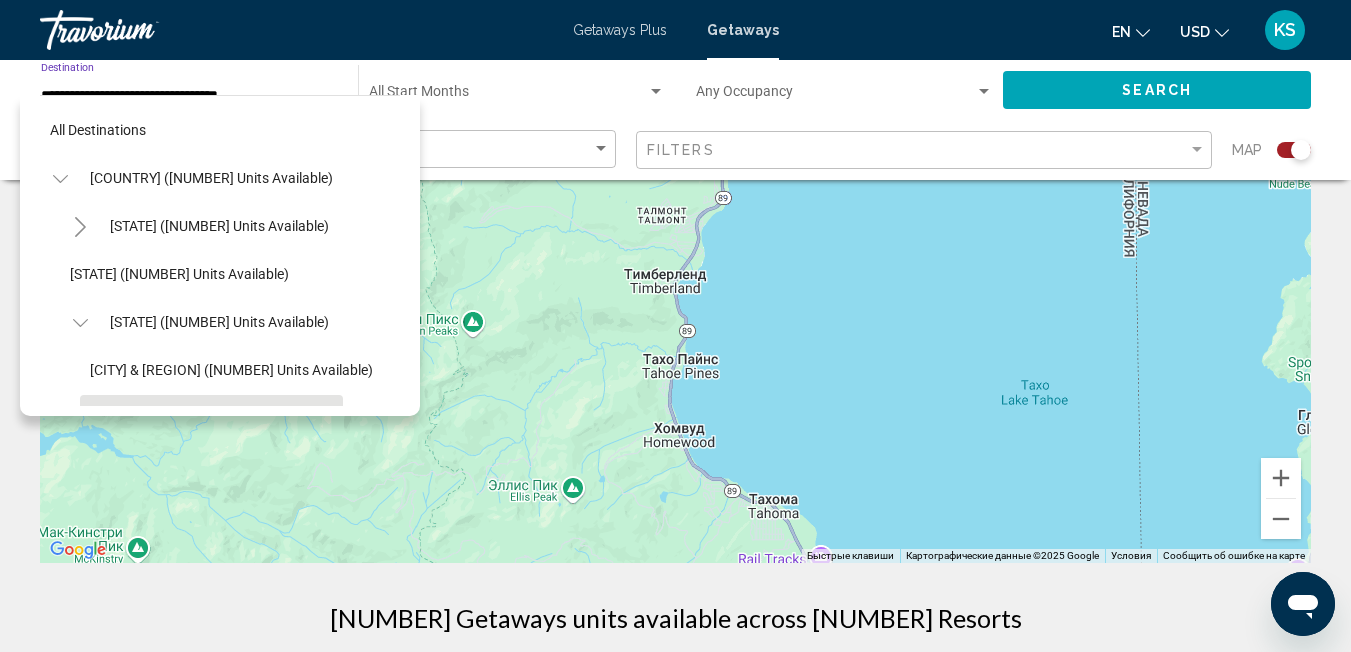 scroll, scrollTop: 175, scrollLeft: 0, axis: vertical 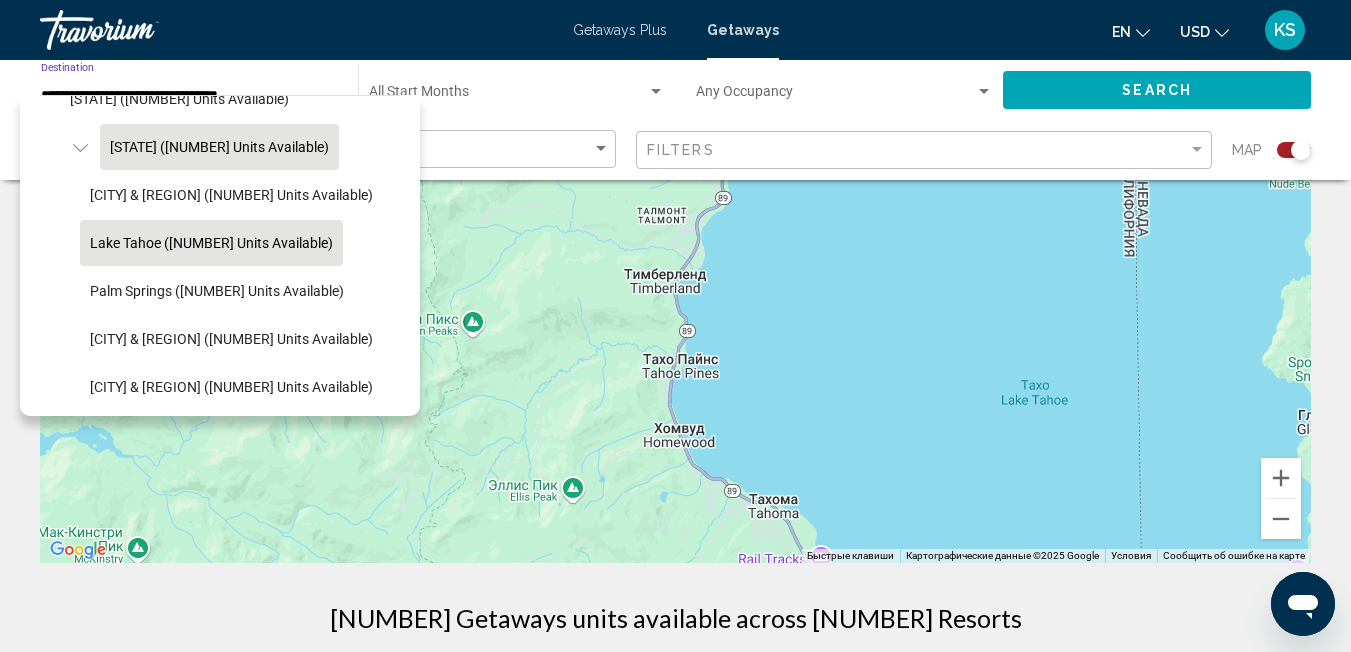 click on "California (74,187 units available)" 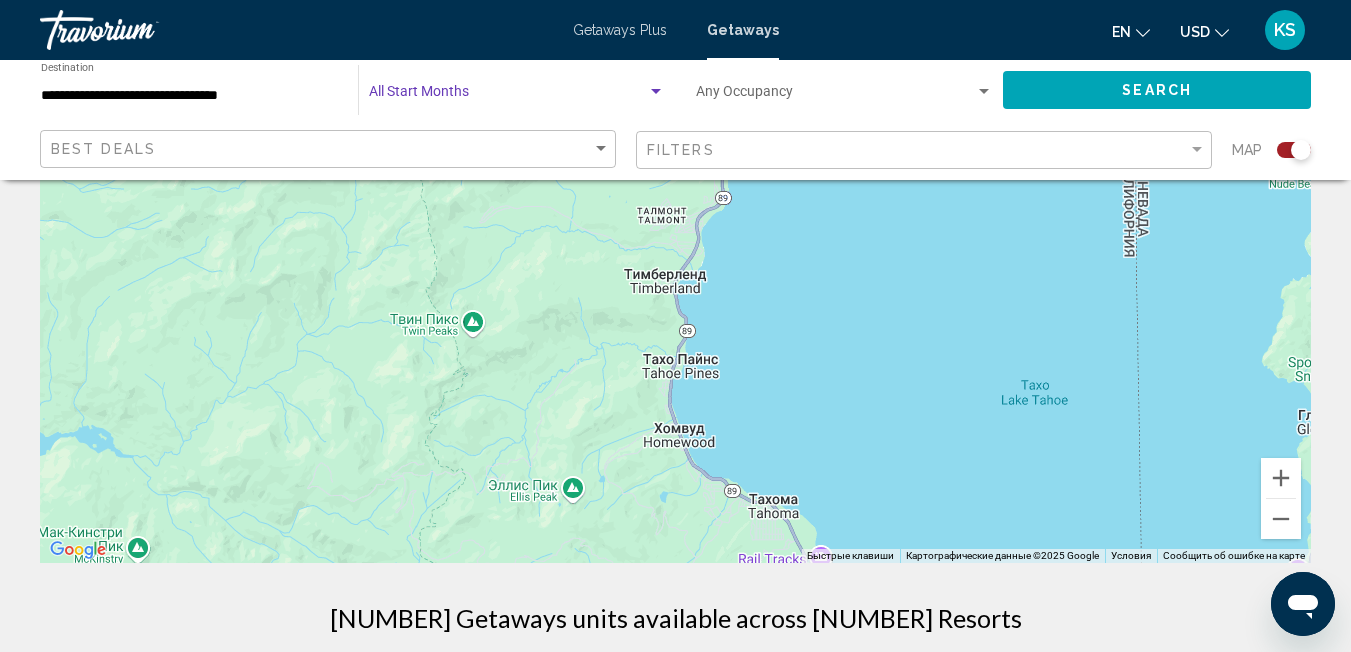 click at bounding box center (508, 96) 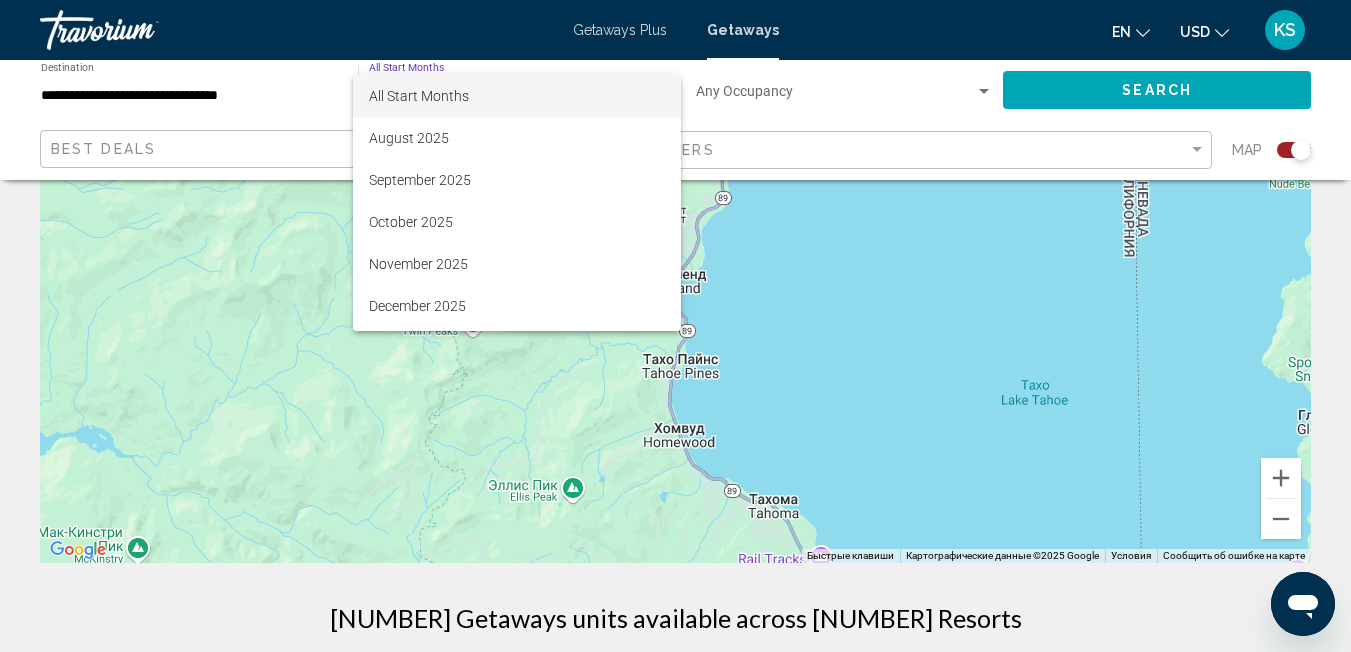 click at bounding box center [675, 326] 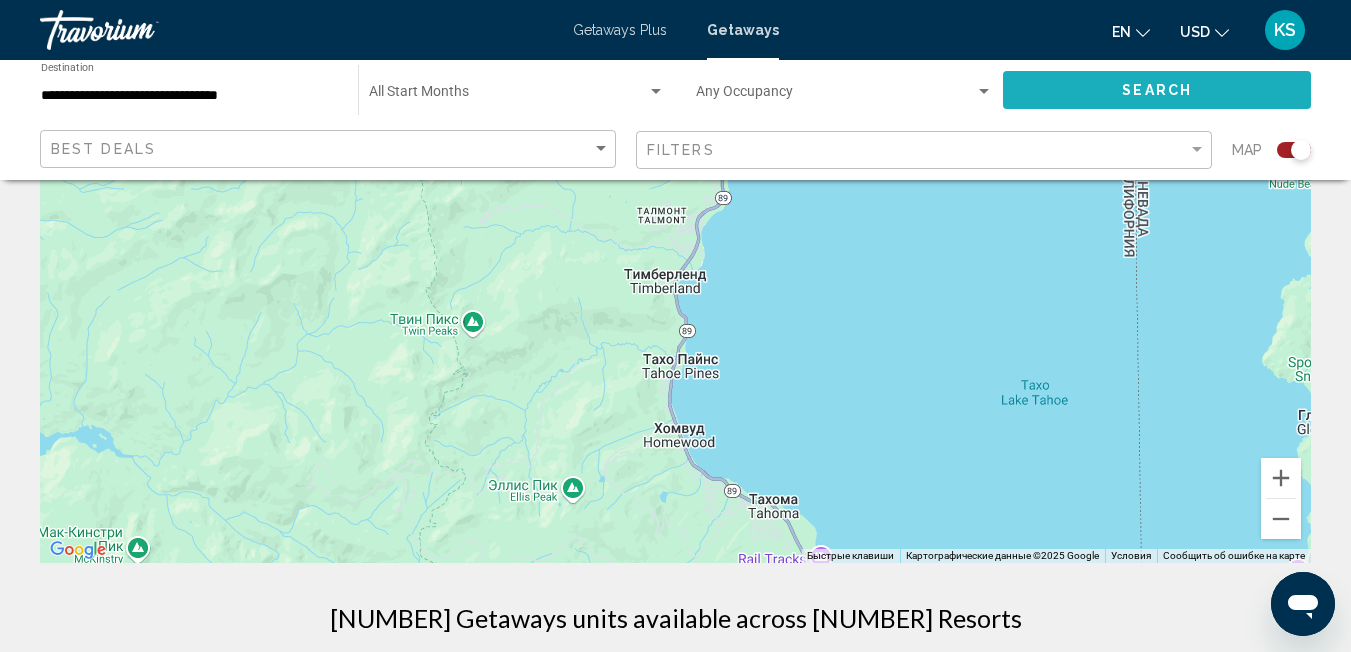 click on "Search" 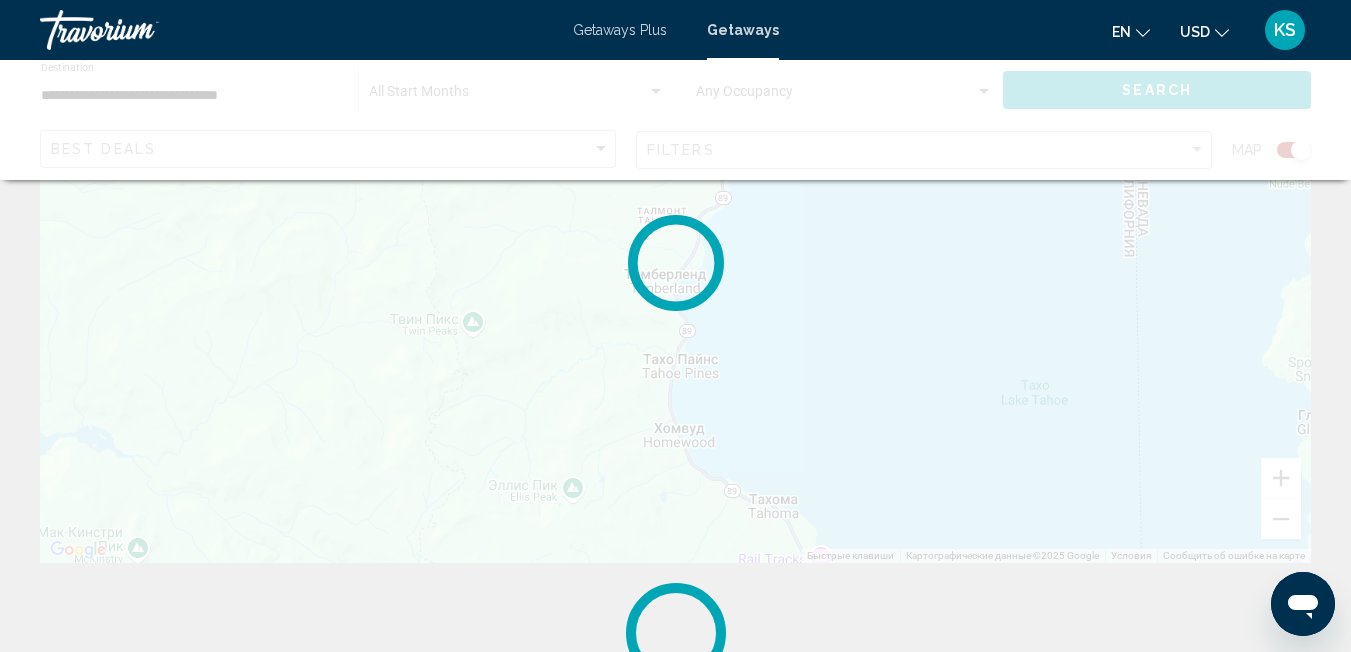 scroll, scrollTop: 0, scrollLeft: 0, axis: both 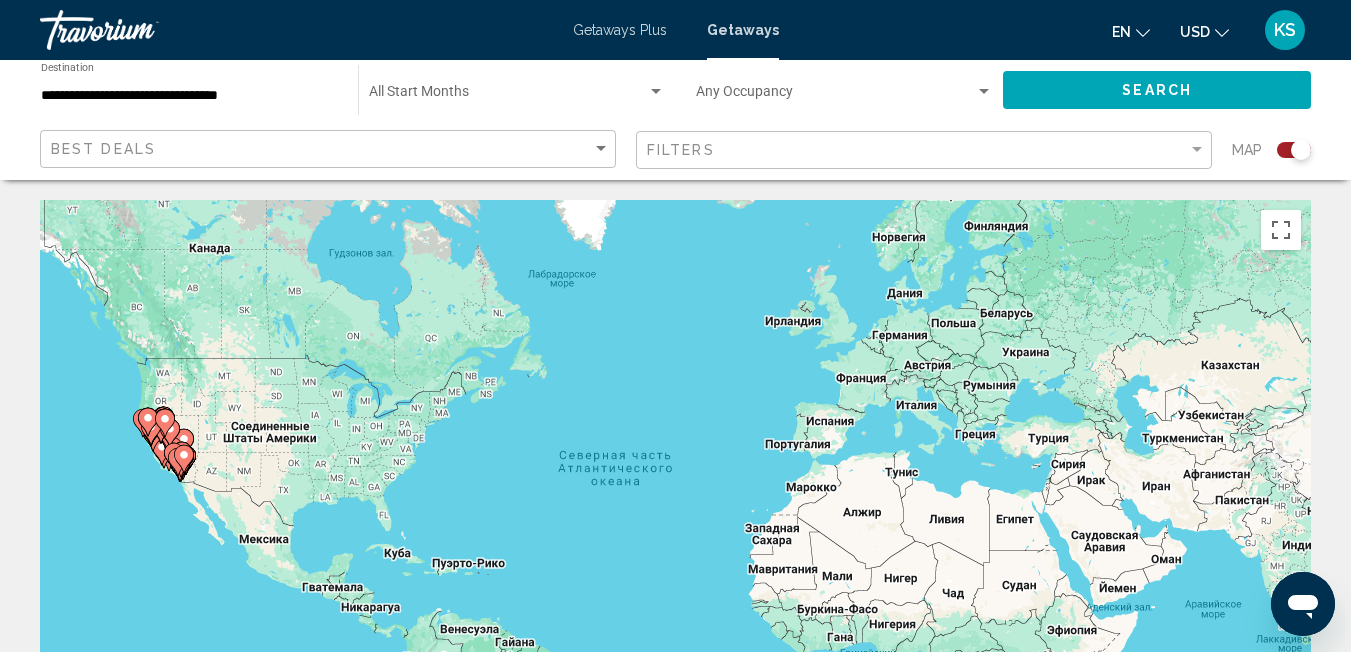 click 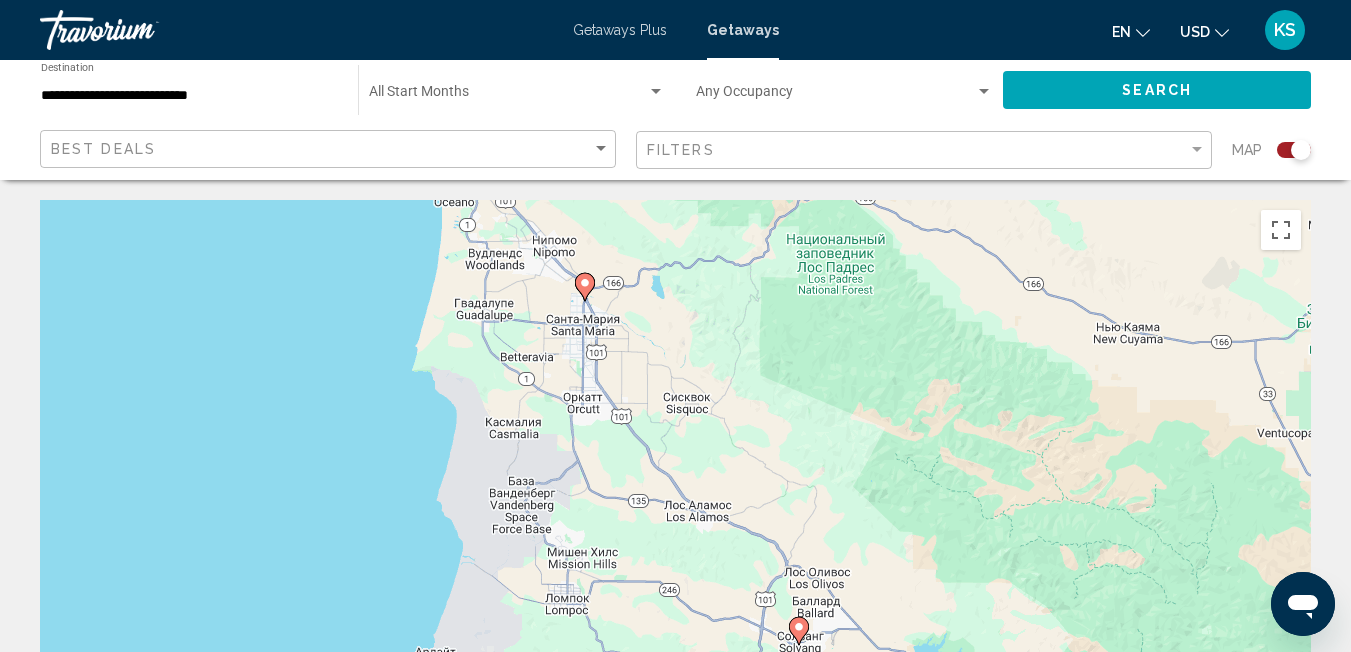 drag, startPoint x: 706, startPoint y: 547, endPoint x: 586, endPoint y: 327, distance: 250.59929 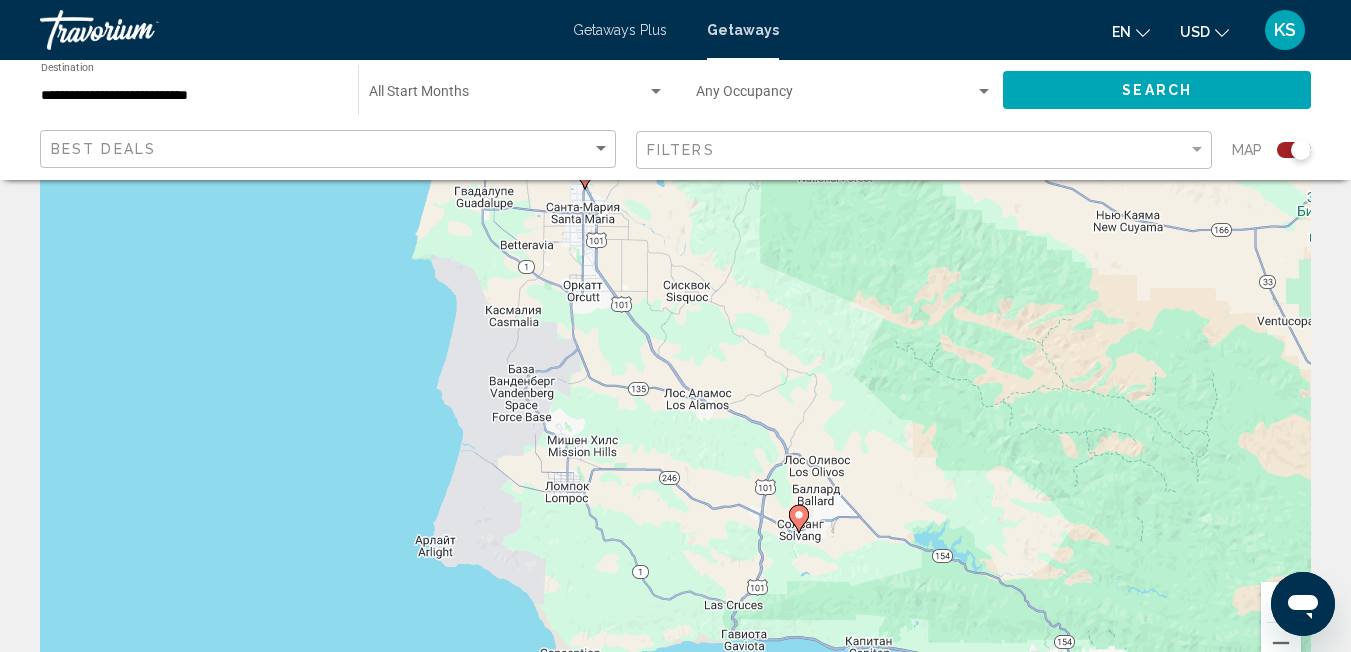 scroll, scrollTop: 0, scrollLeft: 0, axis: both 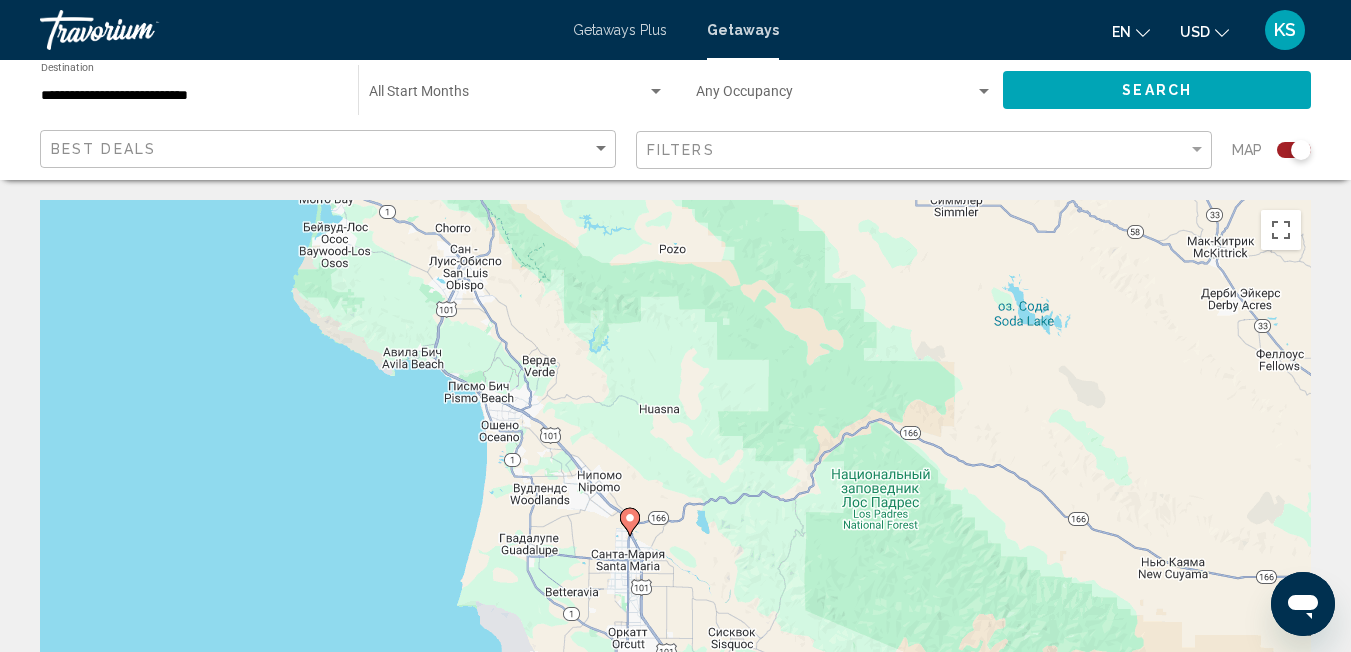 drag, startPoint x: 612, startPoint y: 256, endPoint x: 682, endPoint y: 624, distance: 374.59845 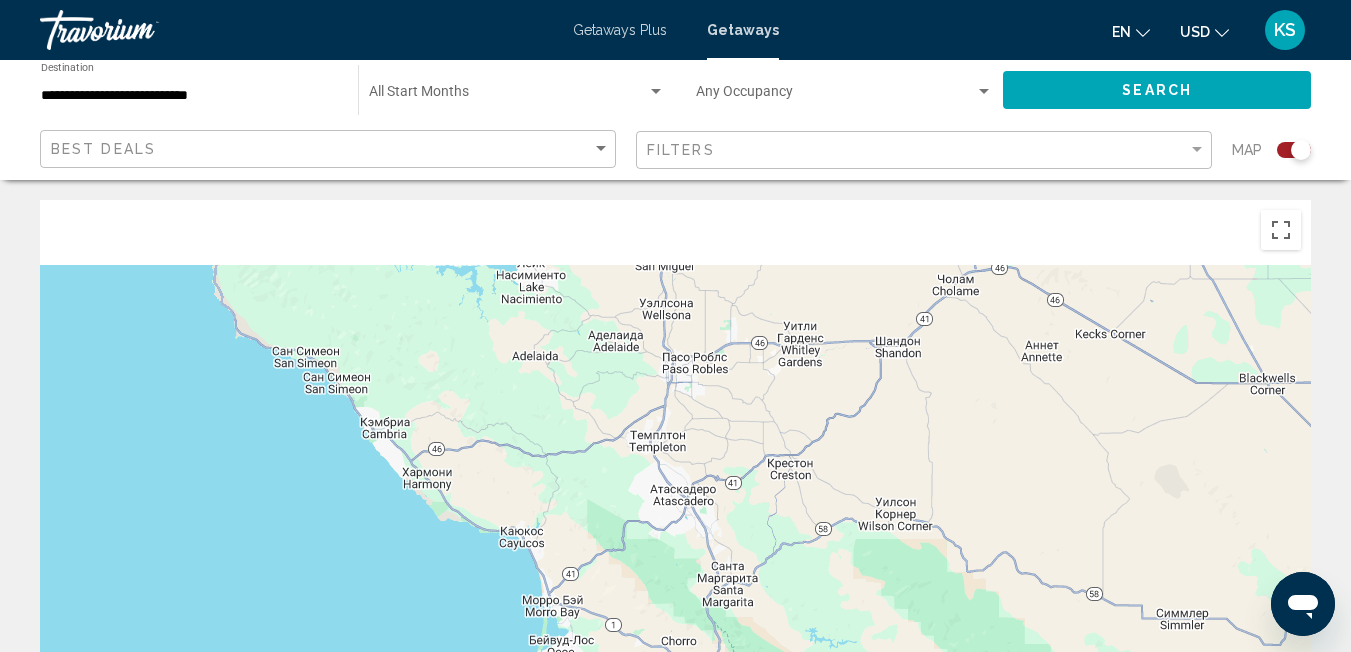 drag, startPoint x: 492, startPoint y: 414, endPoint x: 722, endPoint y: 691, distance: 360.04028 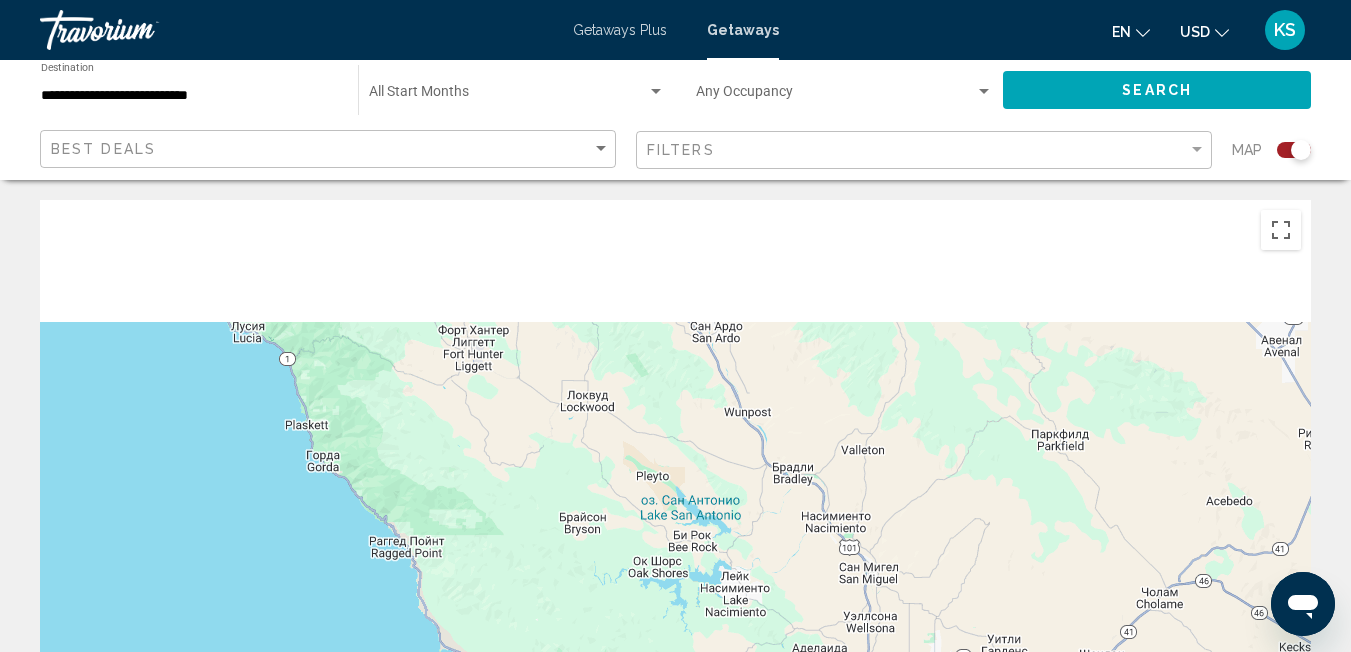 drag, startPoint x: 491, startPoint y: 360, endPoint x: 700, endPoint y: 691, distance: 391.46136 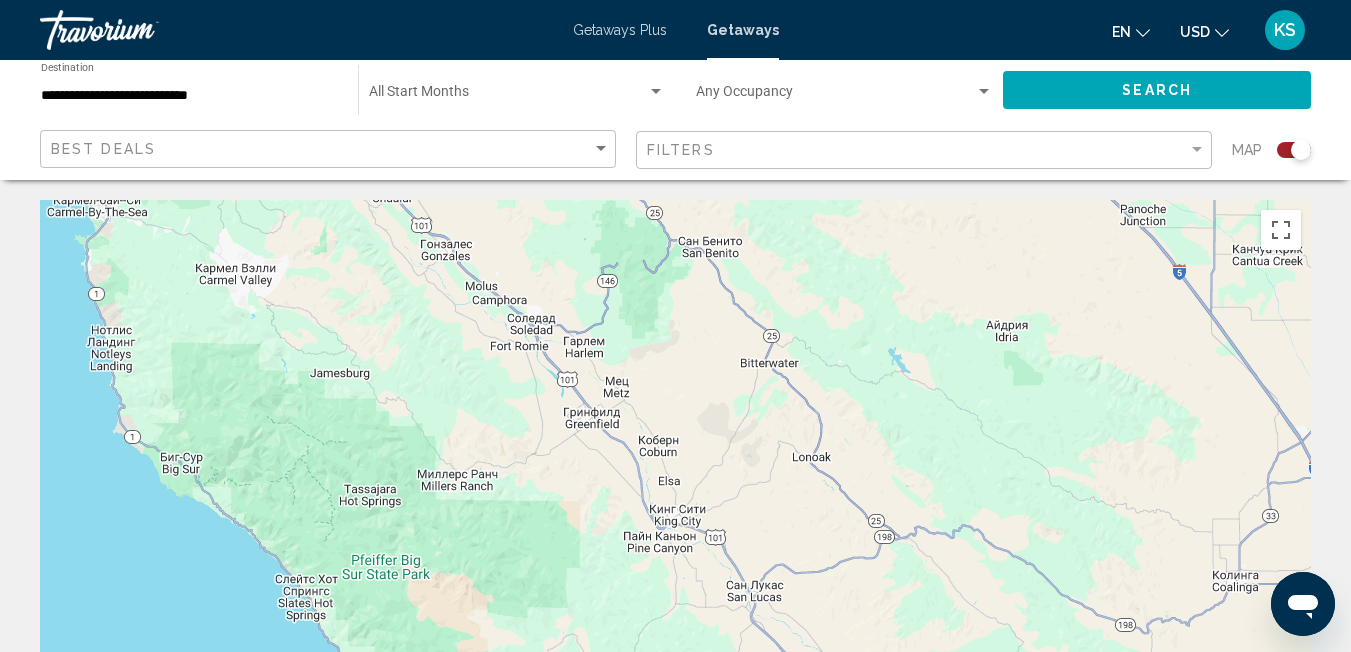 drag, startPoint x: 387, startPoint y: 313, endPoint x: 505, endPoint y: 690, distance: 395.03543 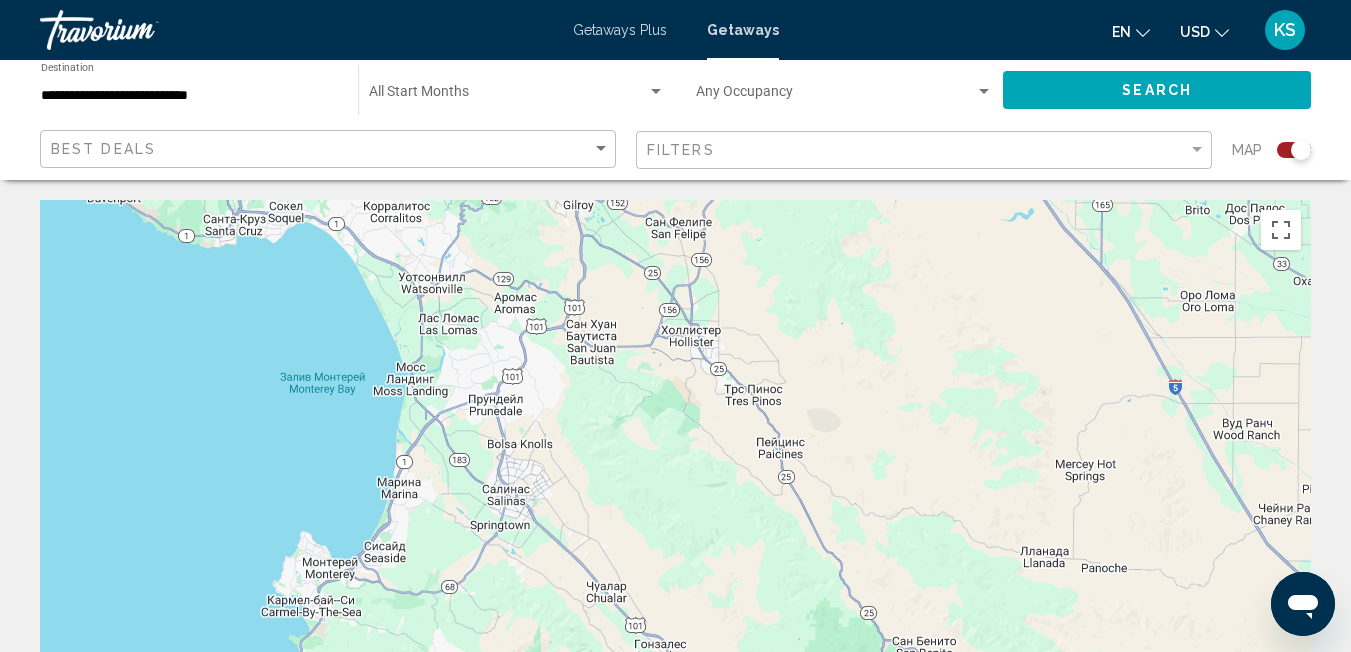 drag, startPoint x: 289, startPoint y: 283, endPoint x: 507, endPoint y: 691, distance: 462.58838 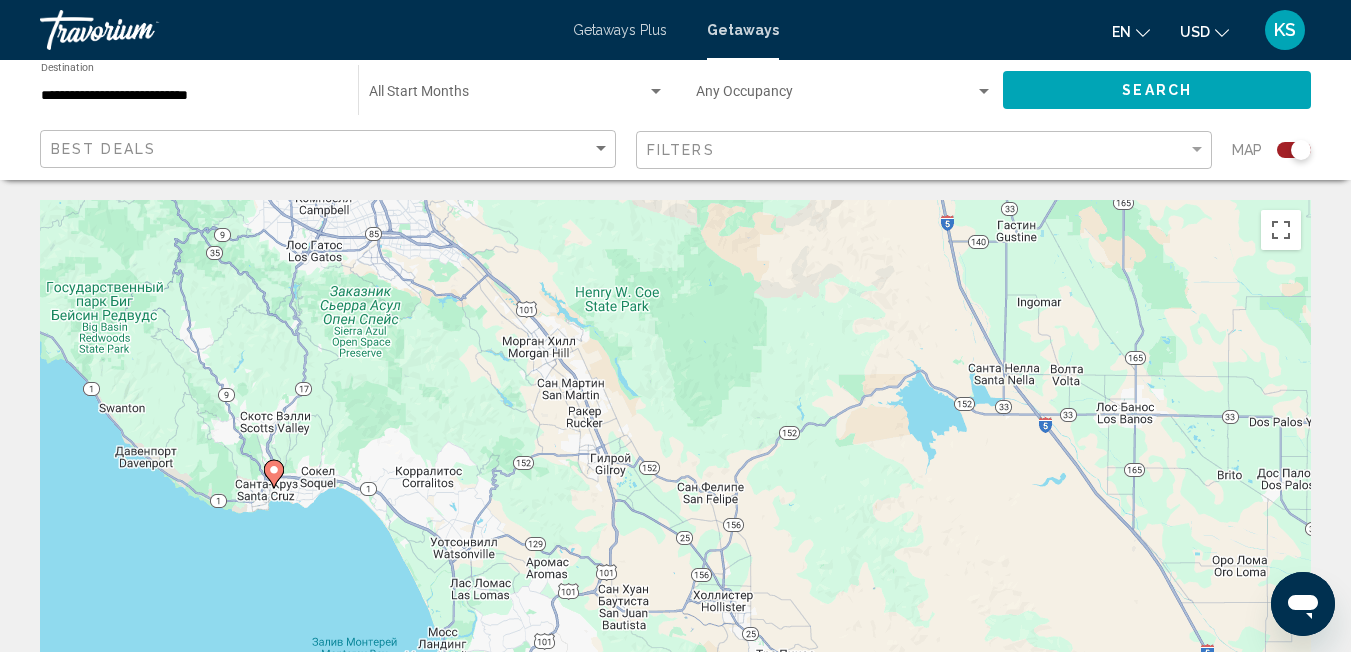 drag, startPoint x: 518, startPoint y: 414, endPoint x: 563, endPoint y: 691, distance: 280.63144 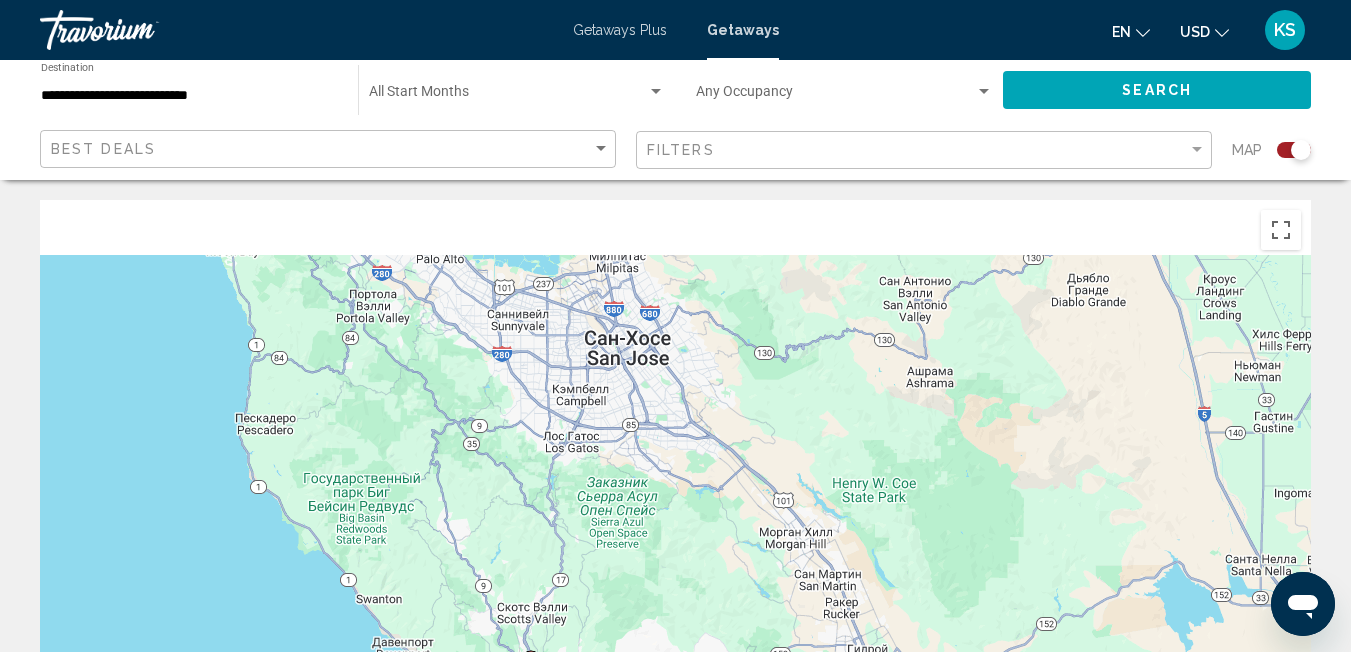 drag, startPoint x: 494, startPoint y: 302, endPoint x: 823, endPoint y: 600, distance: 443.89752 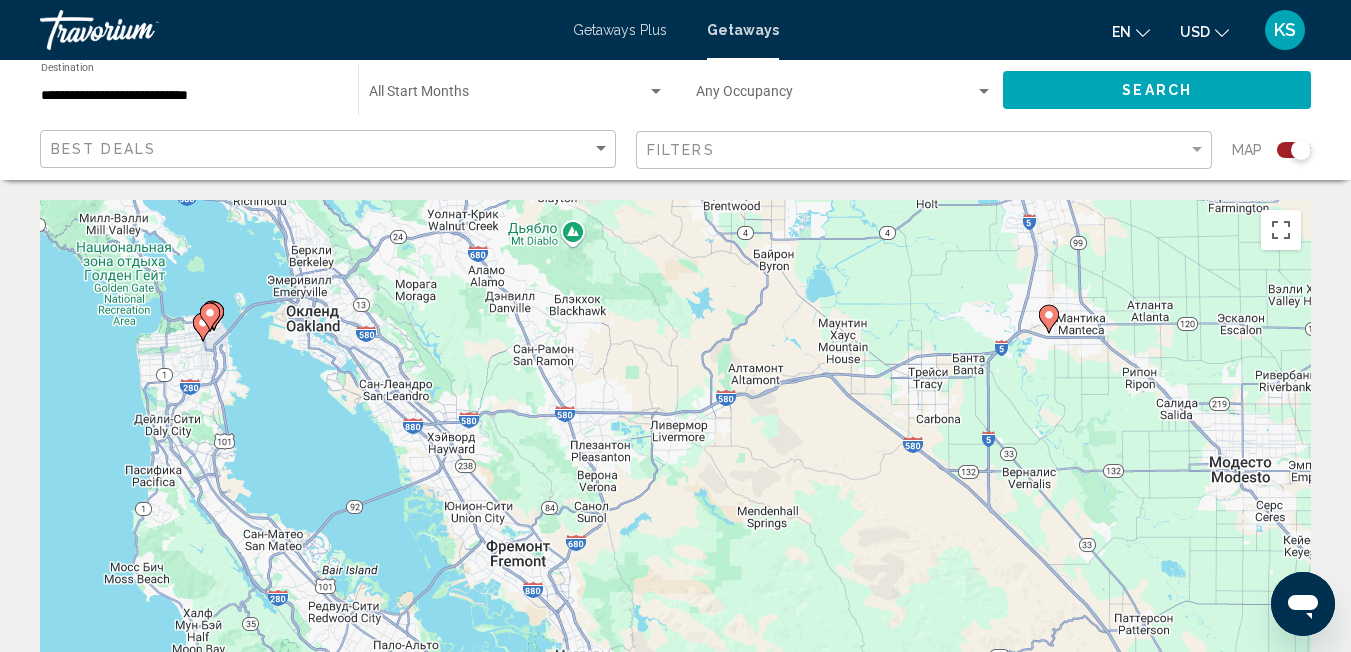 drag, startPoint x: 669, startPoint y: 353, endPoint x: 611, endPoint y: 684, distance: 336.04315 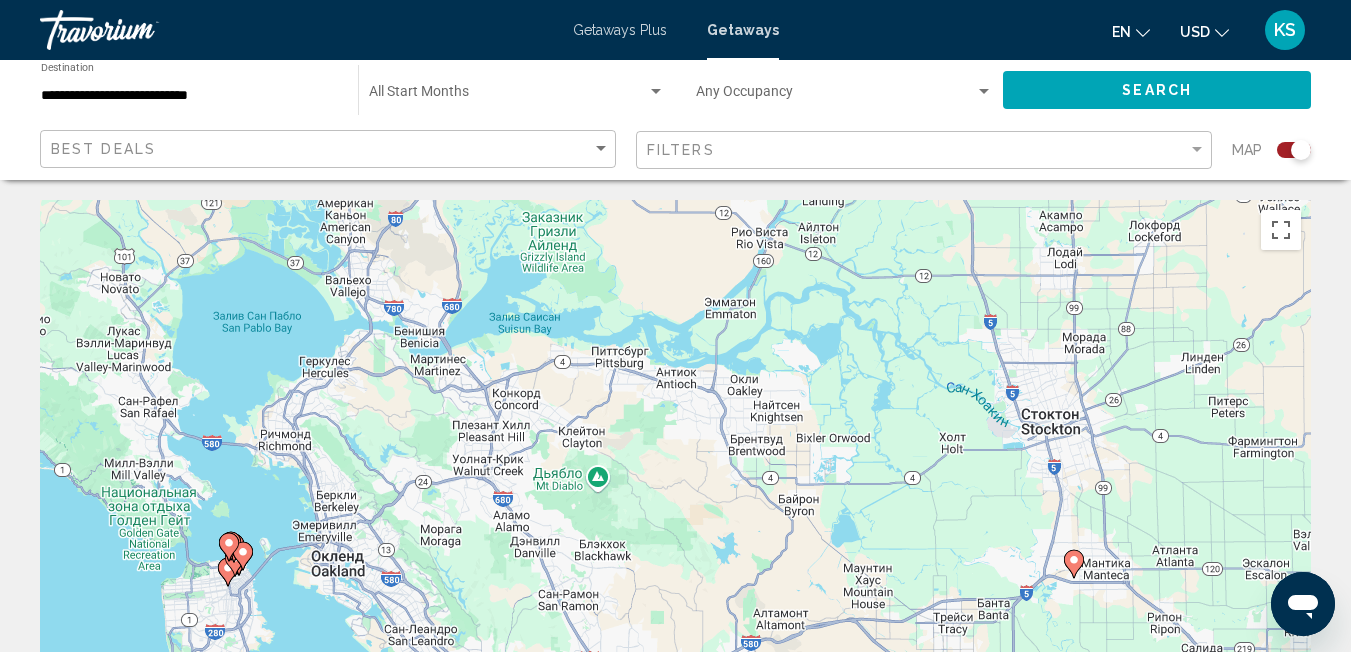 drag, startPoint x: 640, startPoint y: 294, endPoint x: 694, endPoint y: 593, distance: 303.83713 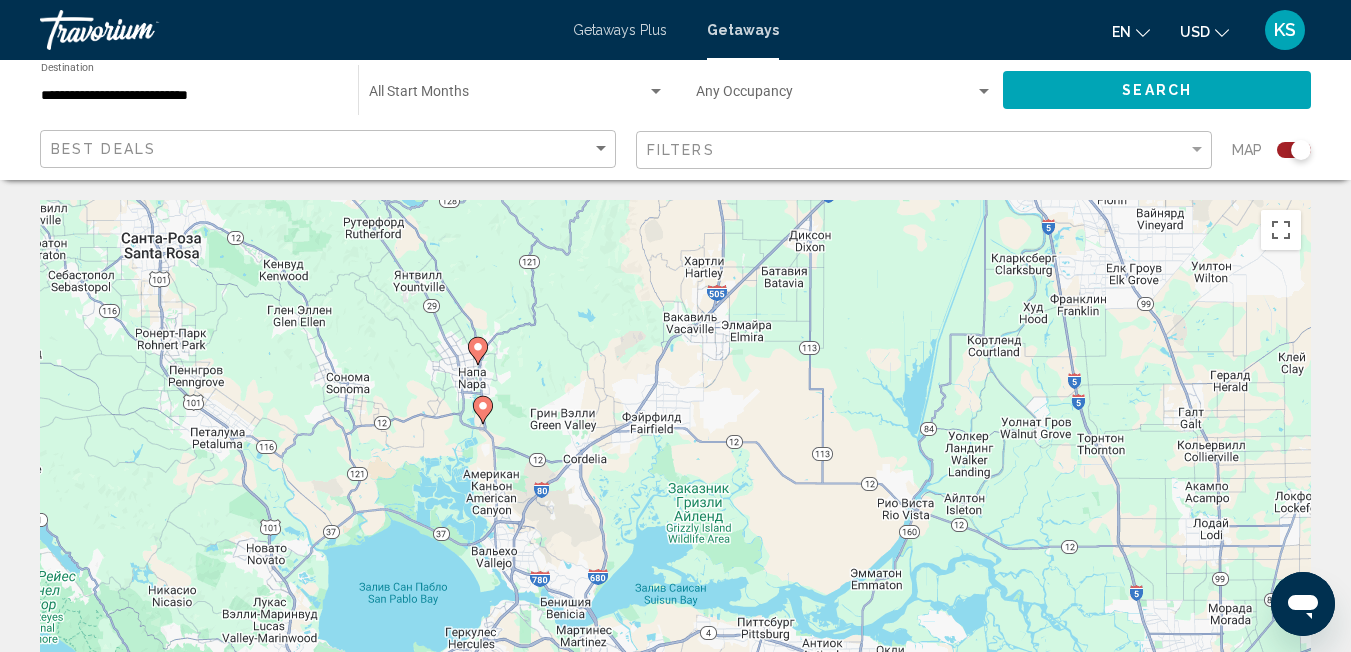 drag, startPoint x: 513, startPoint y: 319, endPoint x: 659, endPoint y: 593, distance: 310.4706 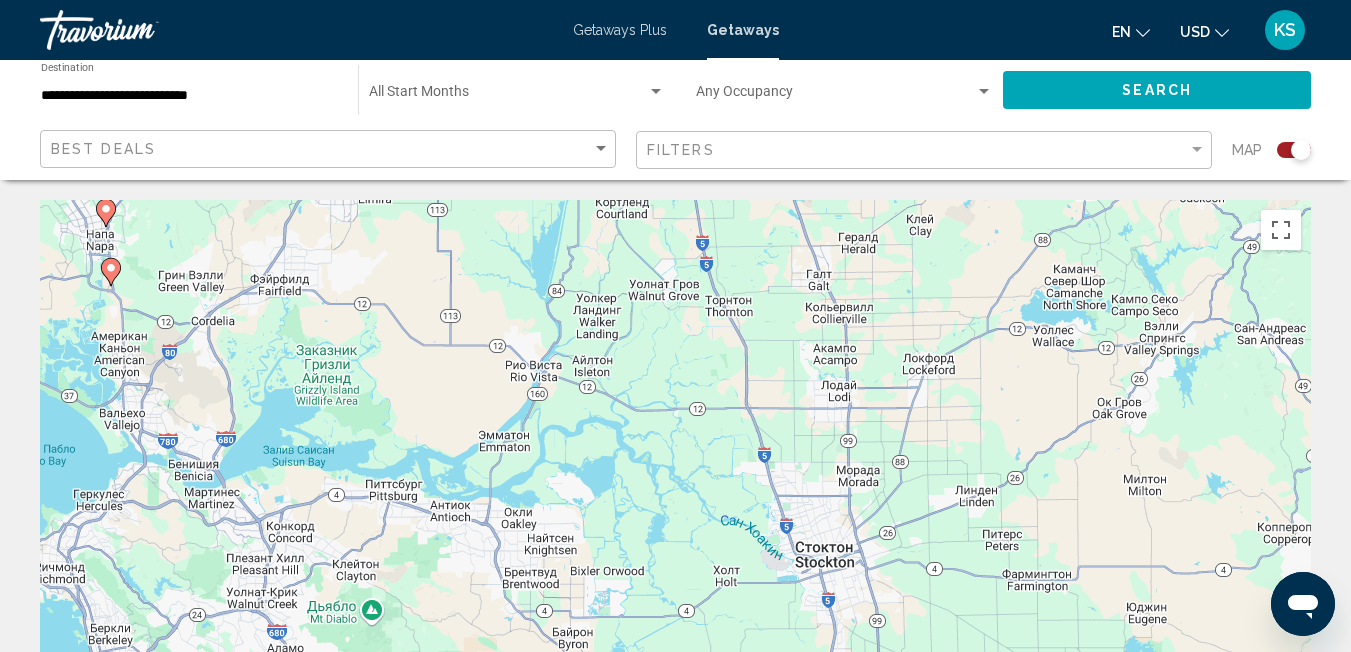 drag, startPoint x: 708, startPoint y: 394, endPoint x: 297, endPoint y: 264, distance: 431.0696 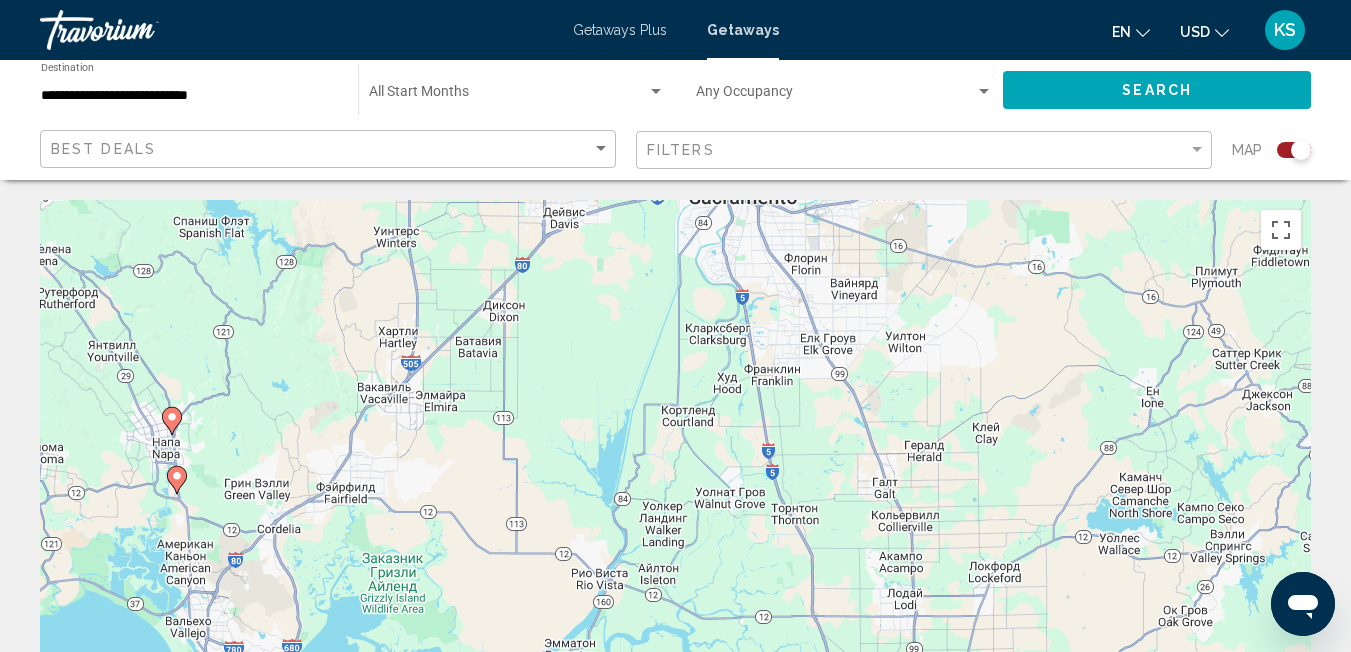 drag, startPoint x: 613, startPoint y: 478, endPoint x: 676, endPoint y: 691, distance: 222.12158 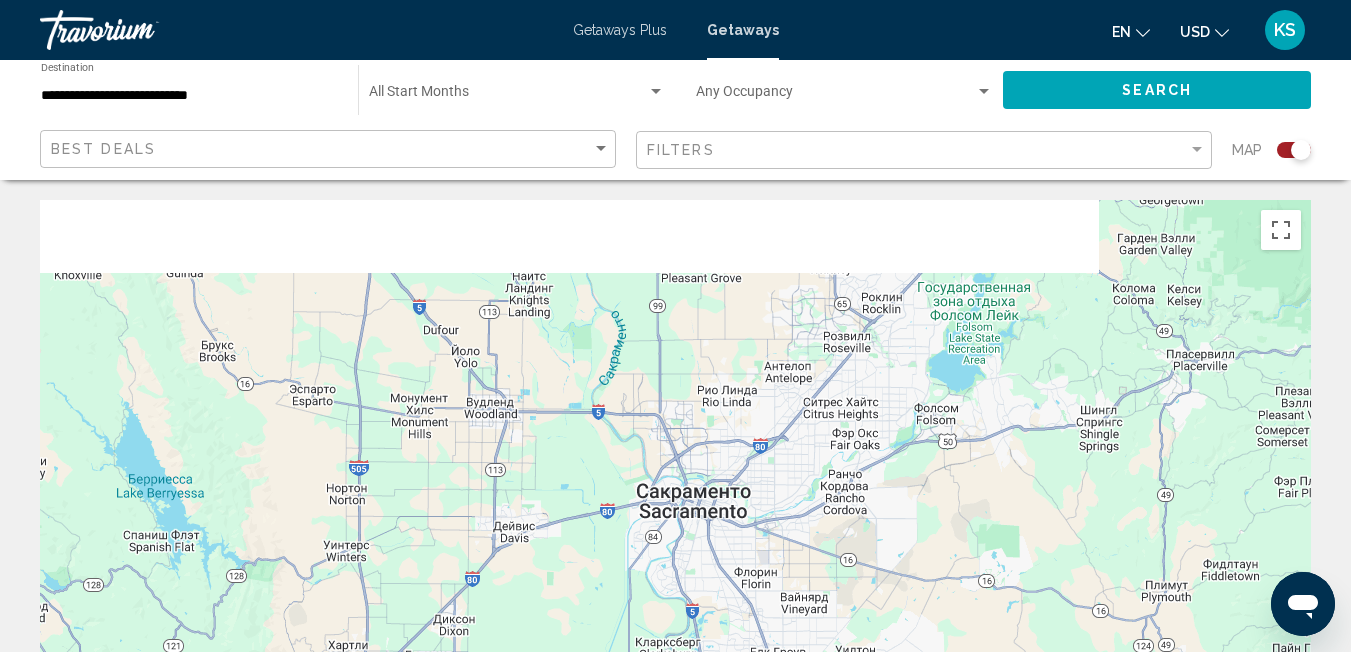 drag, startPoint x: 713, startPoint y: 295, endPoint x: 663, endPoint y: 620, distance: 328.82367 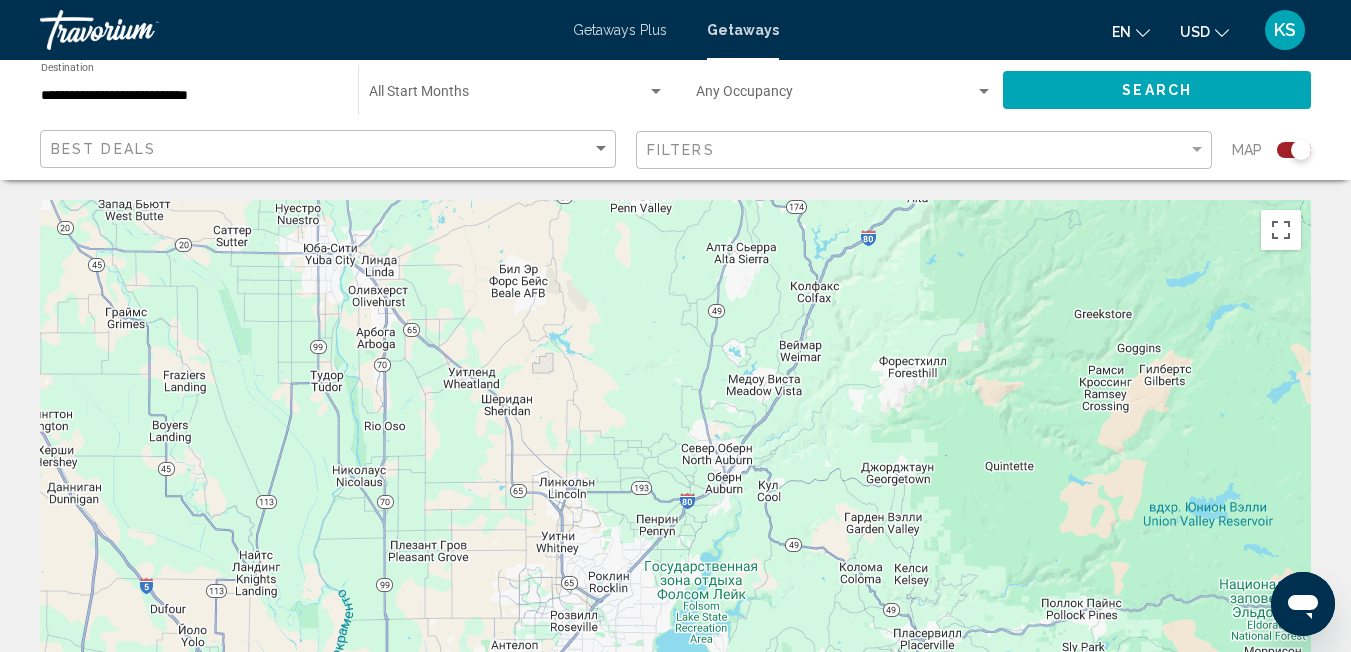 drag, startPoint x: 958, startPoint y: 397, endPoint x: 647, endPoint y: 686, distance: 424.54916 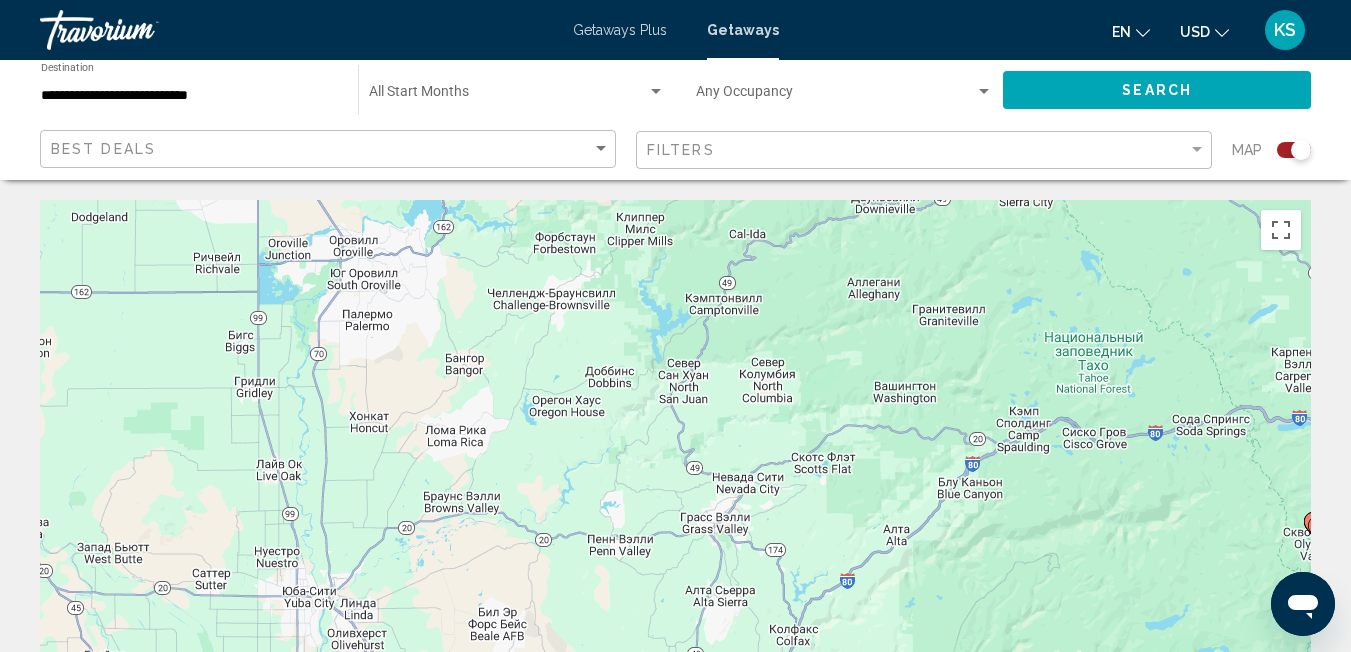 drag, startPoint x: 848, startPoint y: 359, endPoint x: 855, endPoint y: 691, distance: 332.0738 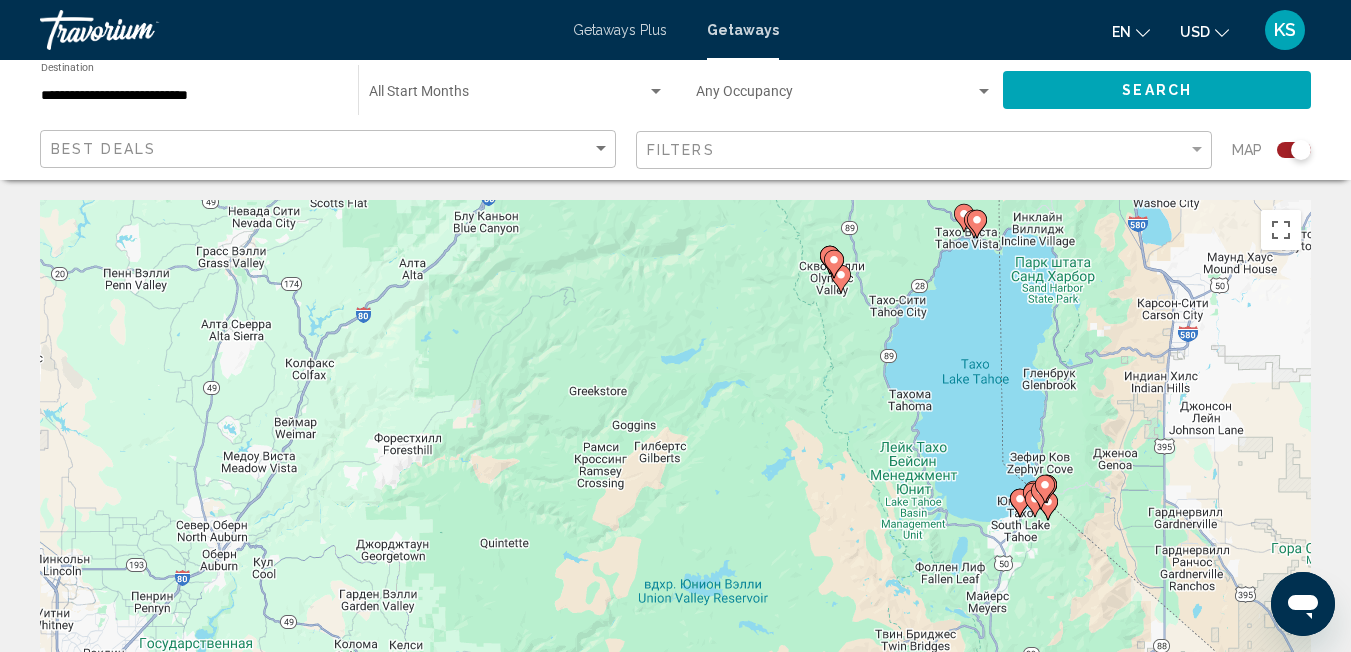 drag, startPoint x: 1171, startPoint y: 556, endPoint x: 643, endPoint y: 266, distance: 602.39856 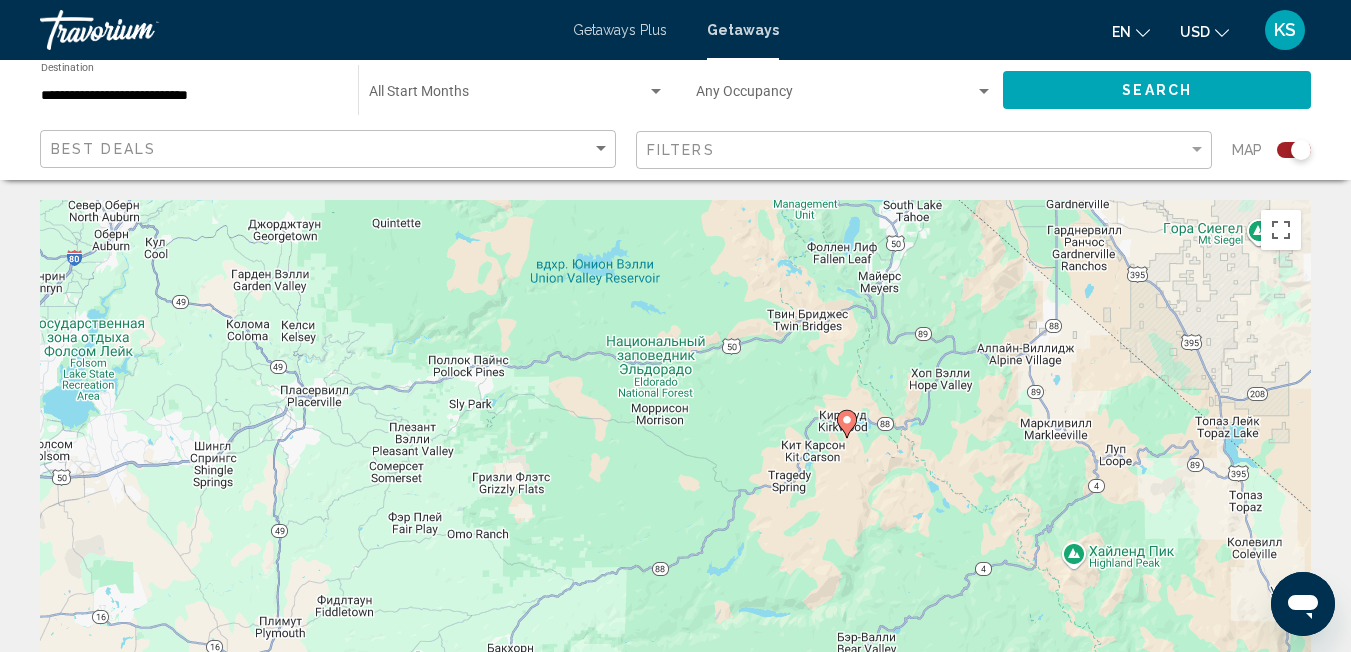 drag, startPoint x: 862, startPoint y: 562, endPoint x: 735, endPoint y: 173, distance: 409.20654 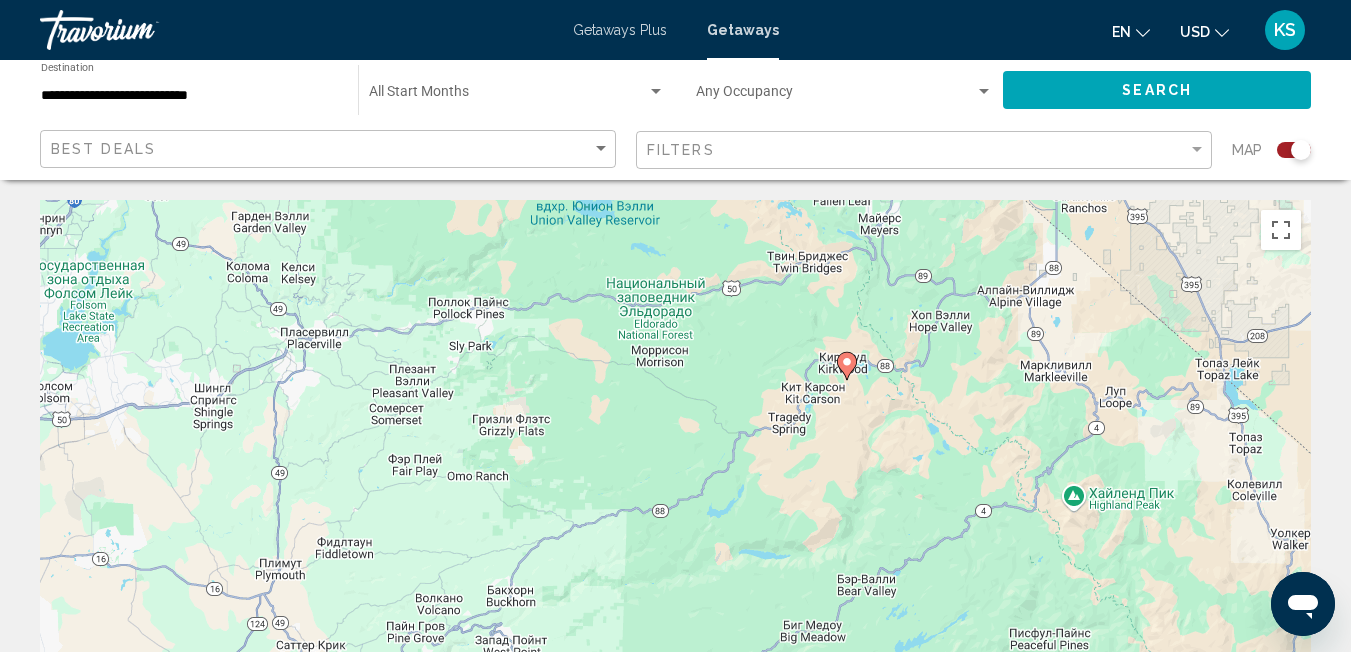 click 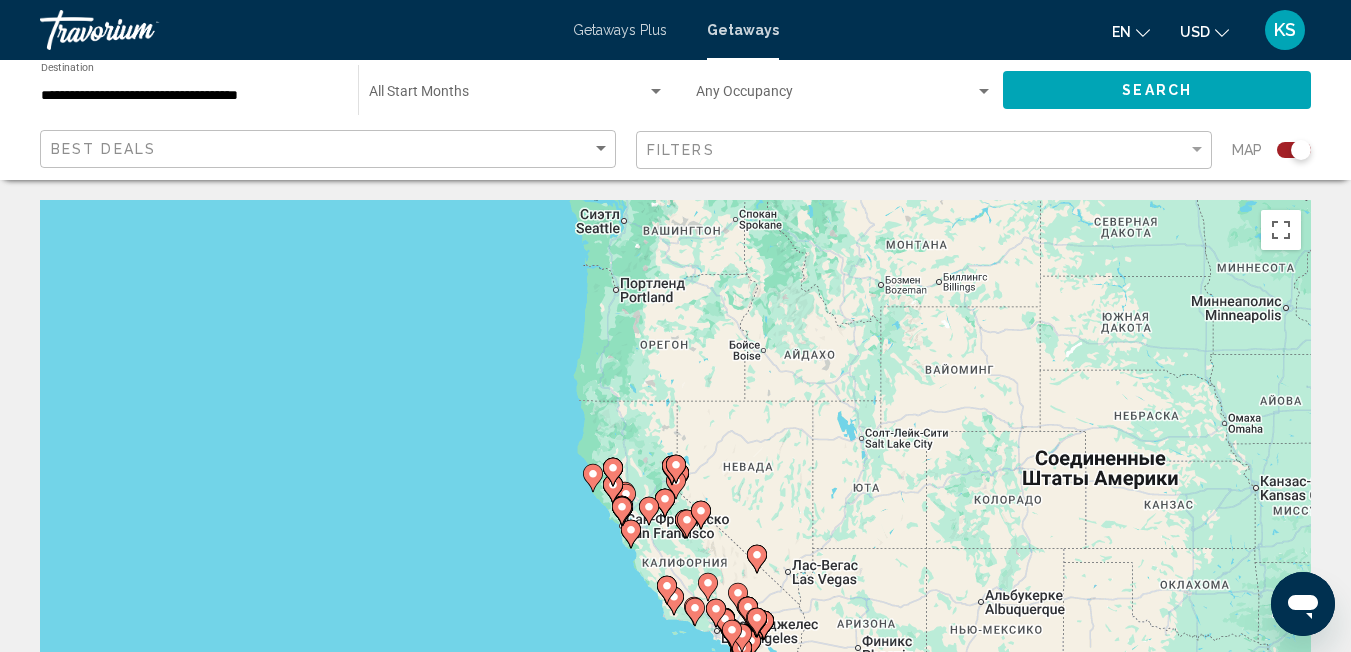 click at bounding box center (685, 524) 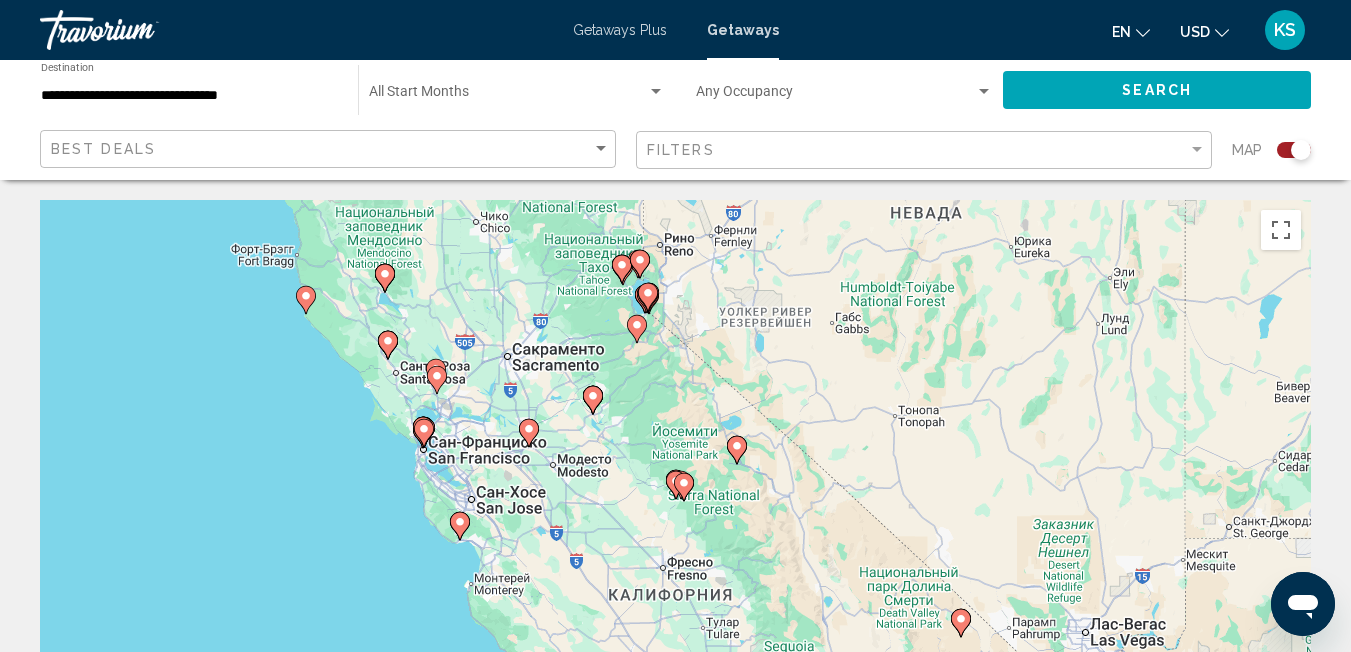 click 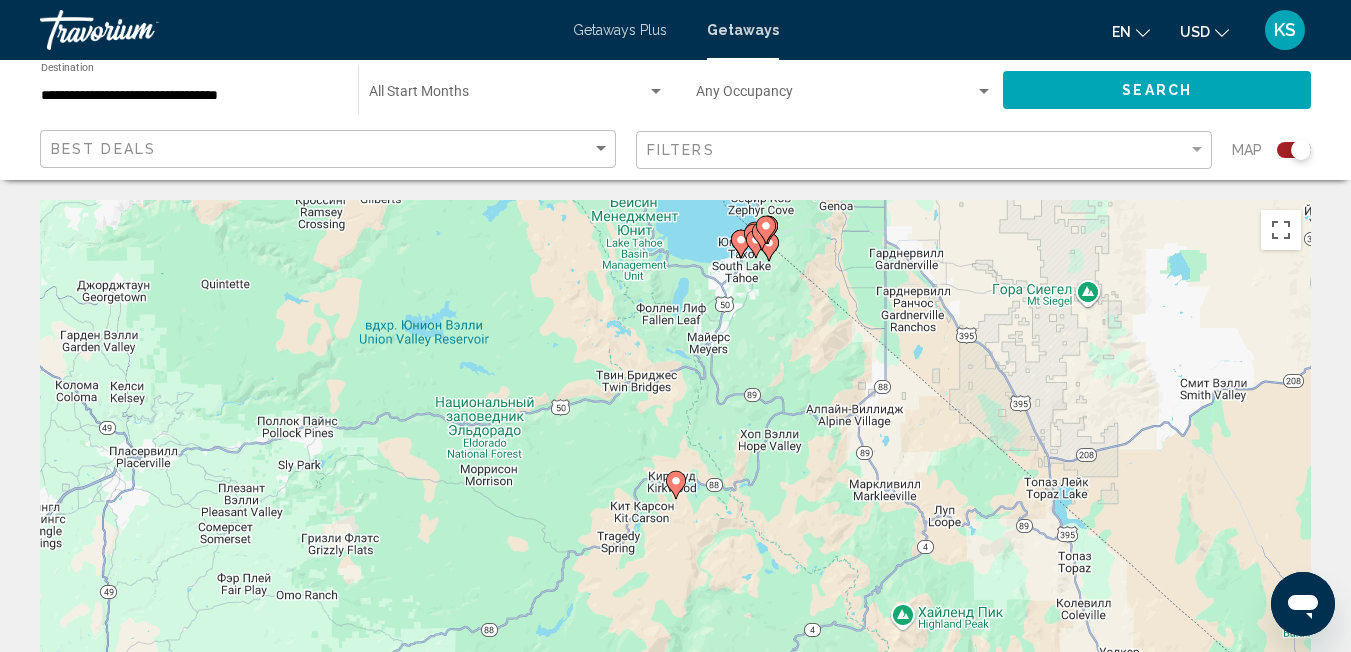 click 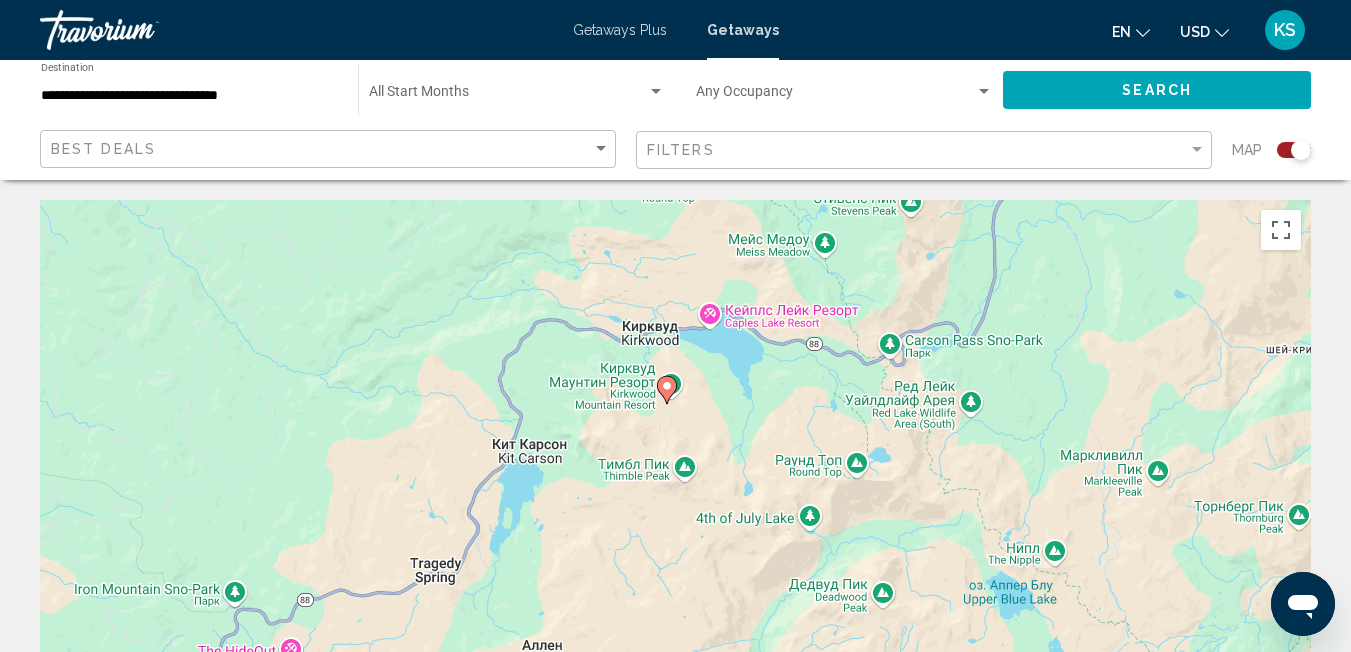 drag, startPoint x: 696, startPoint y: 525, endPoint x: 676, endPoint y: 116, distance: 409.4887 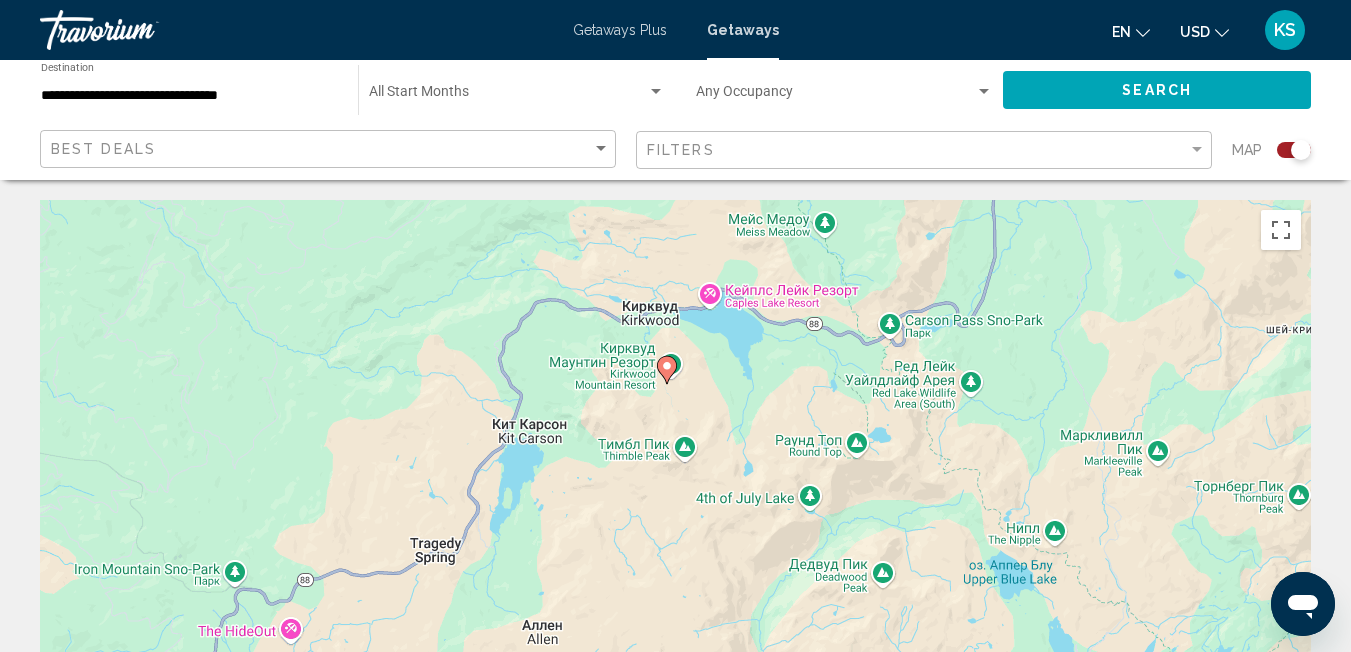 click 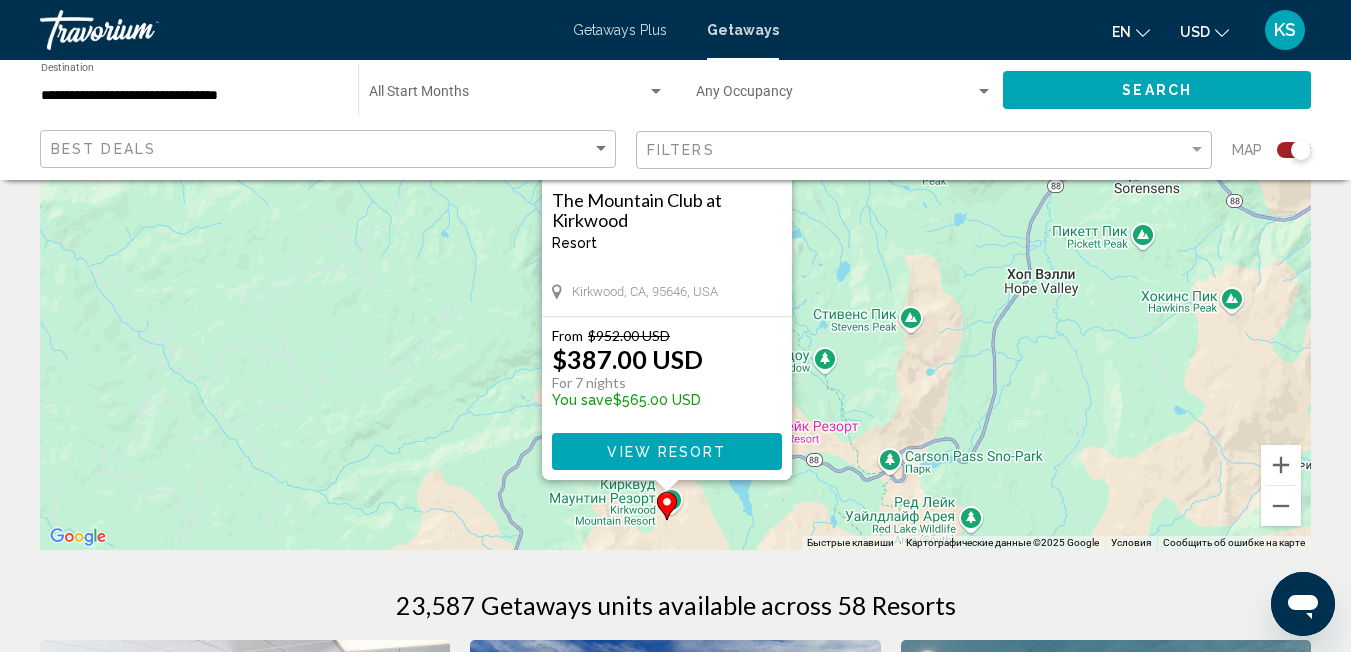scroll, scrollTop: 349, scrollLeft: 0, axis: vertical 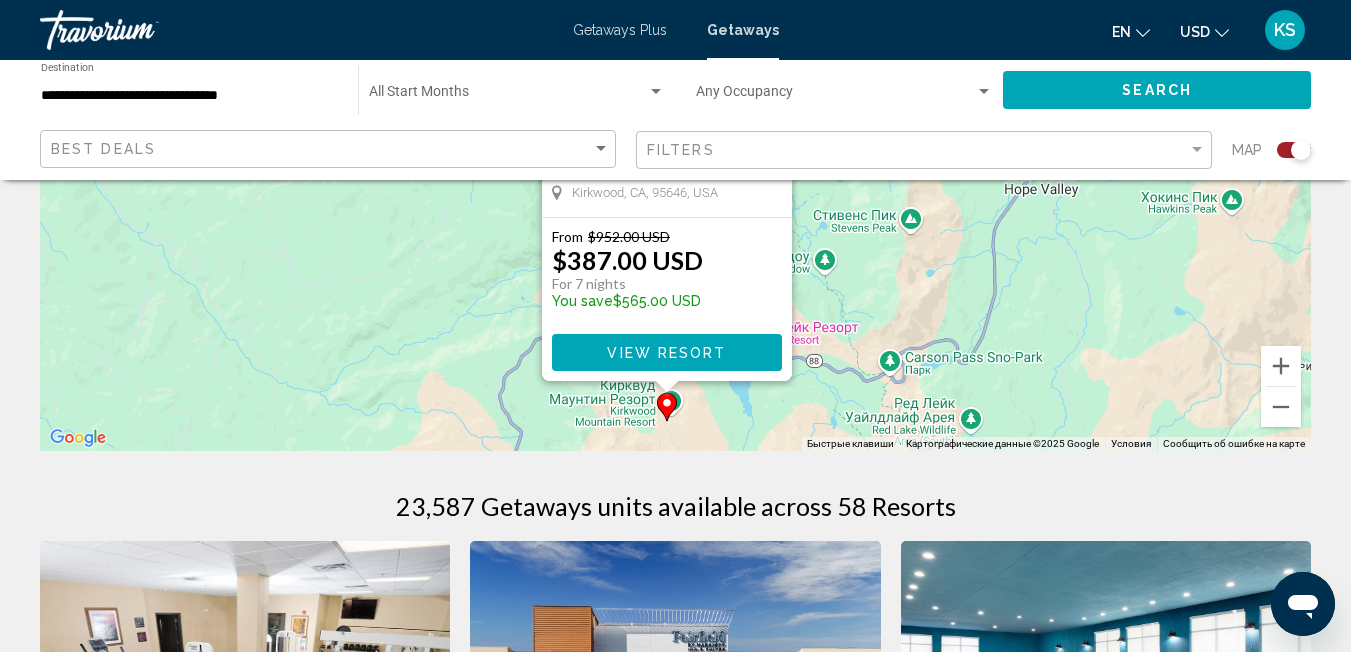 click on "From $952.00 USD $387.00 USD For 7 nights You save  $565.00 USD" at bounding box center (667, 273) 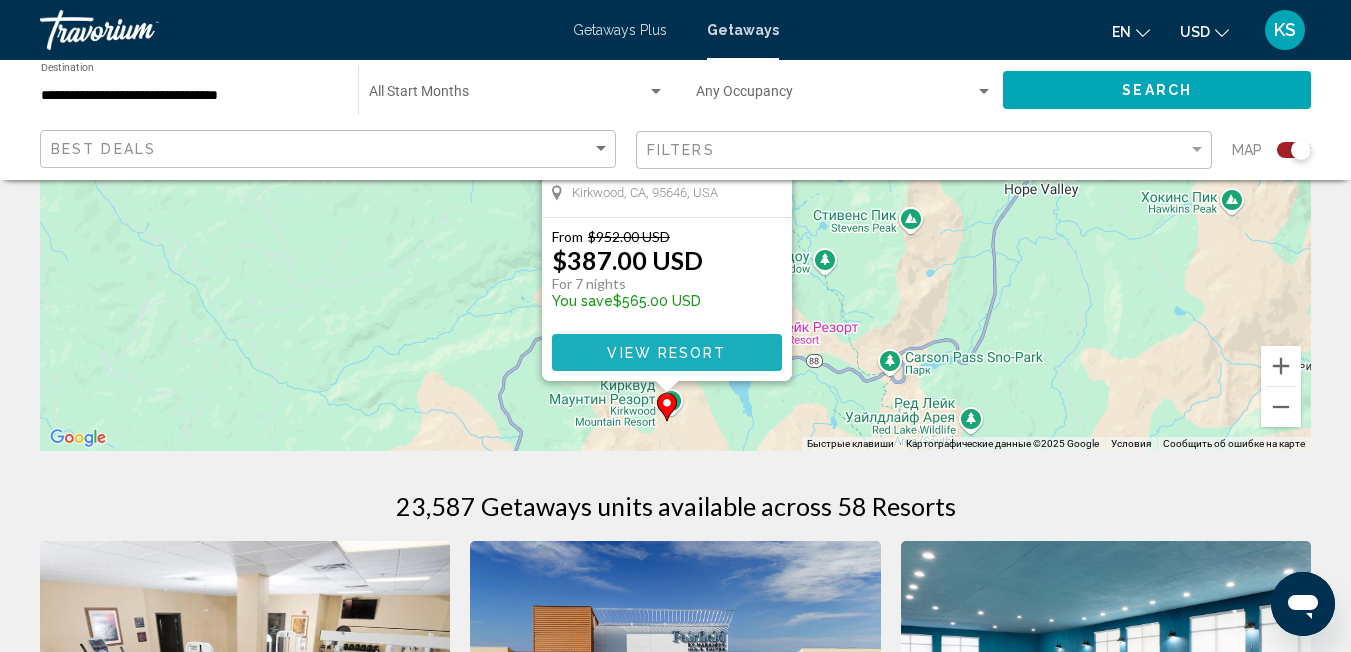 click on "View Resort" at bounding box center [666, 353] 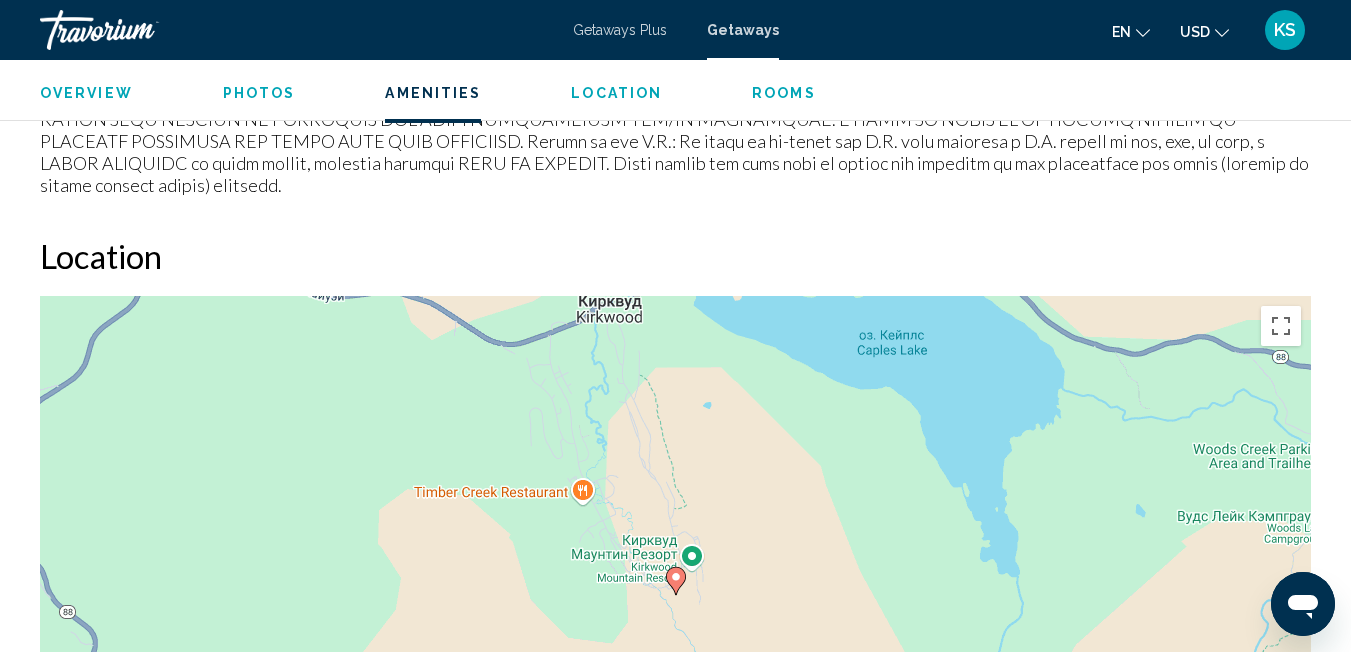 scroll, scrollTop: 2312, scrollLeft: 0, axis: vertical 